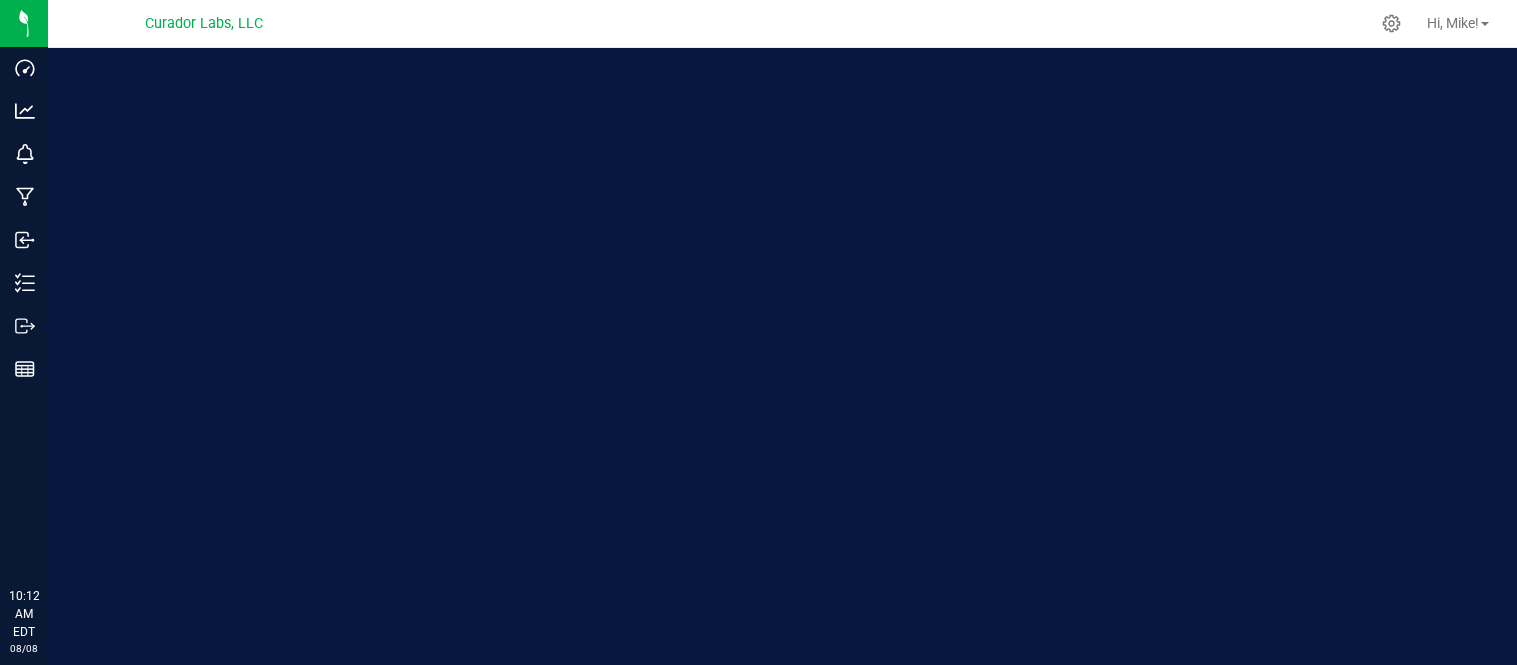 scroll, scrollTop: 0, scrollLeft: 0, axis: both 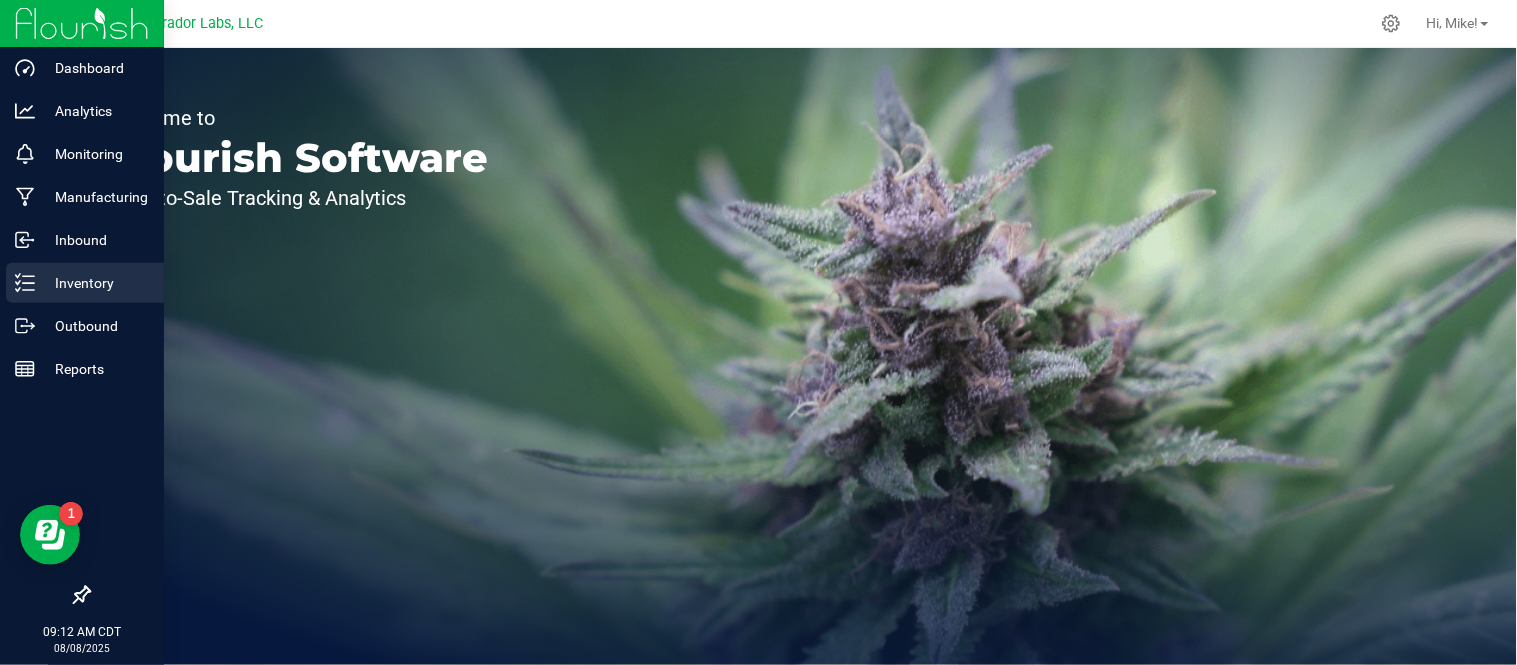 click 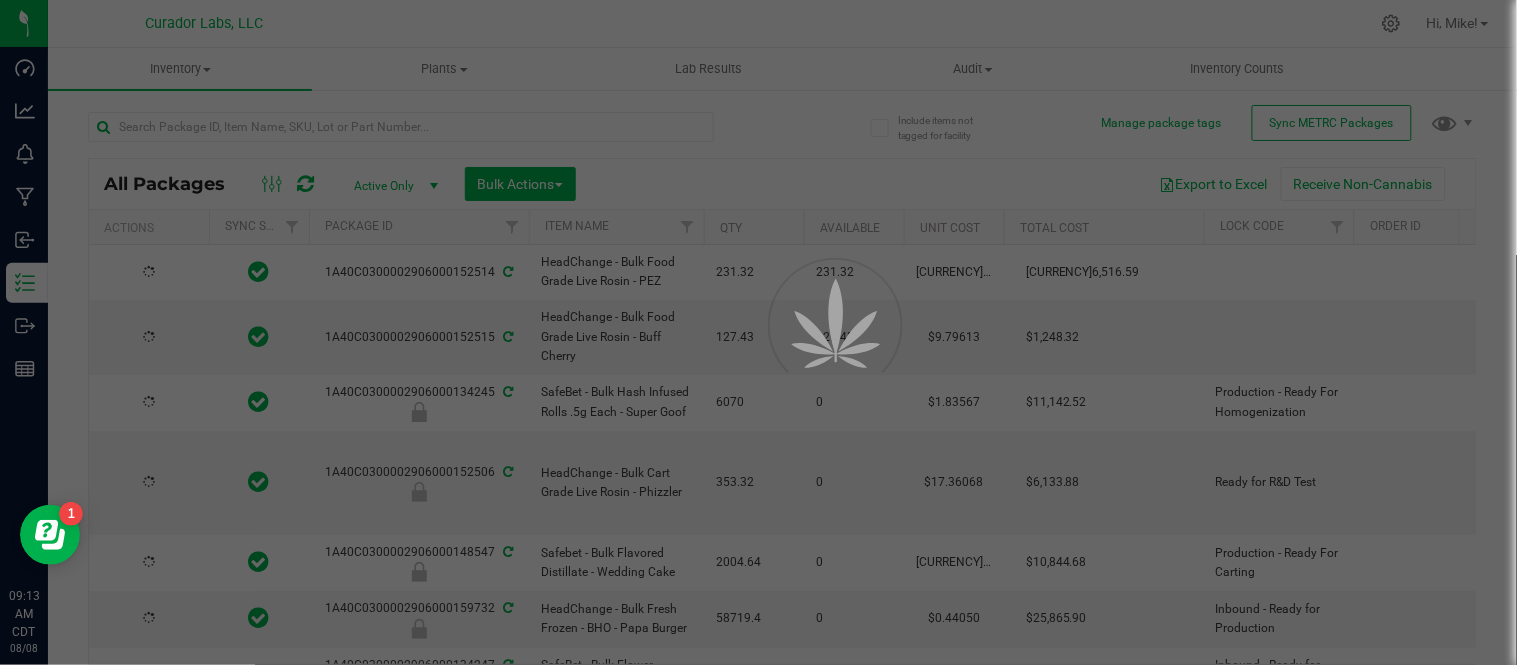 type on "2026-08-07" 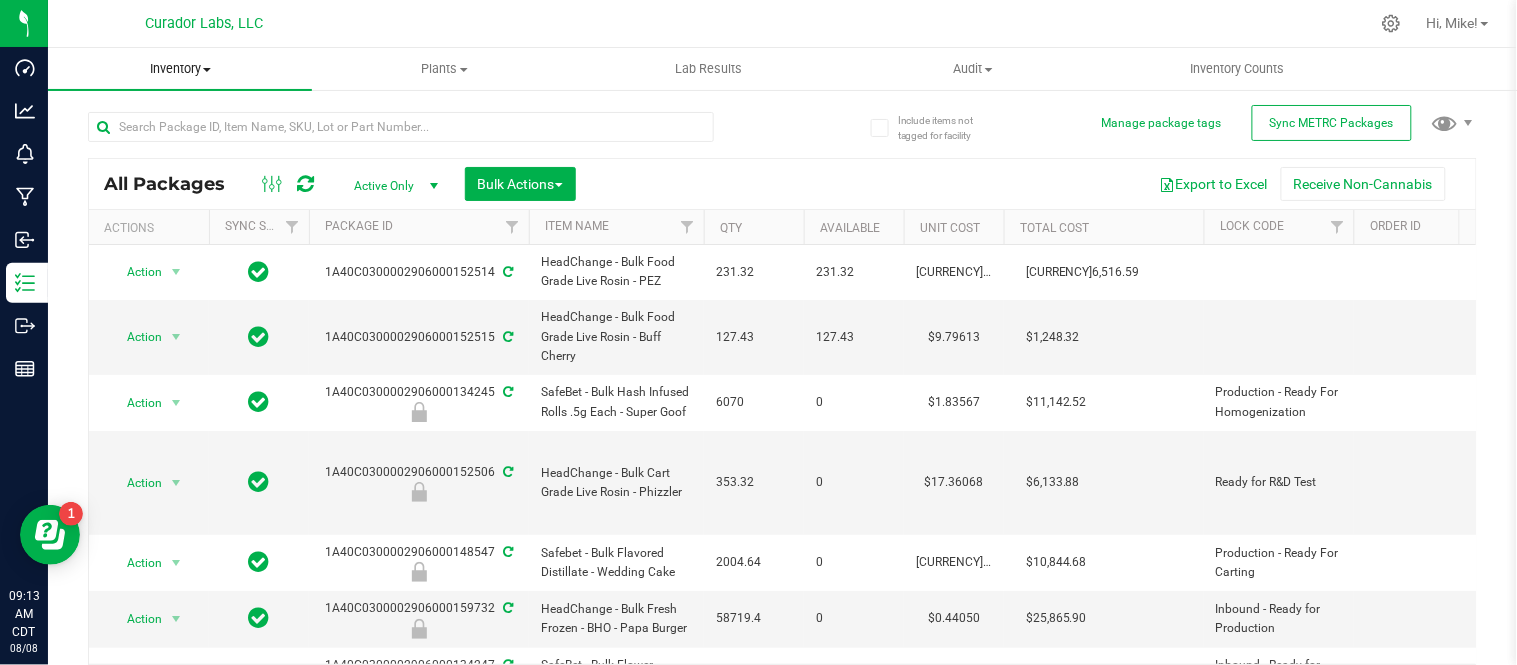 click at bounding box center [207, 70] 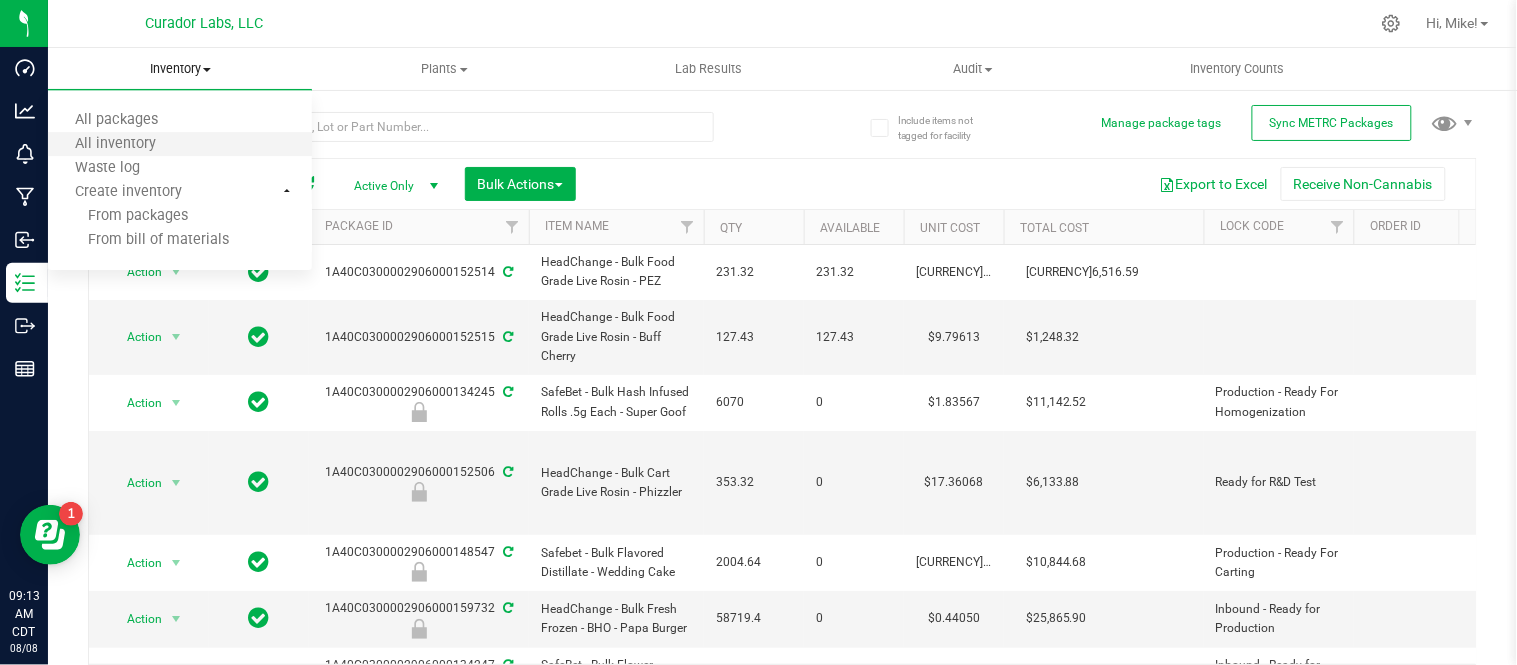 click on "All inventory" at bounding box center [180, 145] 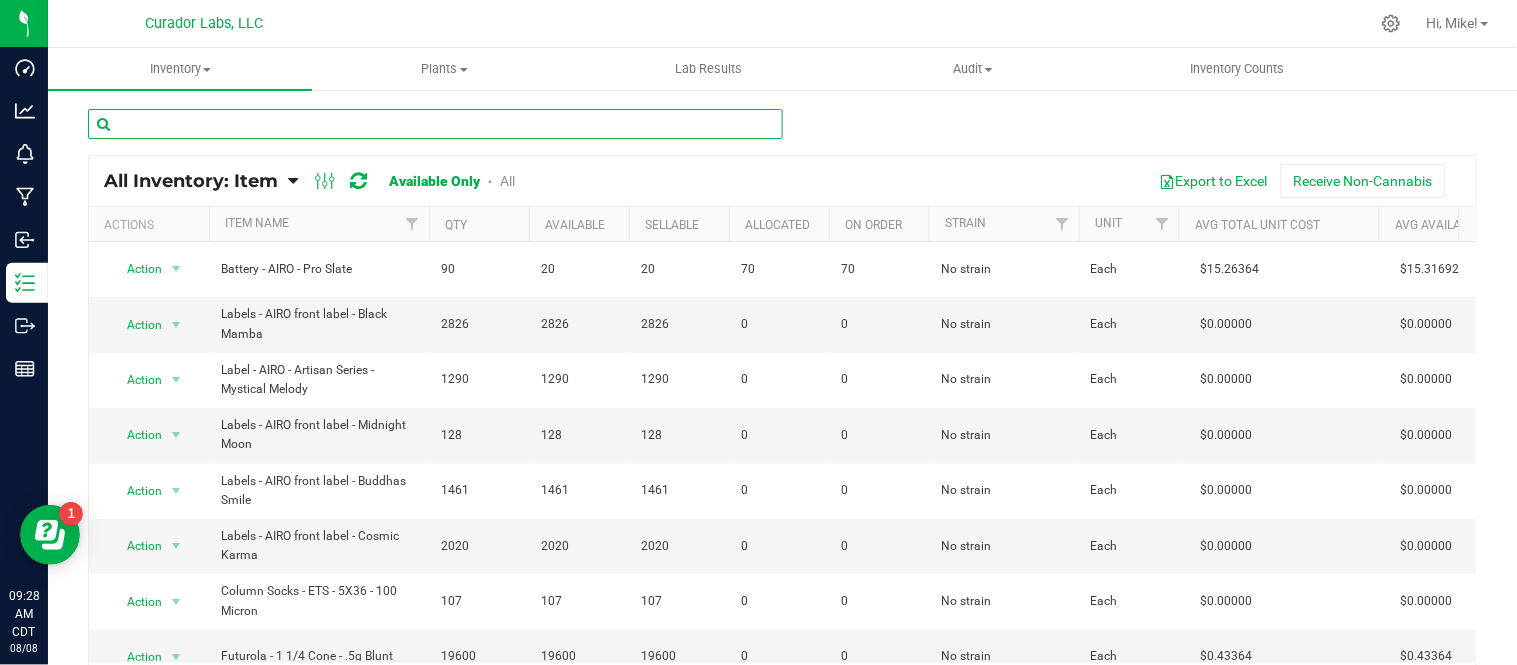 click at bounding box center (435, 124) 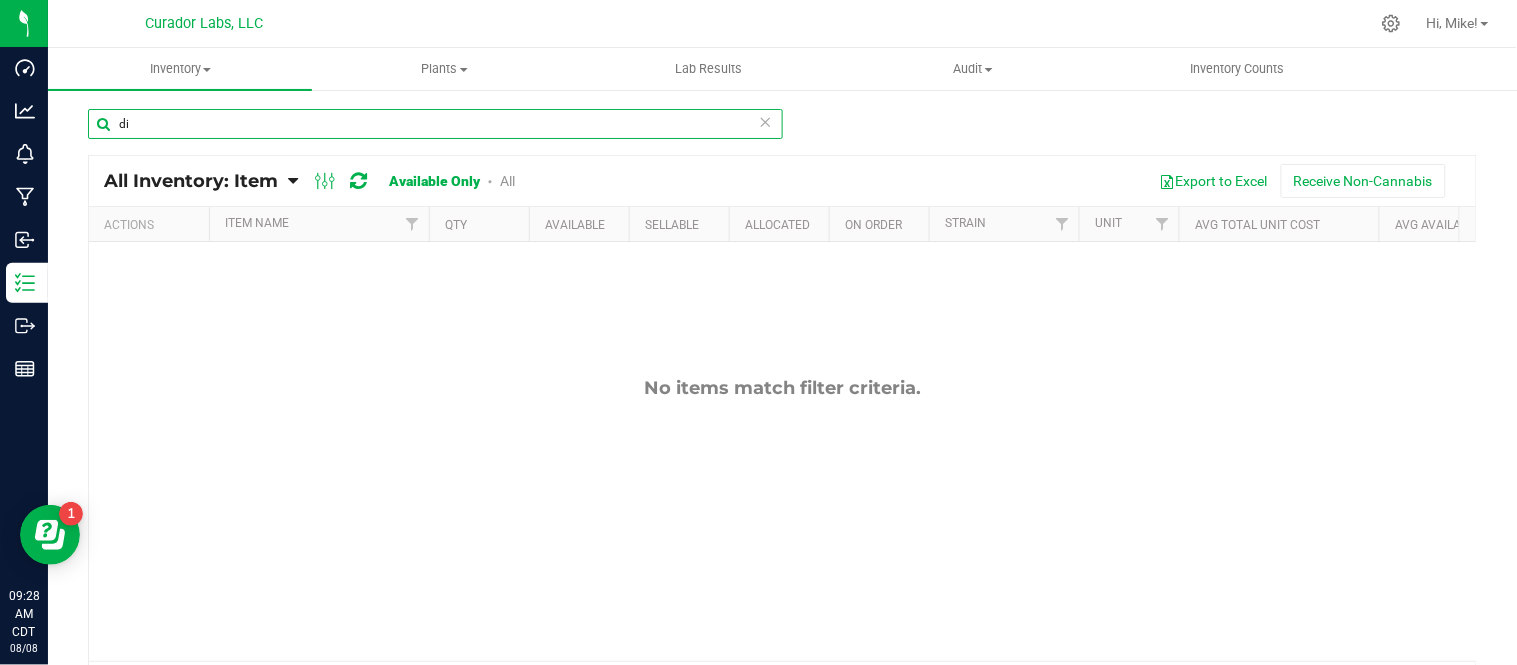 type on "d" 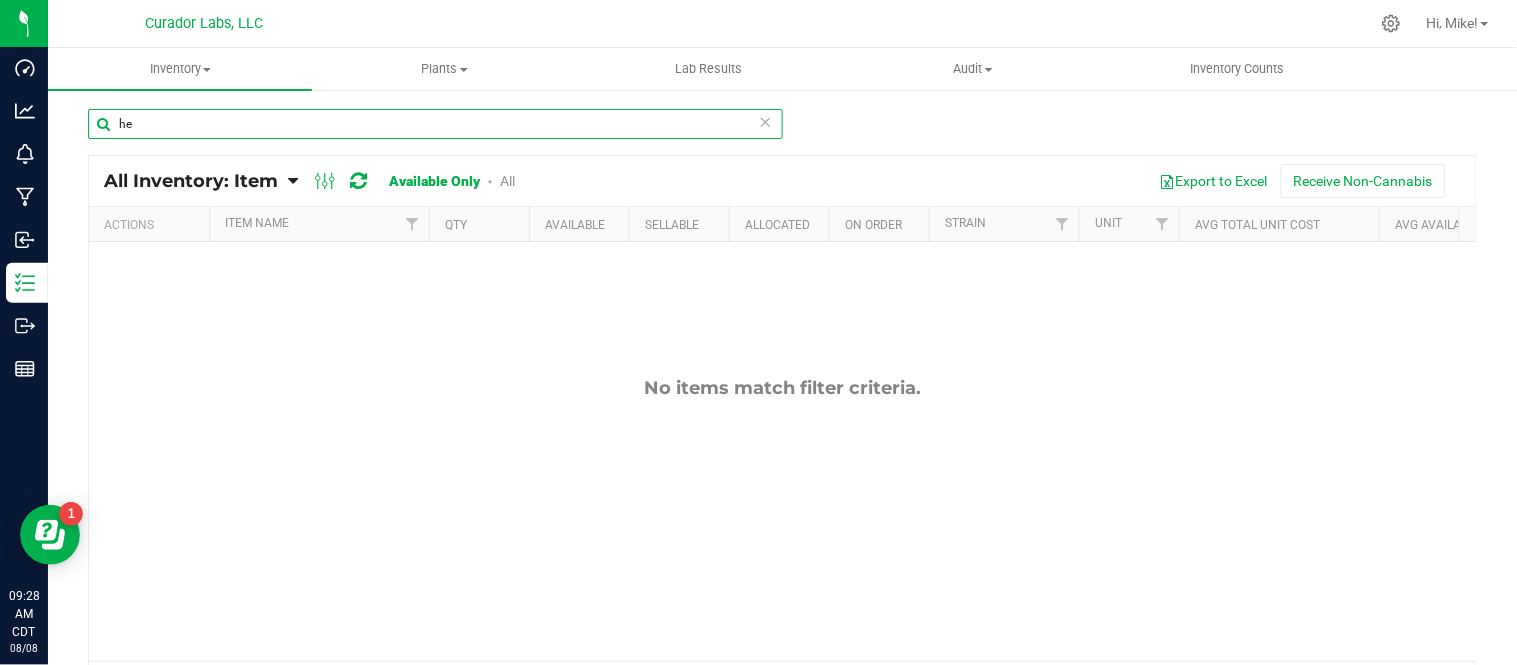 type on "h" 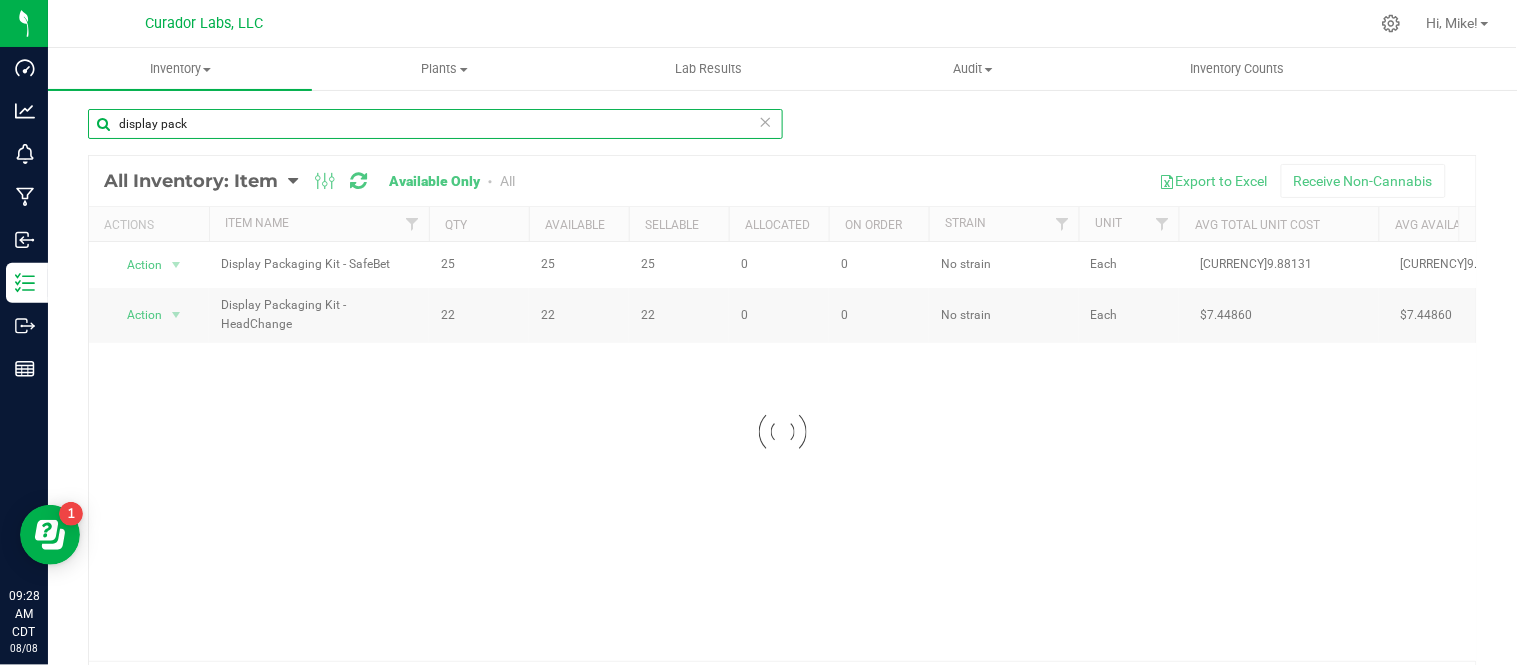 type on "display pack" 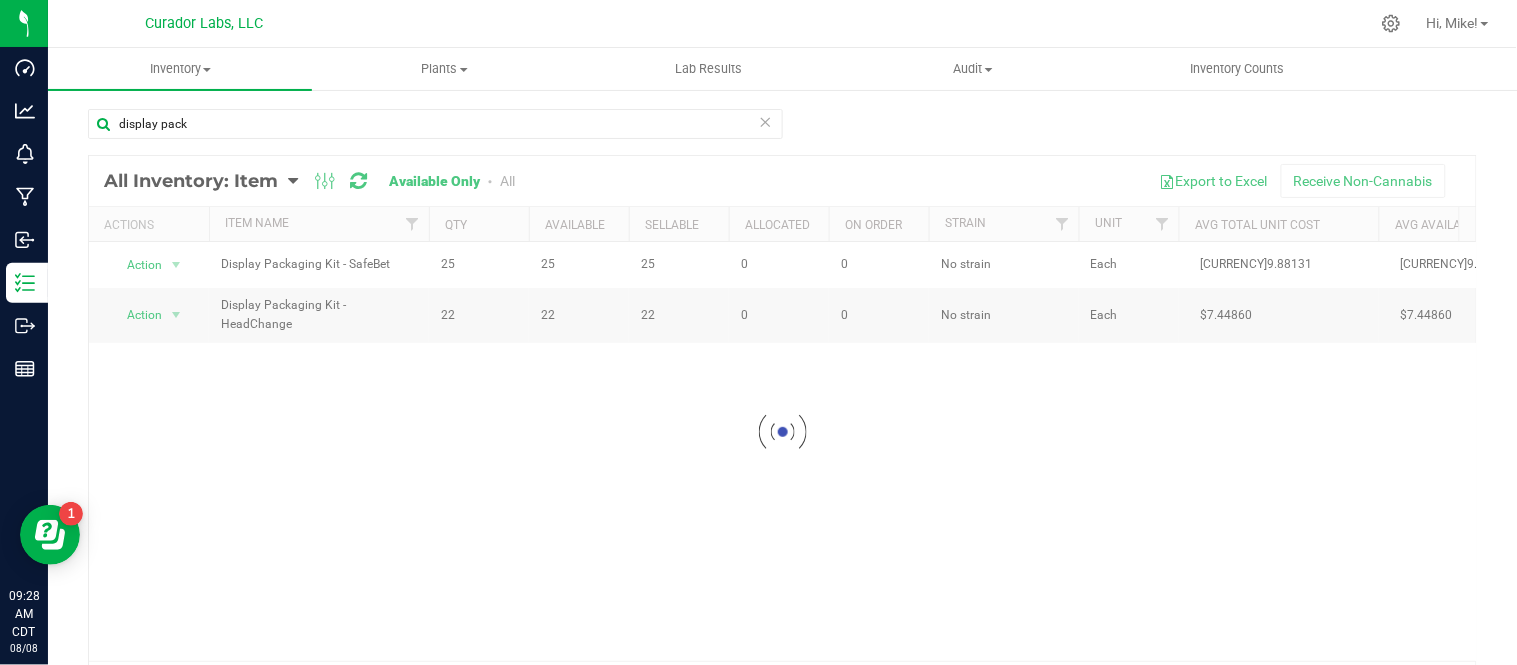 click at bounding box center (782, 432) 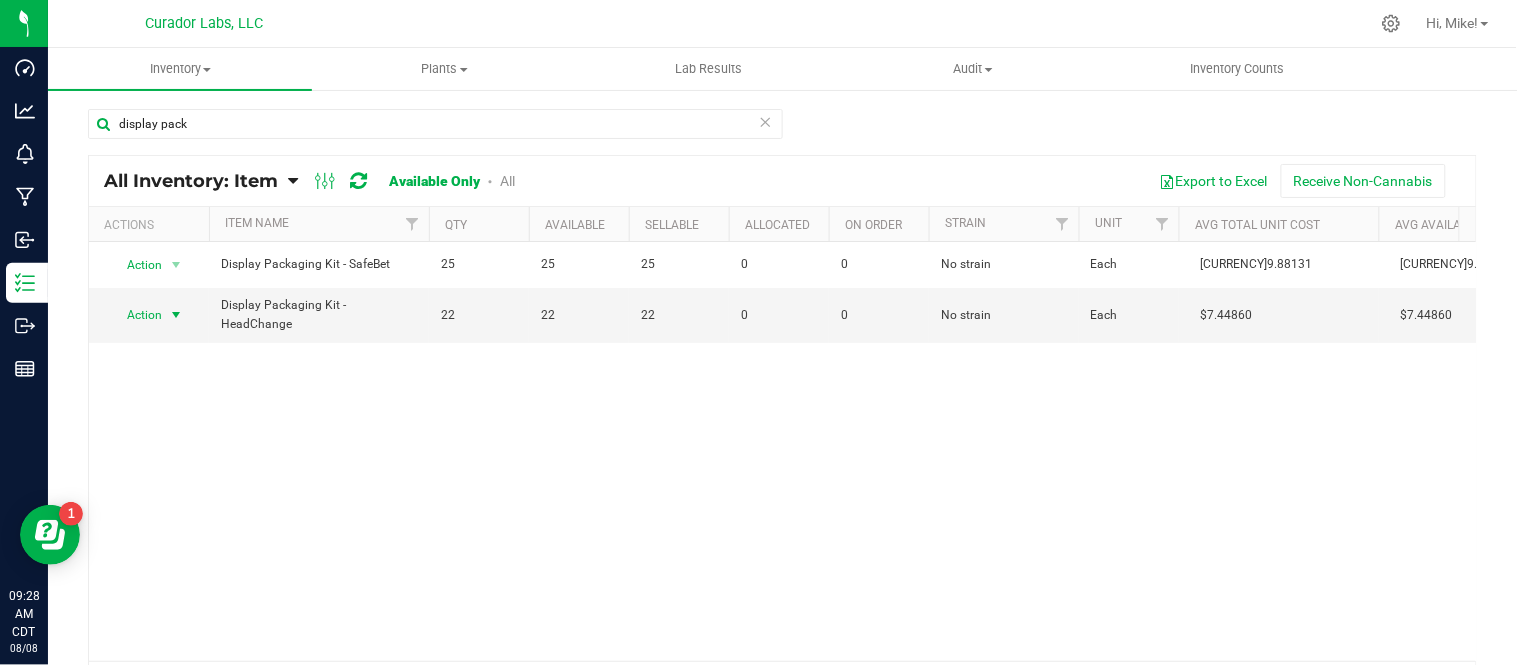 click at bounding box center (176, 315) 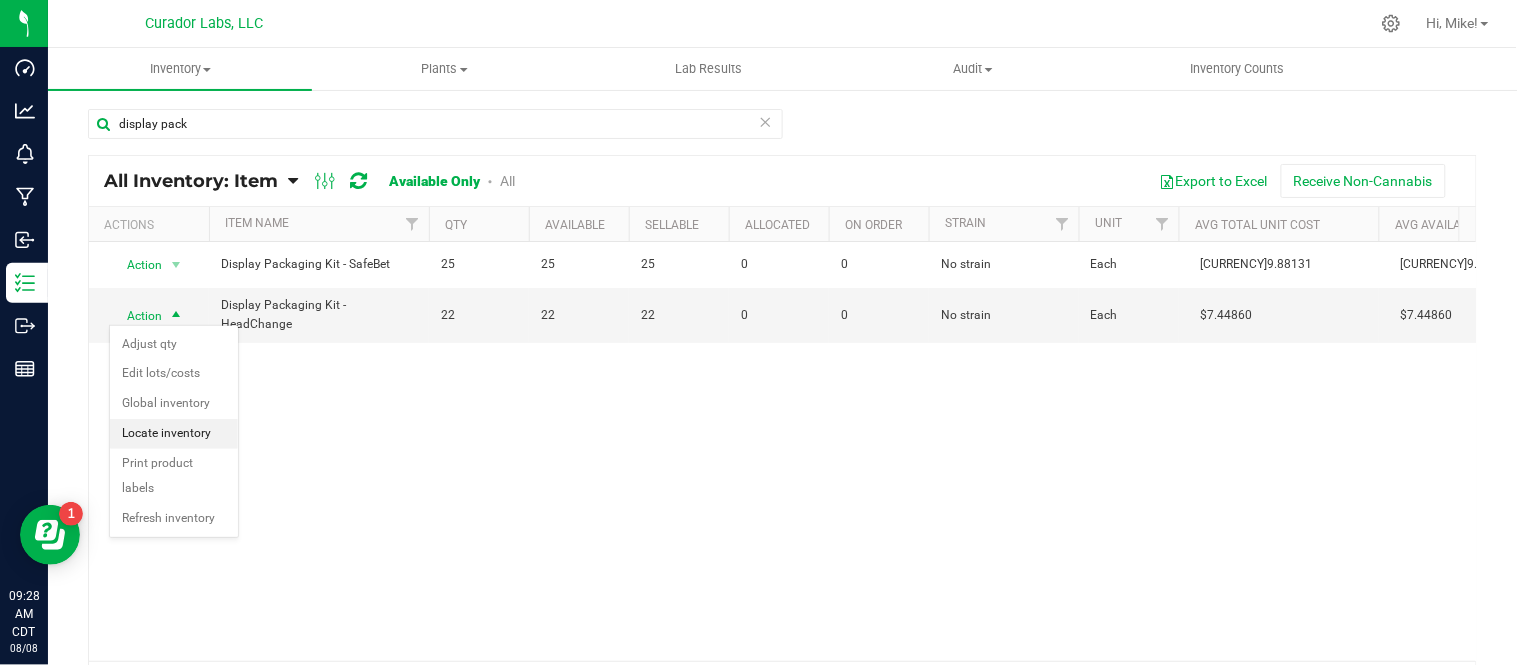 click on "Locate inventory" at bounding box center [174, 434] 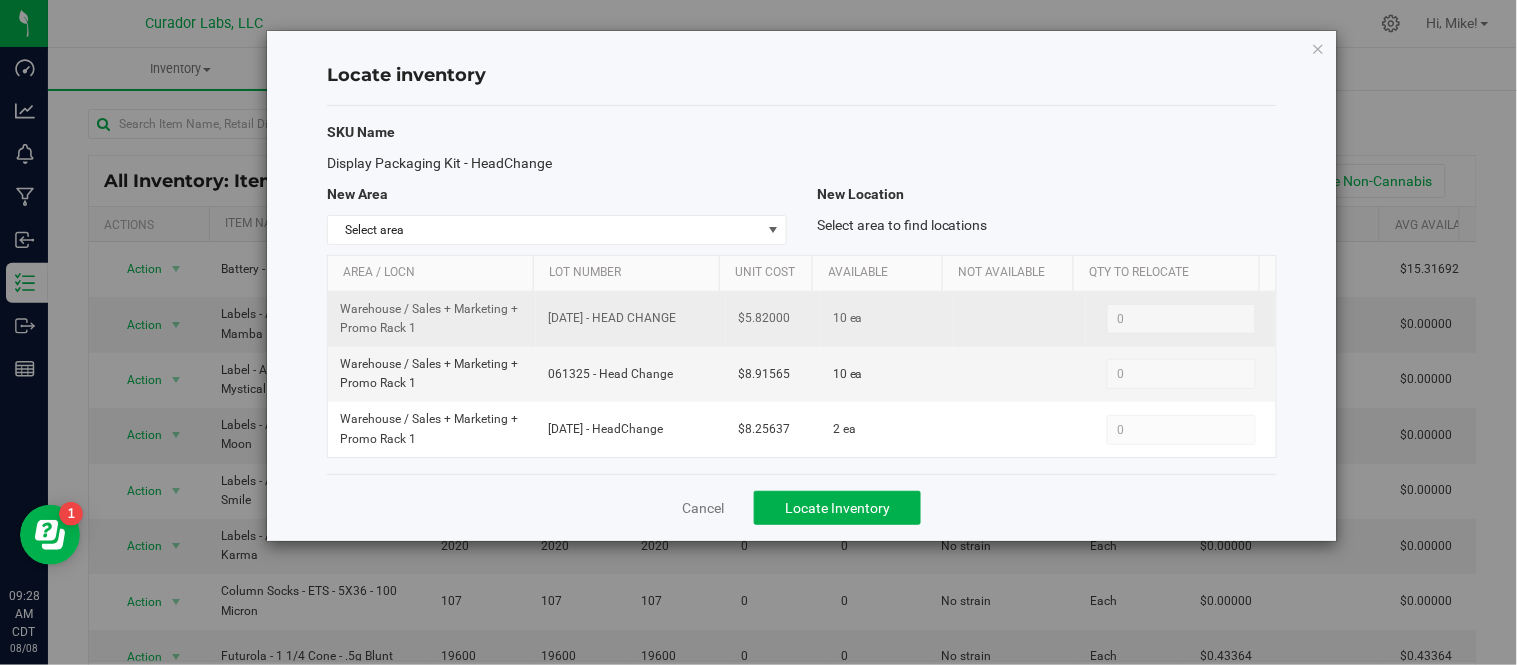 drag, startPoint x: 542, startPoint y: 318, endPoint x: 701, endPoint y: 325, distance: 159.154 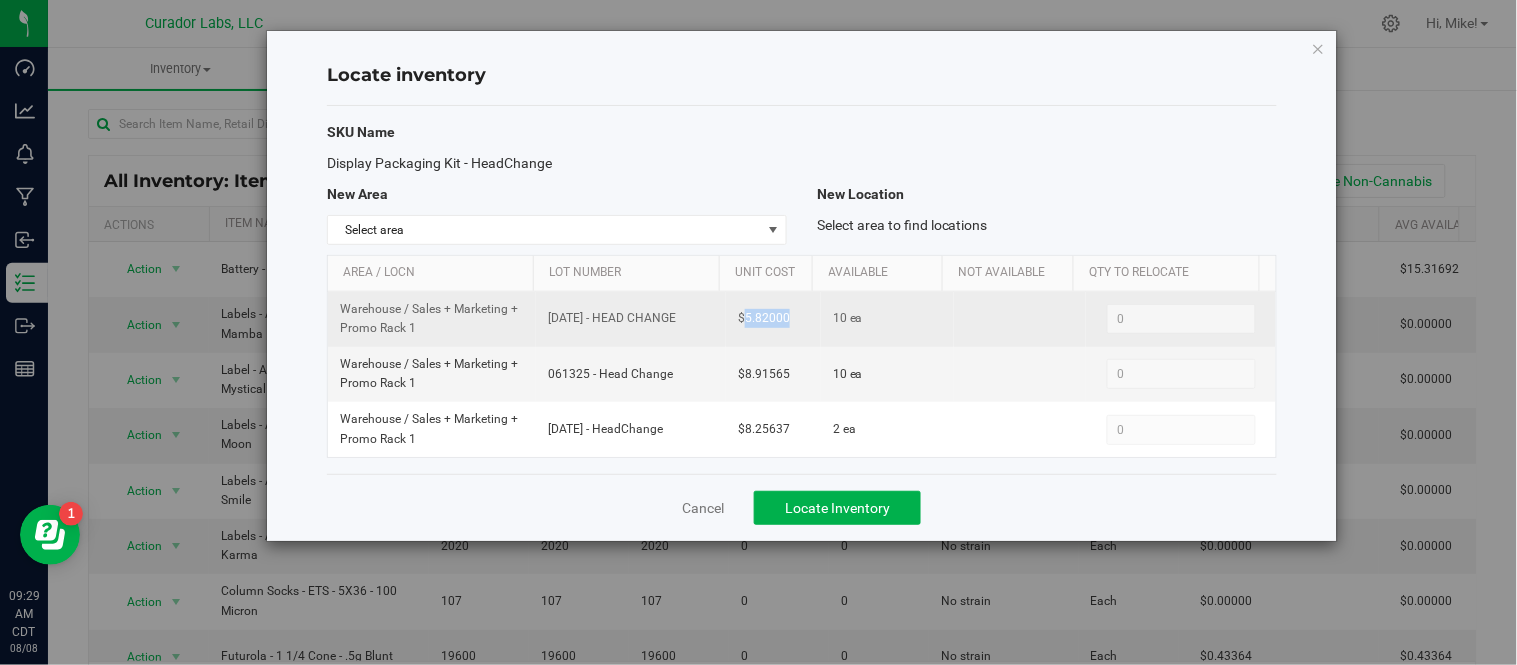 drag, startPoint x: 740, startPoint y: 321, endPoint x: 794, endPoint y: 321, distance: 54 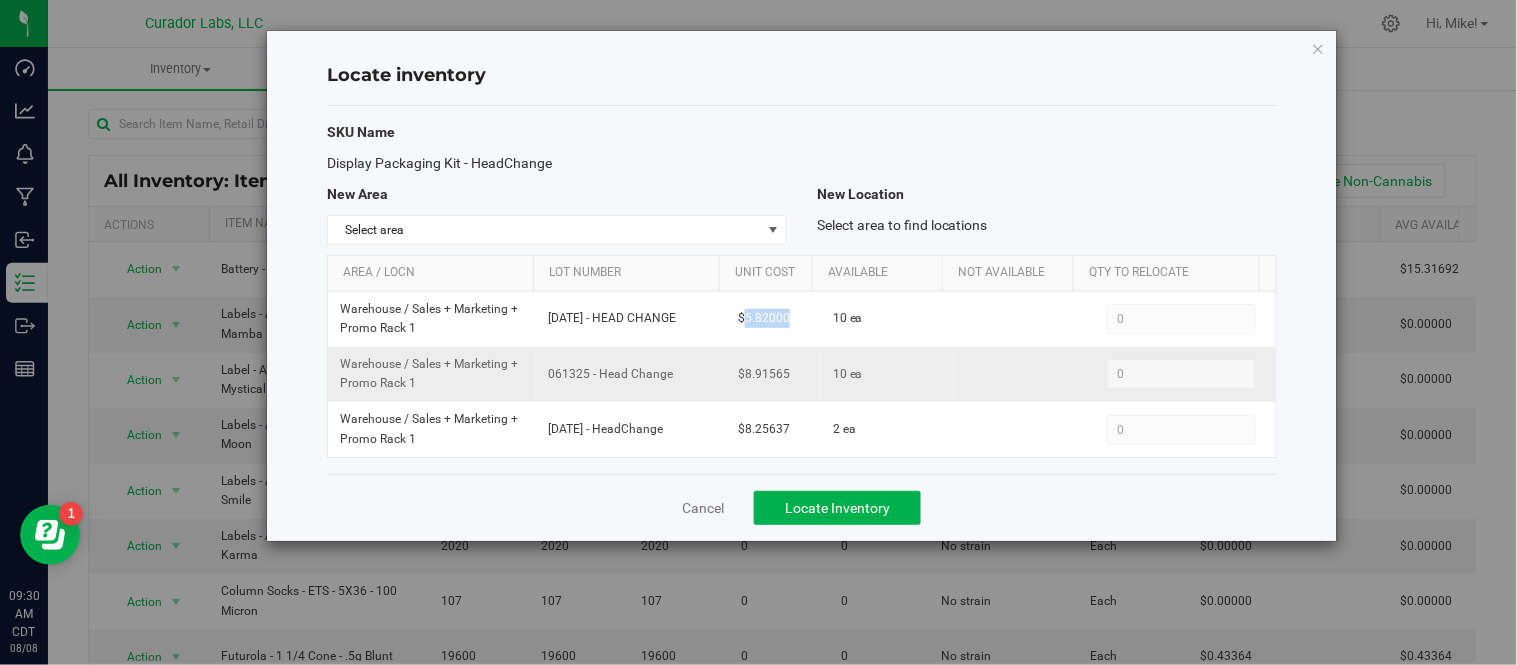 drag, startPoint x: 546, startPoint y: 375, endPoint x: 676, endPoint y: 382, distance: 130.18832 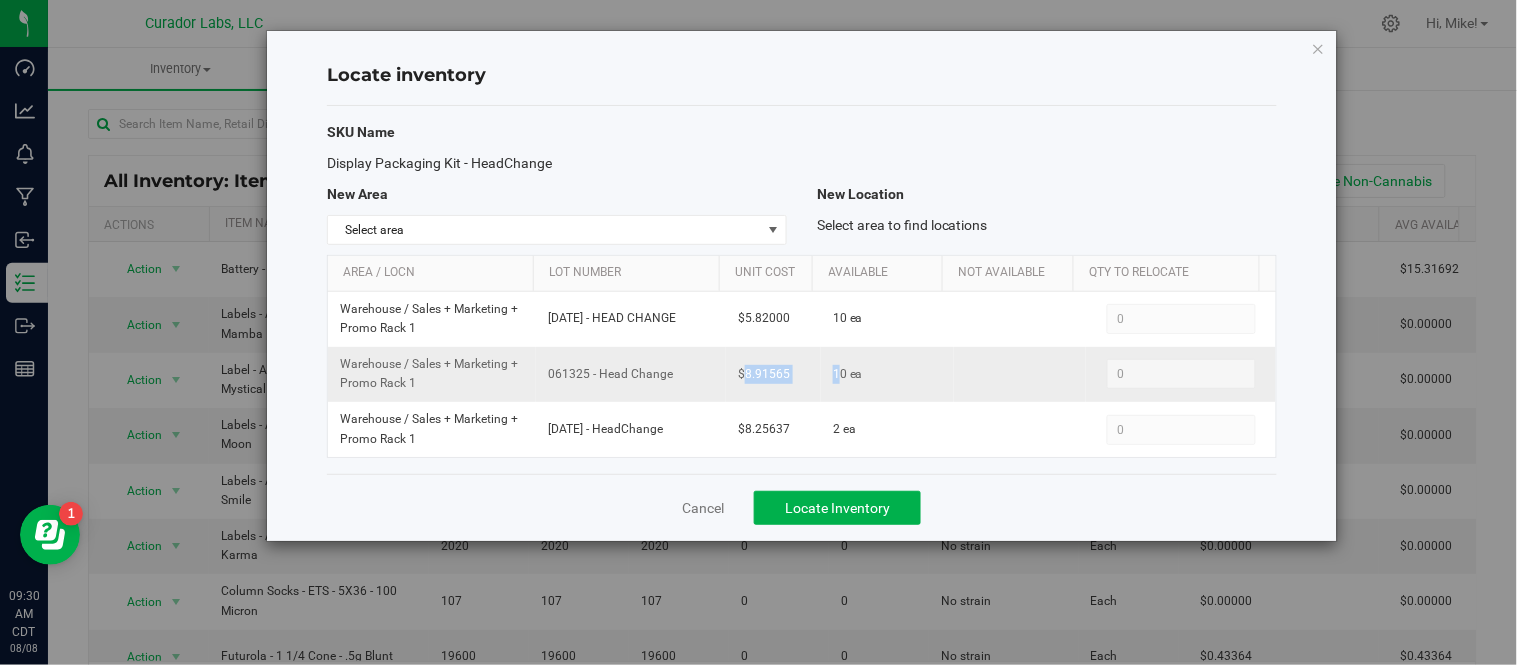 drag, startPoint x: 738, startPoint y: 377, endPoint x: 832, endPoint y: 382, distance: 94.13288 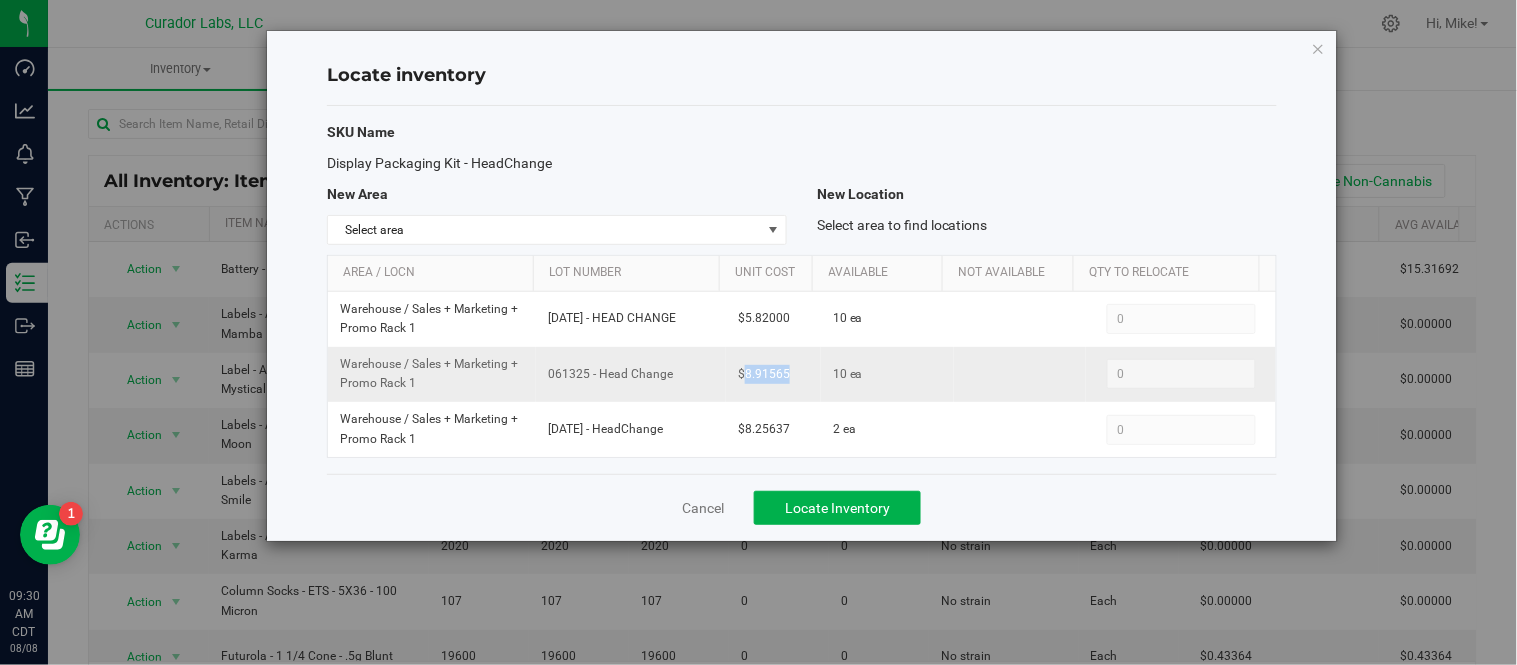 drag, startPoint x: 738, startPoint y: 373, endPoint x: 786, endPoint y: 380, distance: 48.507732 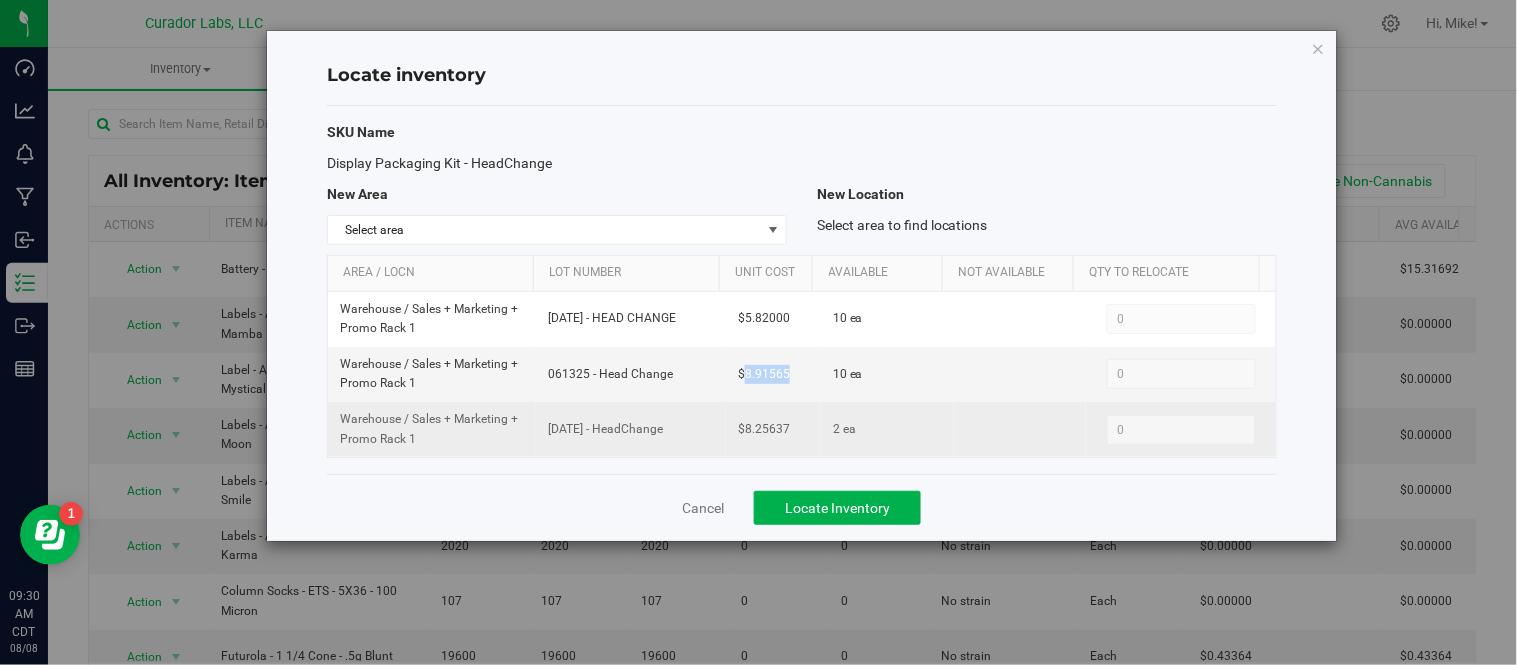 drag, startPoint x: 545, startPoint y: 428, endPoint x: 672, endPoint y: 441, distance: 127.66362 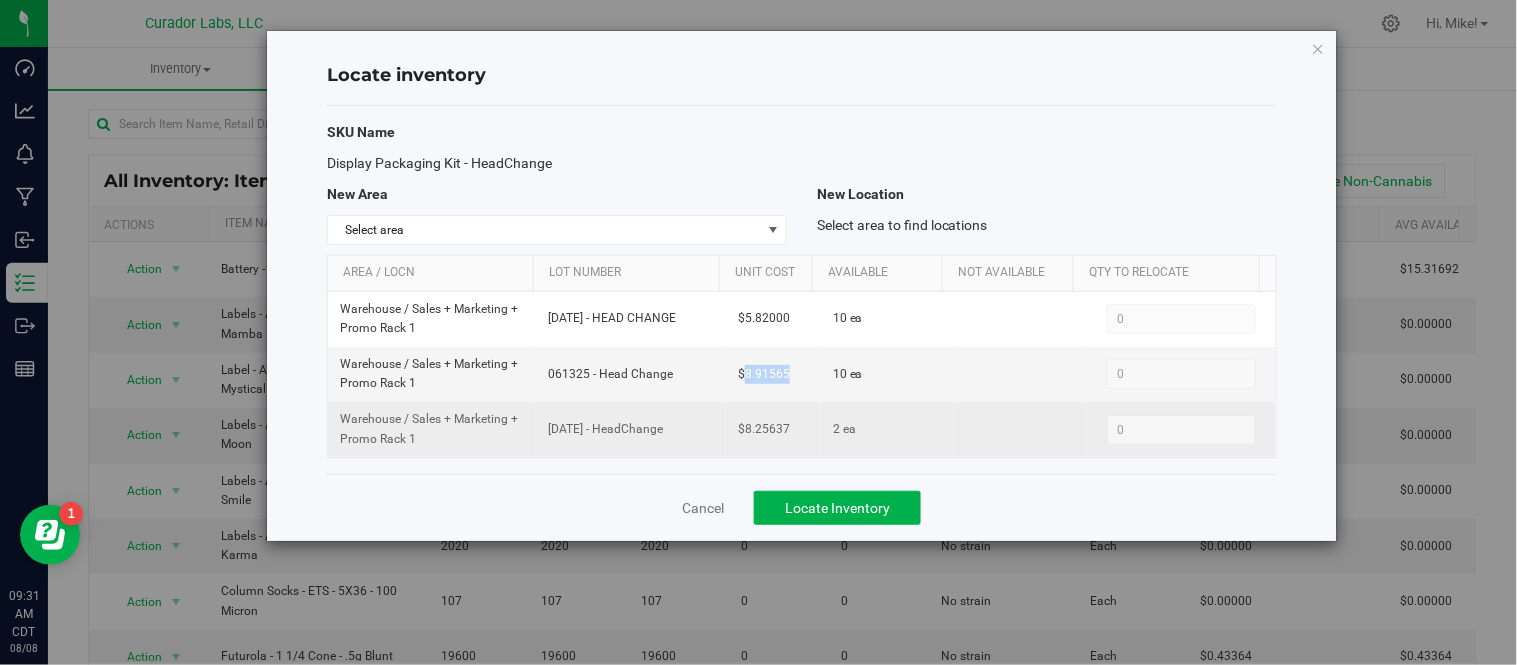 copy on "[DATE] - HeadChange" 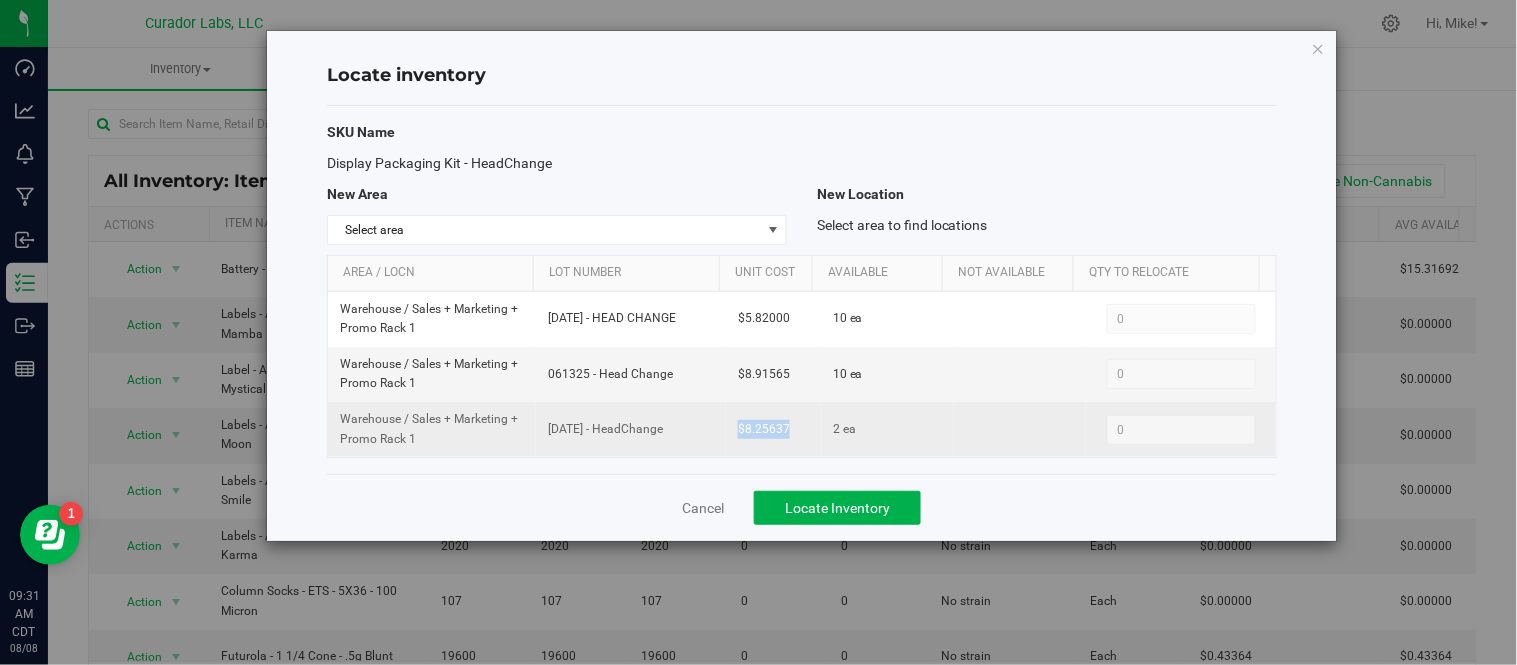 drag, startPoint x: 734, startPoint y: 433, endPoint x: 795, endPoint y: 438, distance: 61.204575 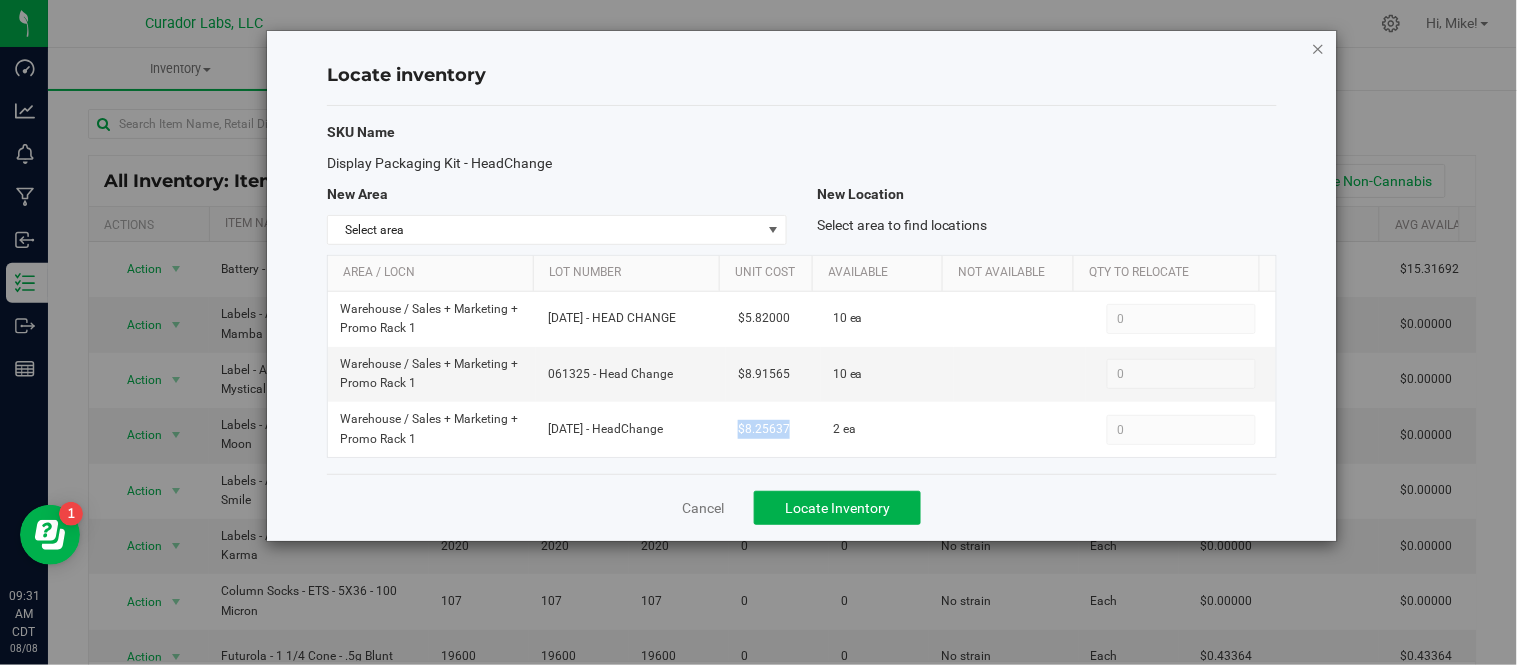 click at bounding box center [1319, 48] 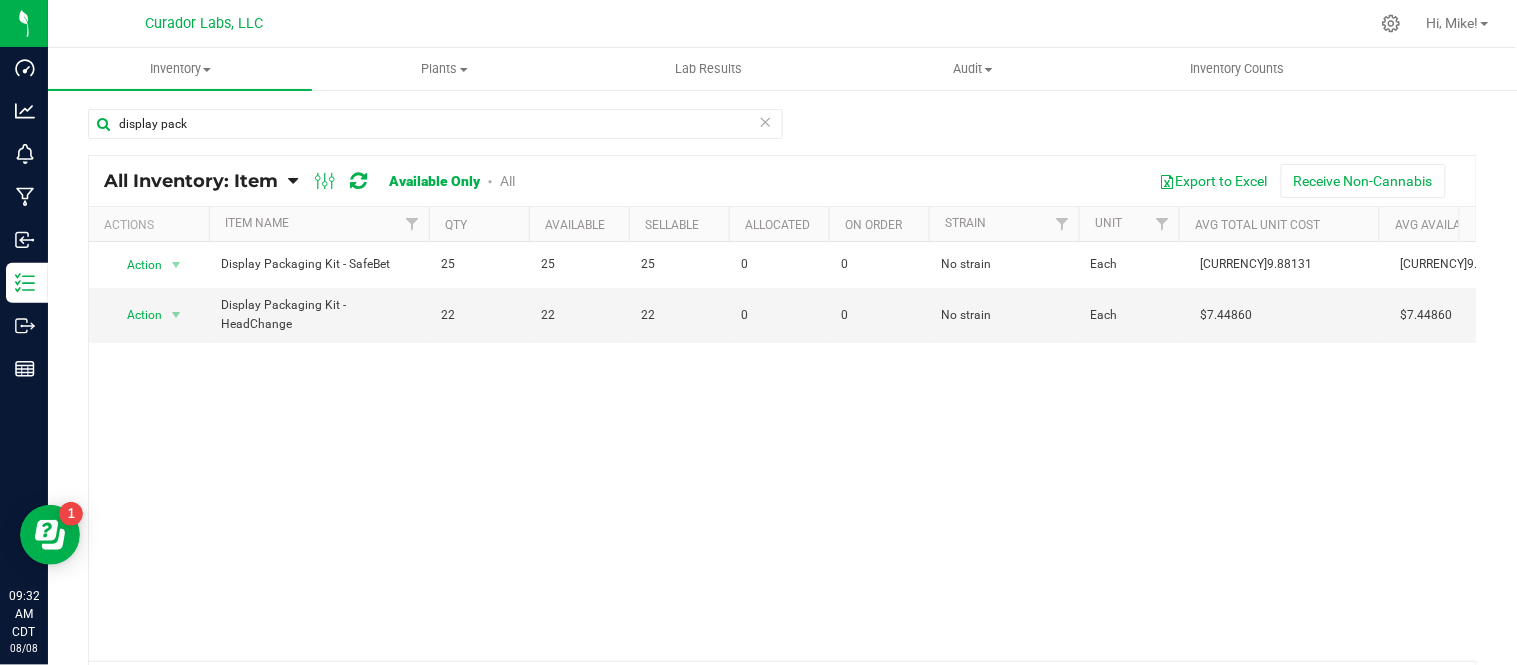 click at bounding box center (766, 121) 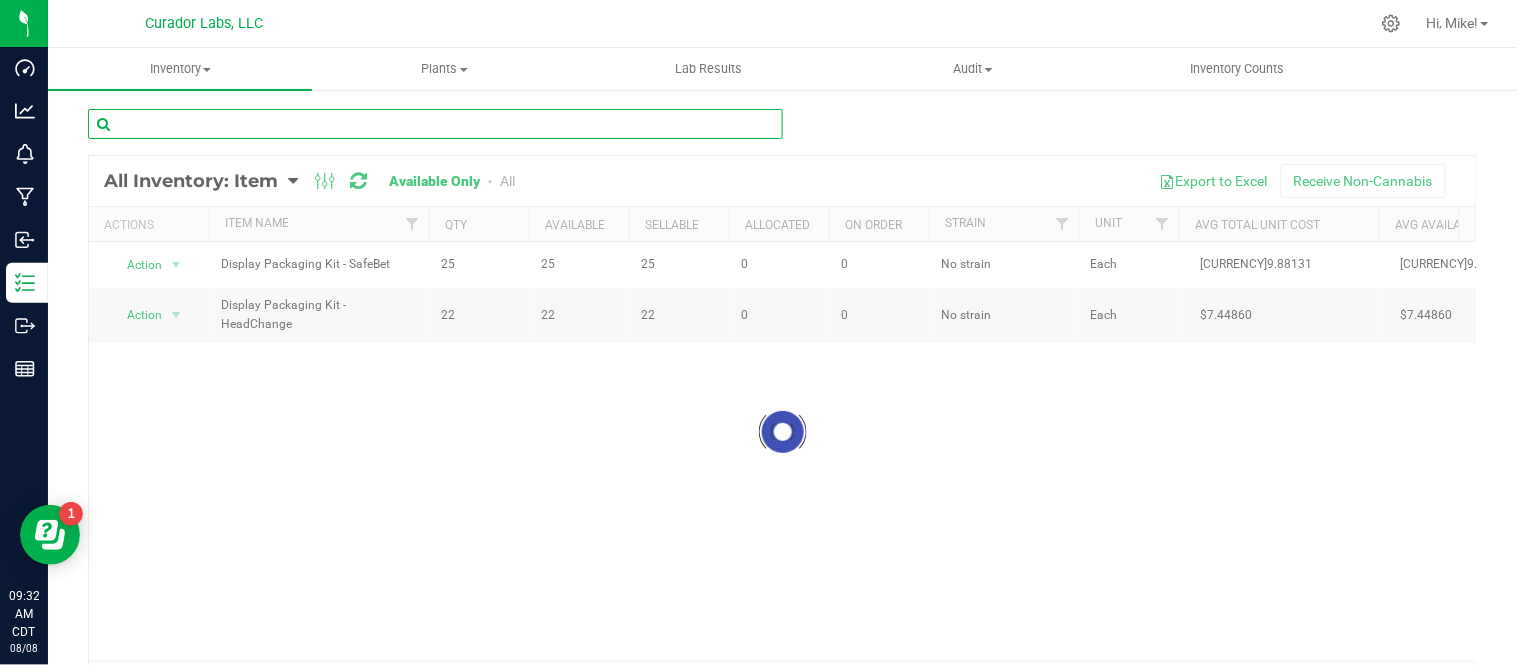 click at bounding box center [435, 124] 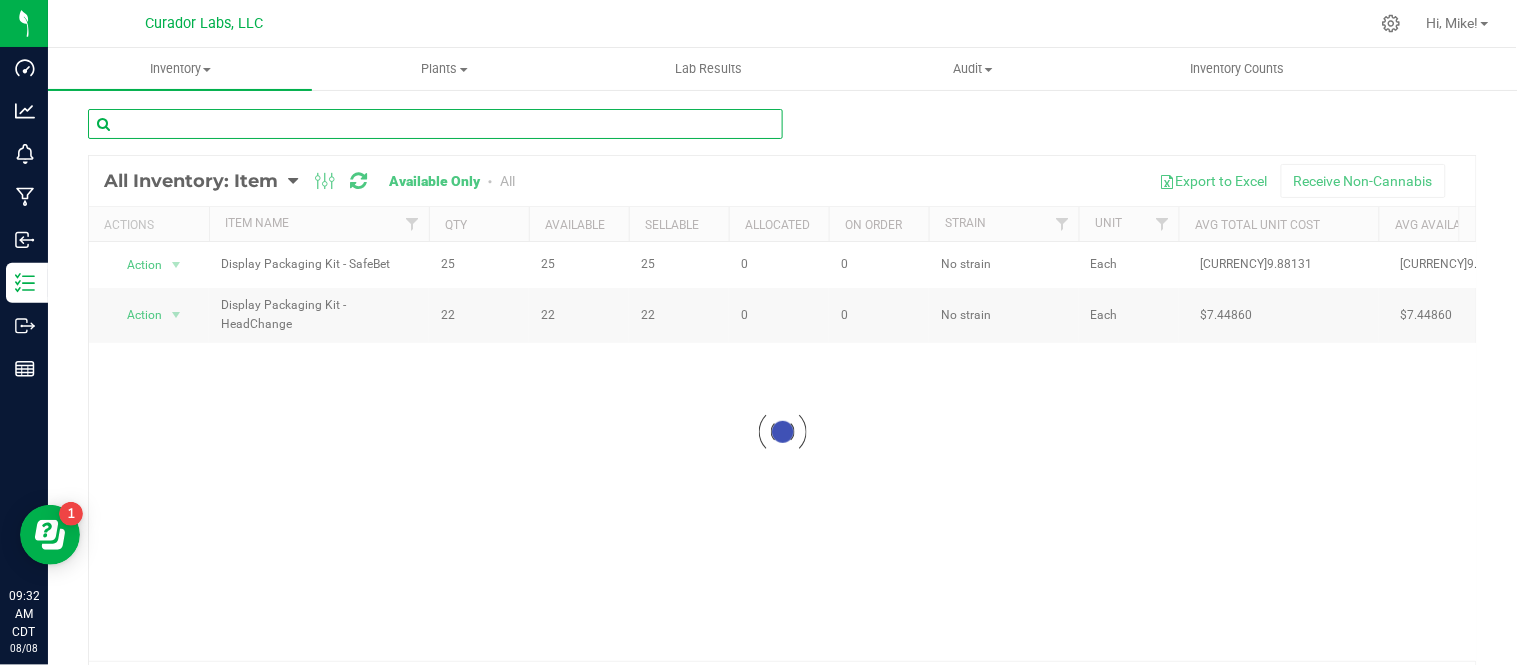 paste on "Labeled Jar Lid - HeadChange - Live Rosin Tropaconda 1 THC M Diamond" 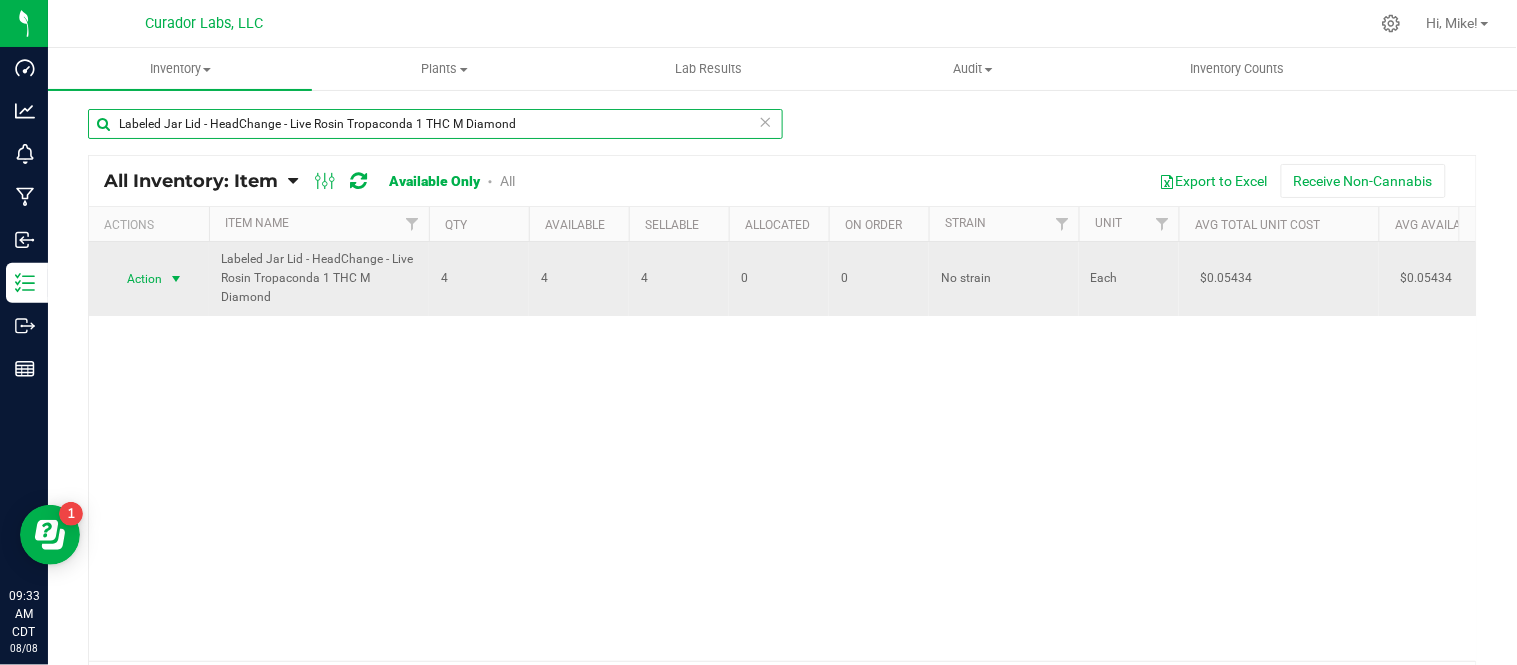 type on "Labeled Jar Lid - HeadChange - Live Rosin Tropaconda 1 THC M Diamond" 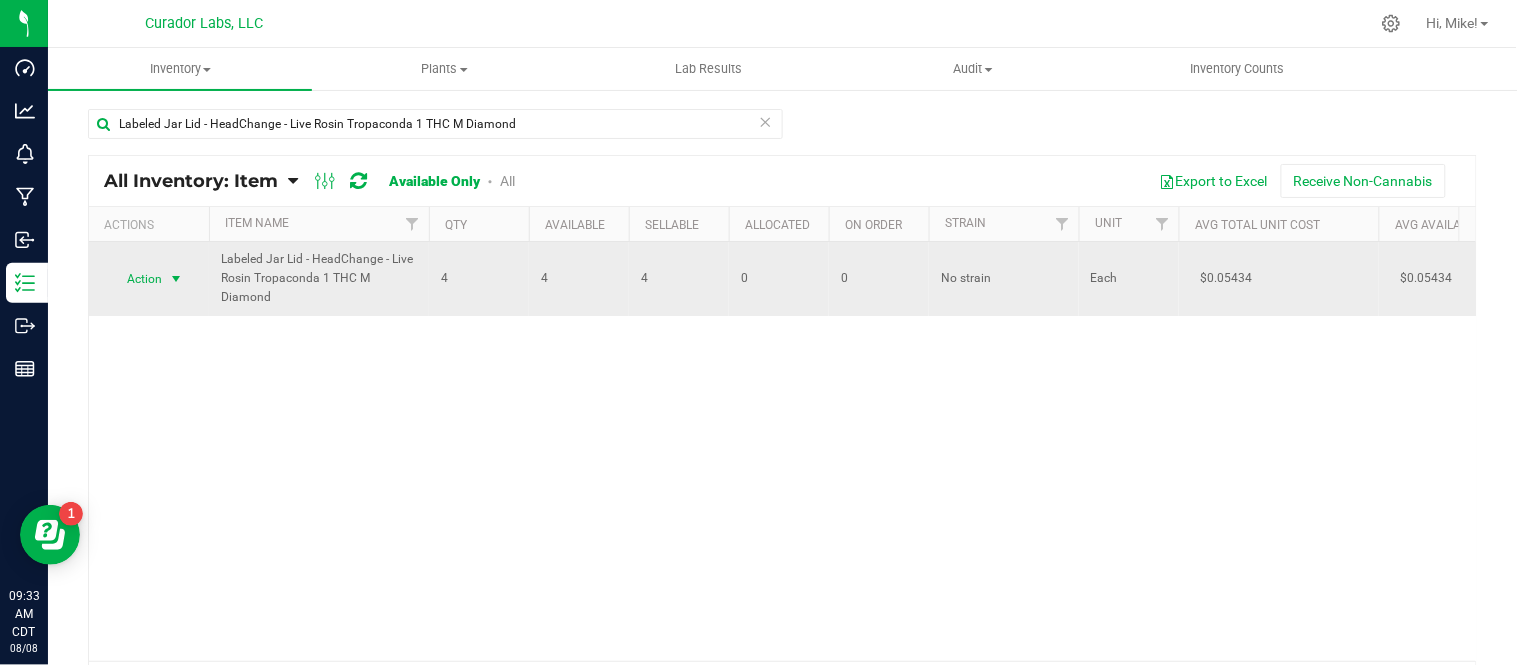 click at bounding box center (176, 279) 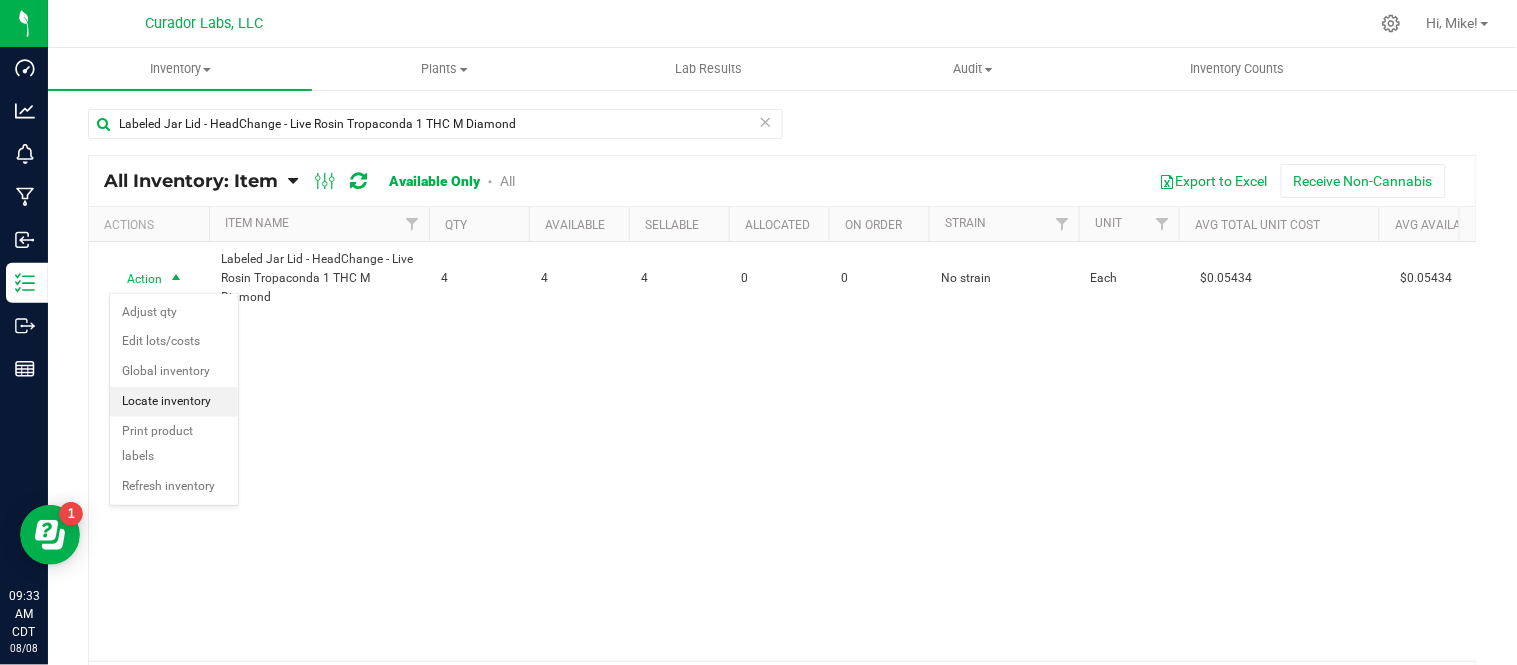 click on "Locate inventory" at bounding box center [174, 402] 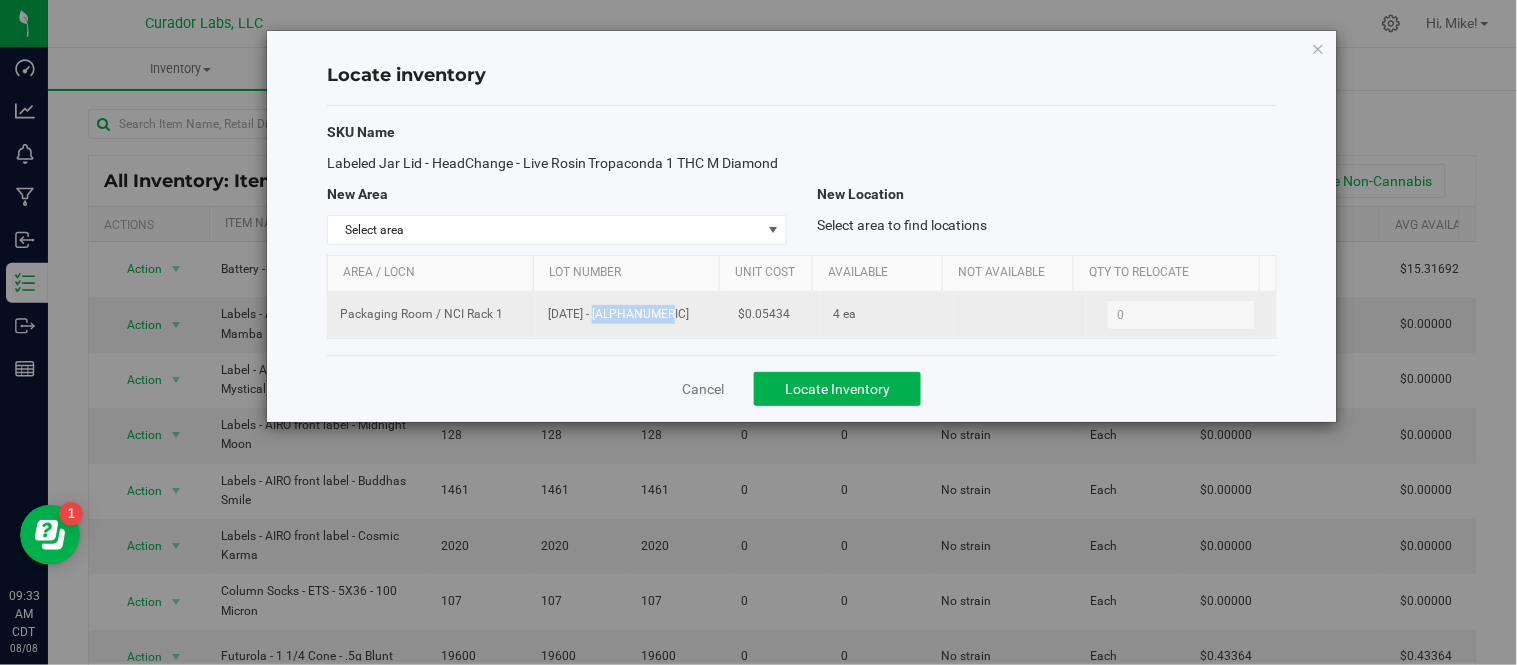 drag, startPoint x: 546, startPoint y: 315, endPoint x: 607, endPoint y: 320, distance: 61.204575 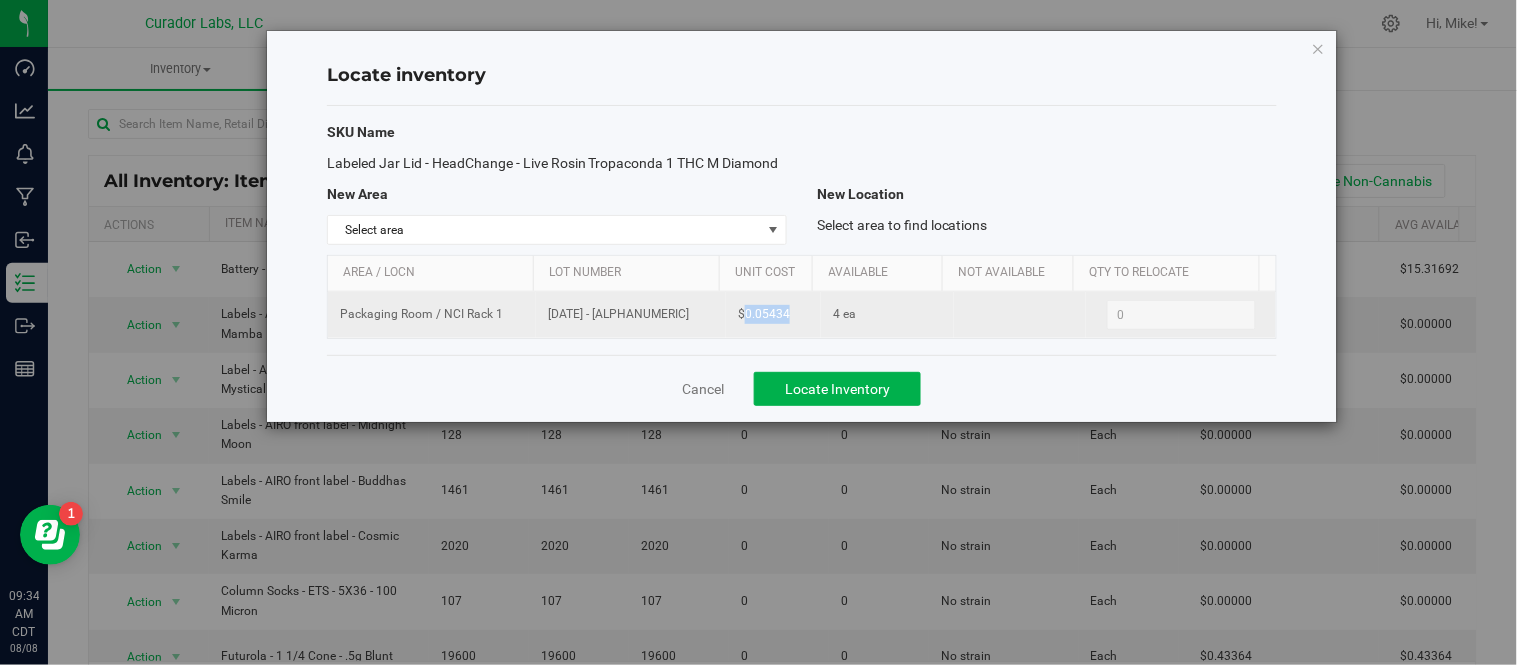 drag, startPoint x: 740, startPoint y: 318, endPoint x: 794, endPoint y: 323, distance: 54.230988 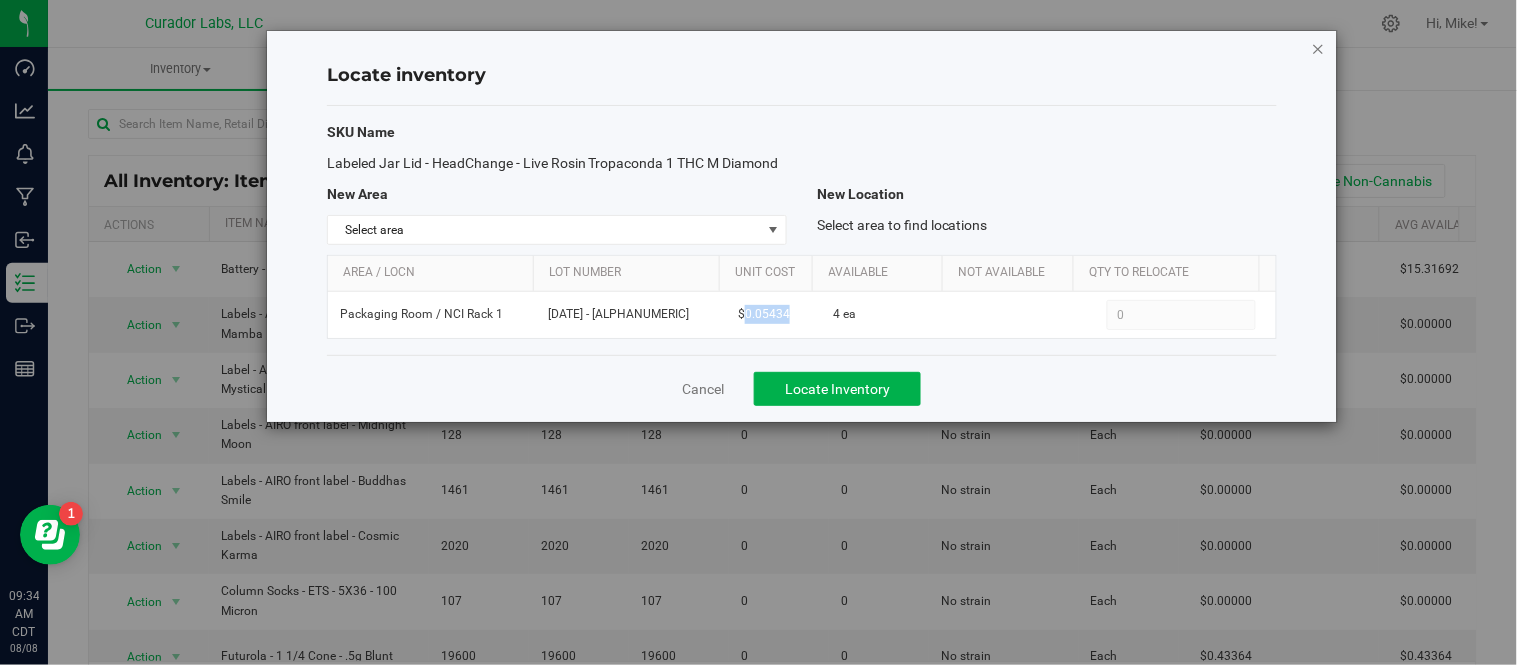 click at bounding box center (1319, 48) 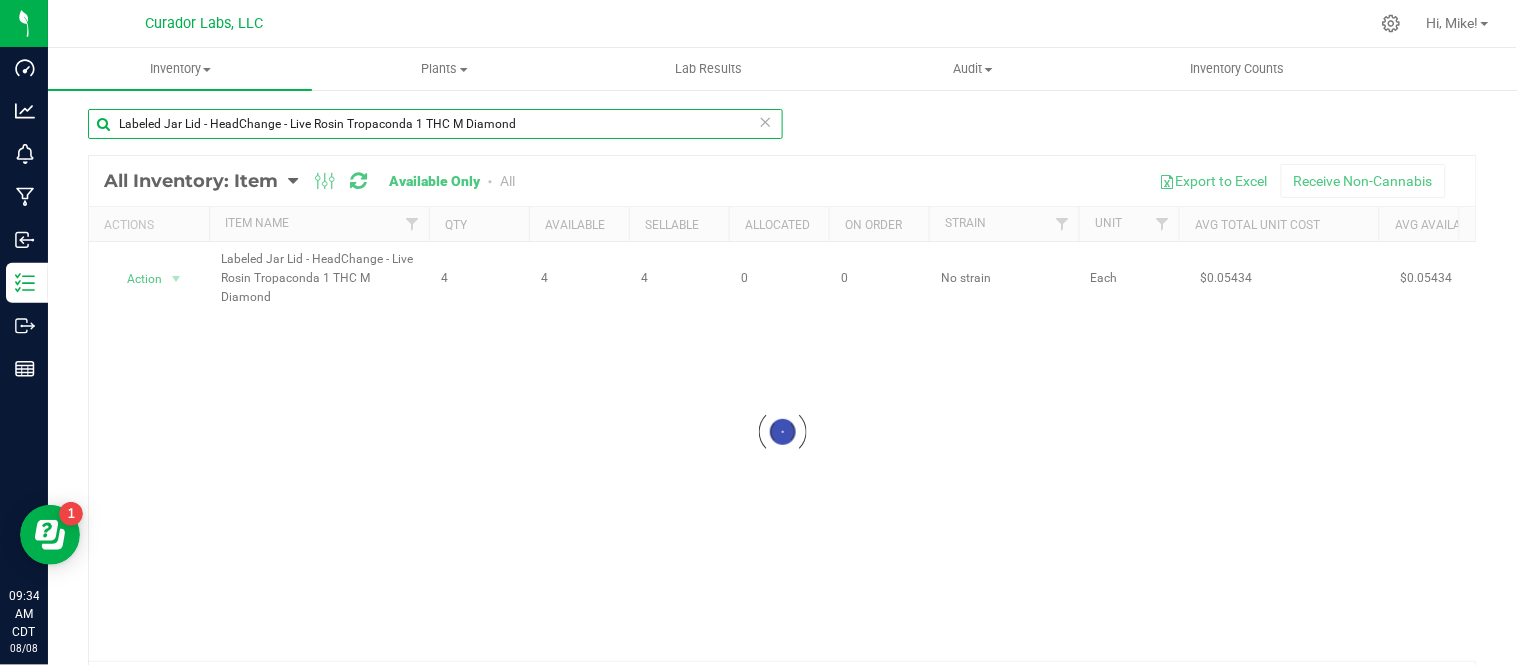 click on "Labeled Jar Lid - HeadChange - Live Rosin Tropaconda 1 THC M Diamond" at bounding box center [435, 124] 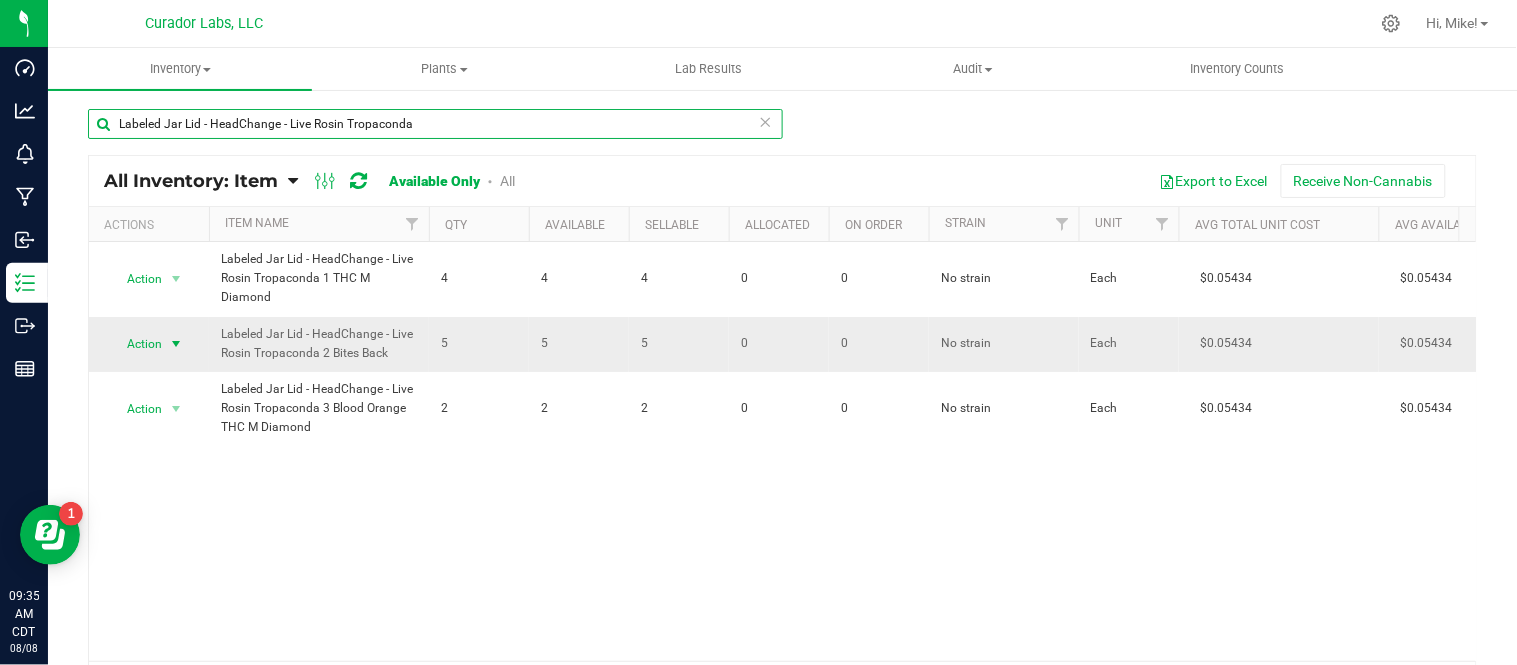 type on "Labeled Jar Lid - HeadChange - Live Rosin Tropaconda" 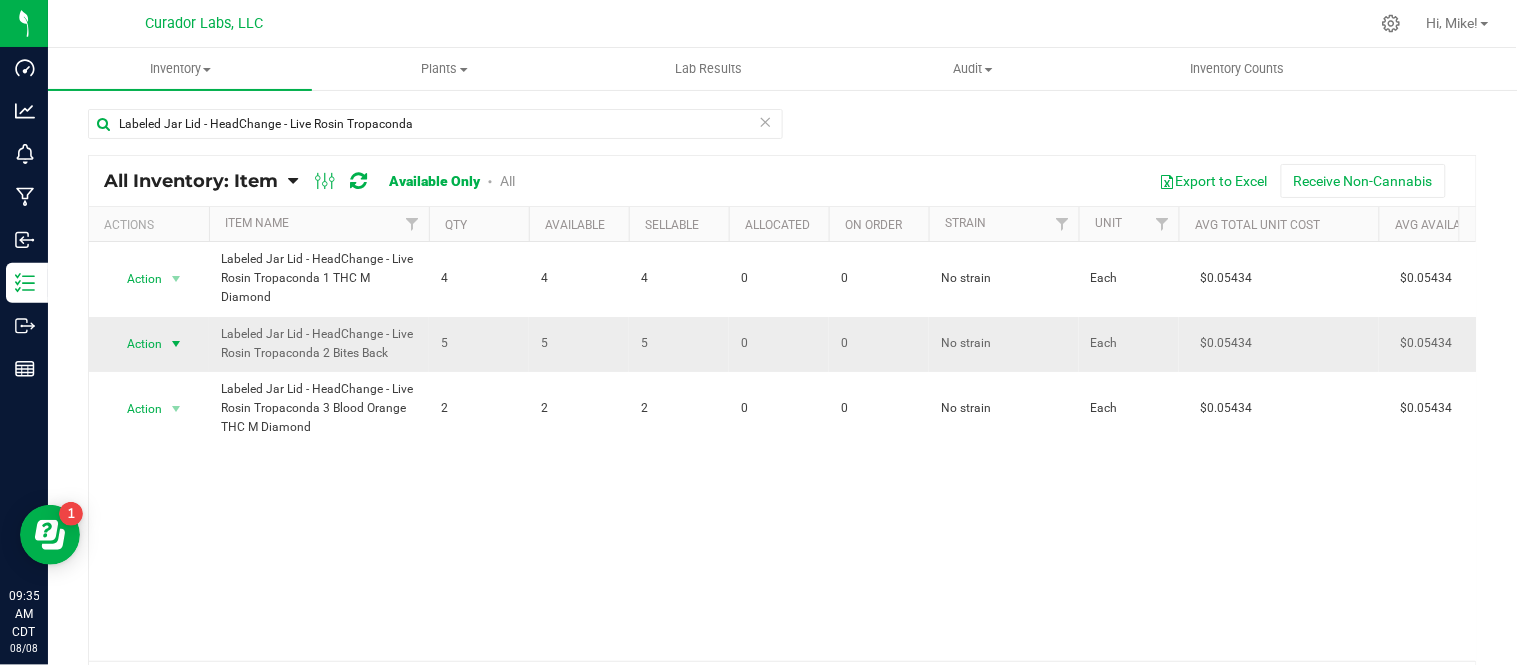 click at bounding box center [176, 344] 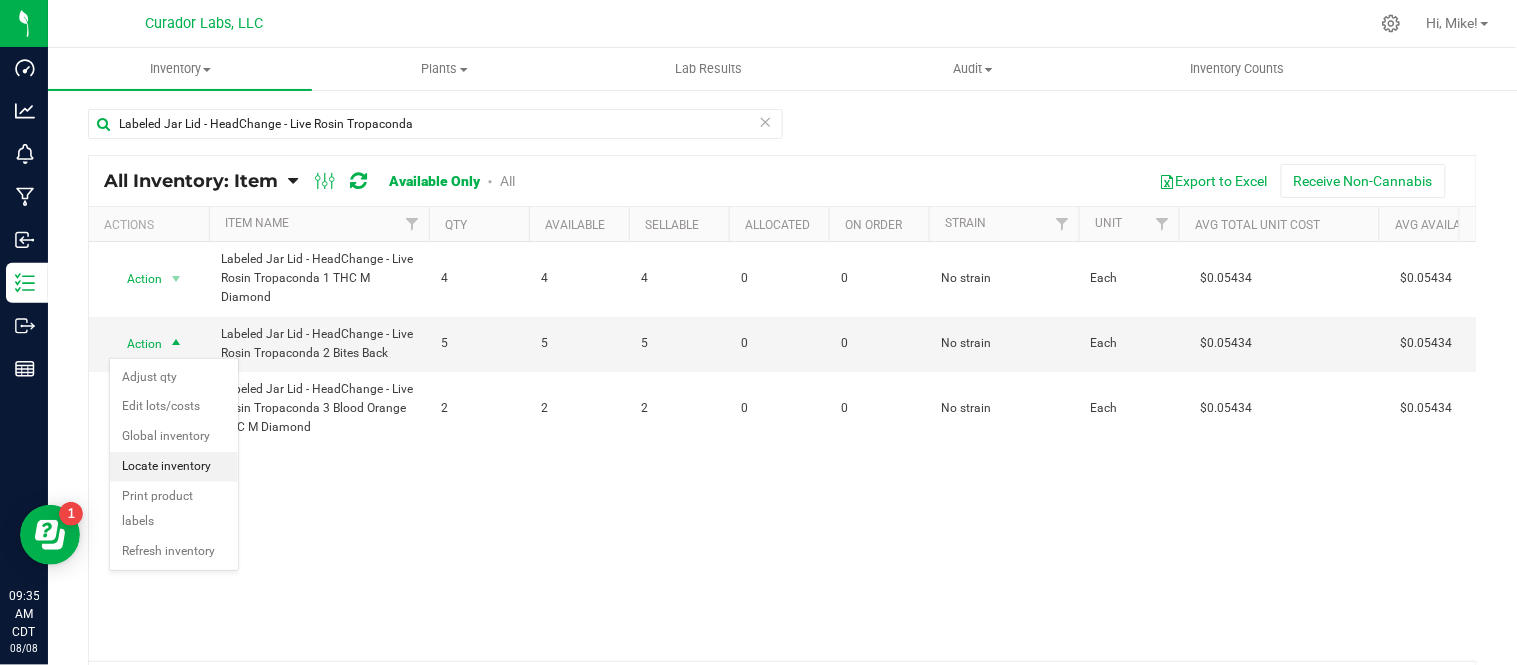 click on "Locate inventory" at bounding box center (174, 467) 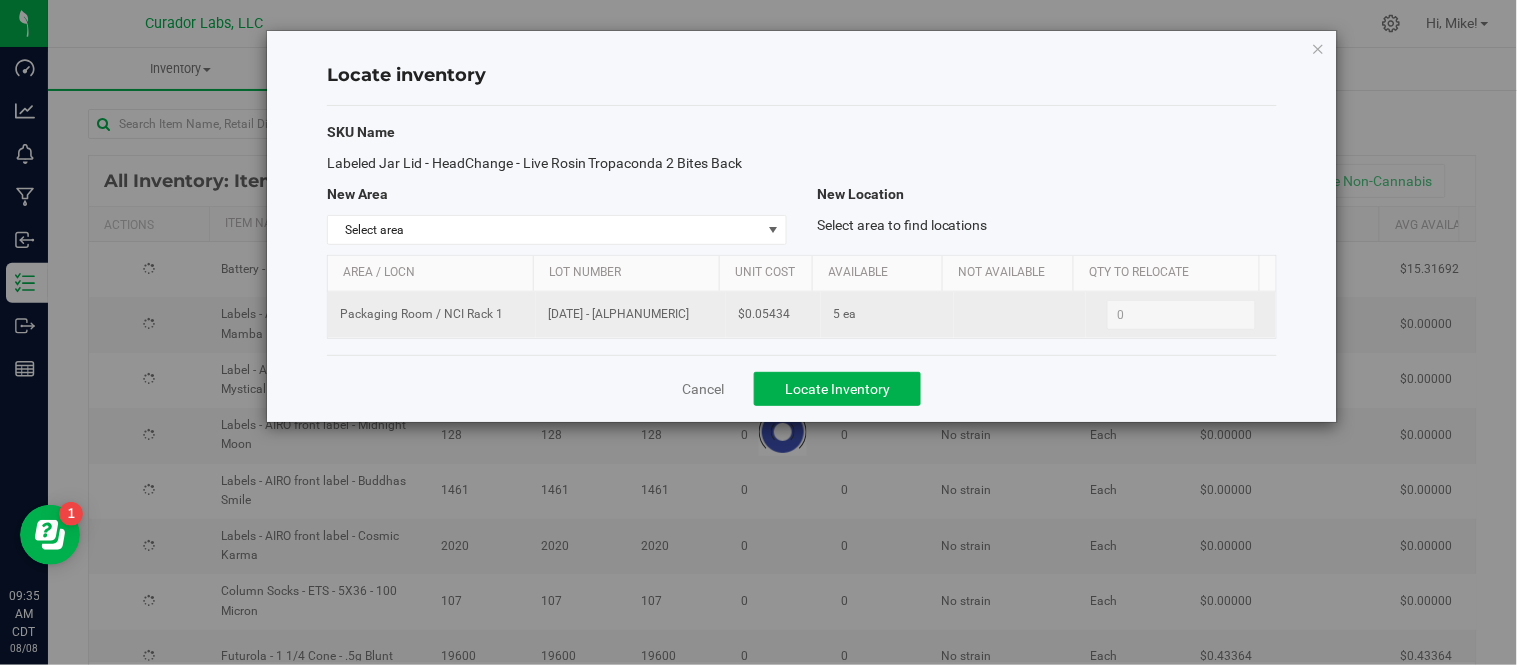 drag, startPoint x: 545, startPoint y: 321, endPoint x: 612, endPoint y: 322, distance: 67.00746 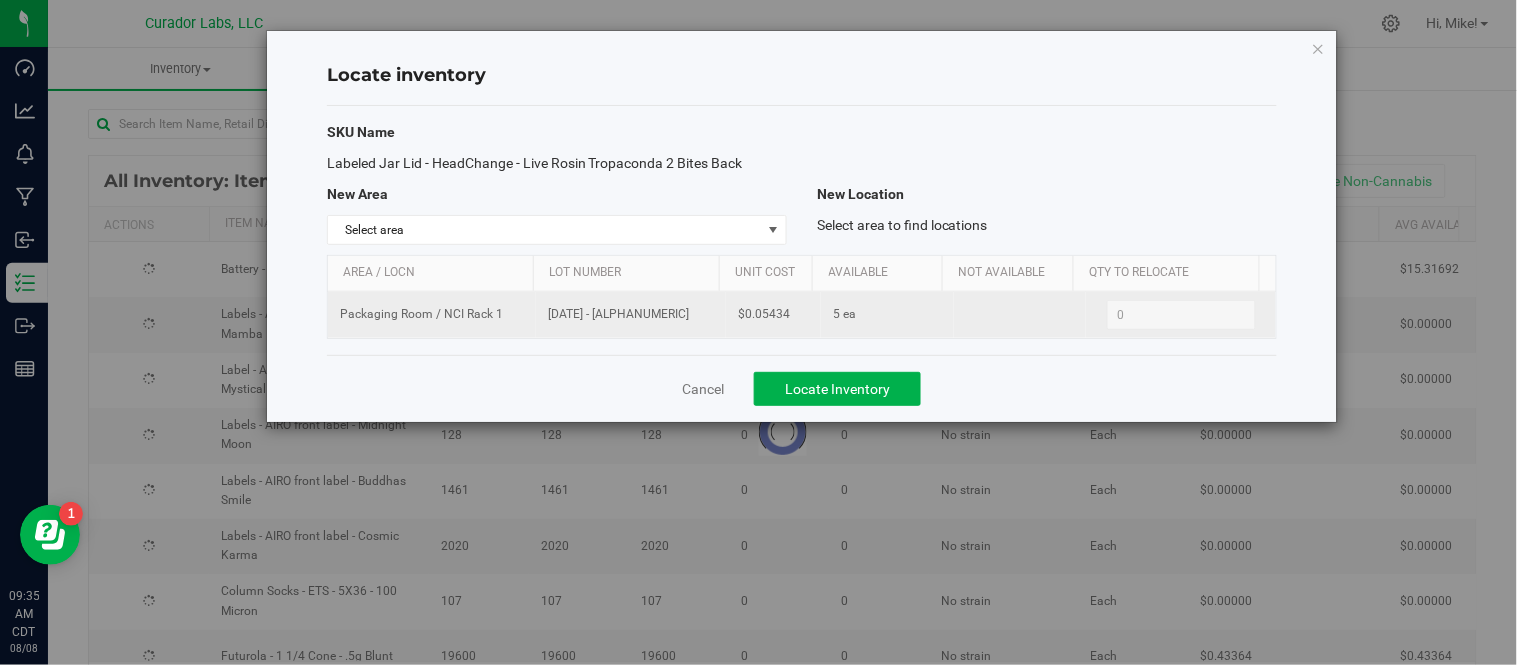 click on "[DATE] - [ALPHANUMERIC]" at bounding box center [631, 314] 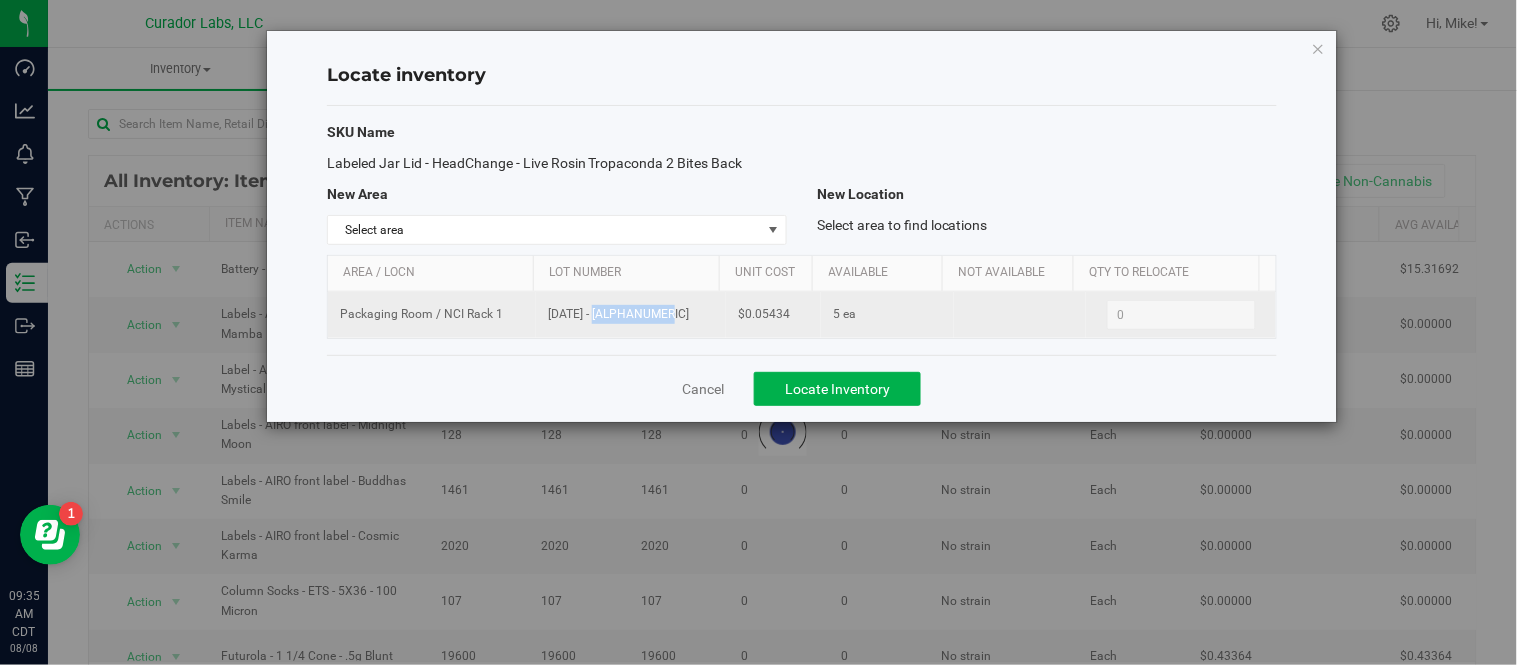 copy on "[DATE] - [ALPHANUMERIC]" 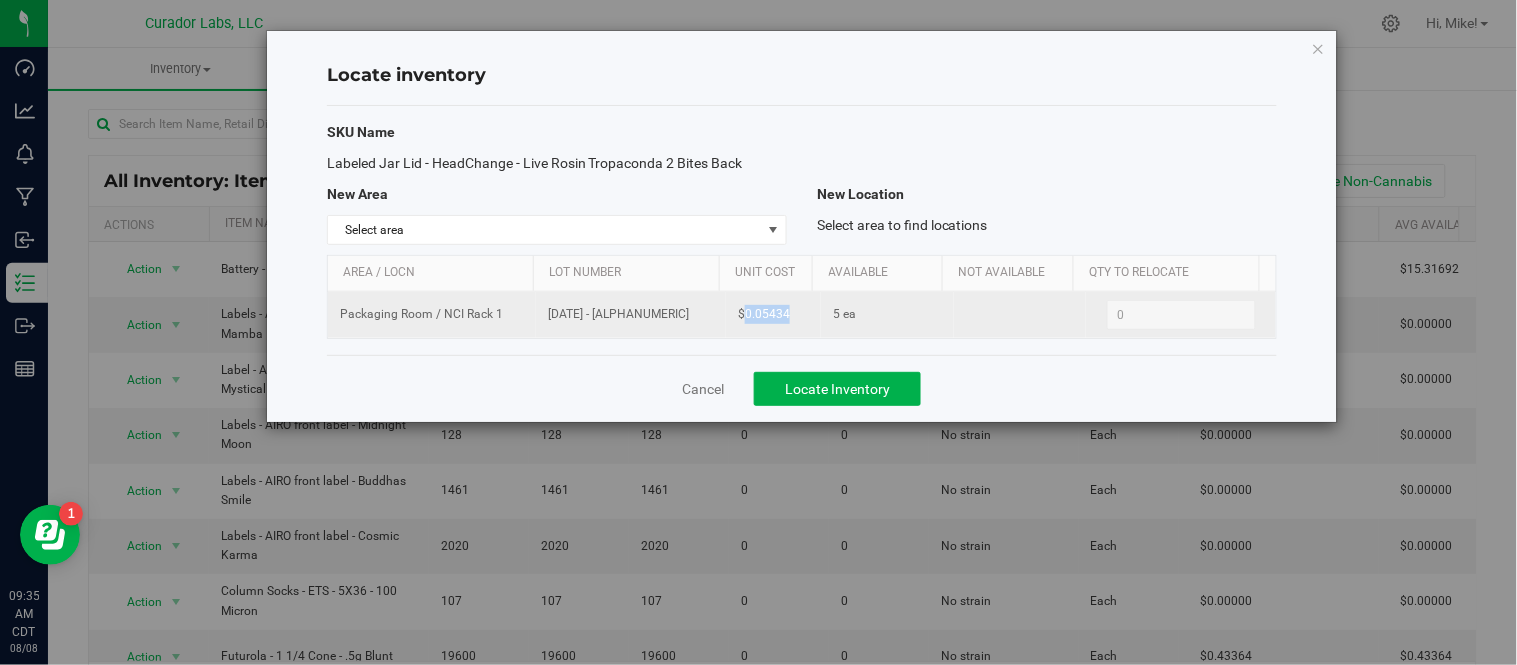 drag, startPoint x: 738, startPoint y: 318, endPoint x: 793, endPoint y: 318, distance: 55 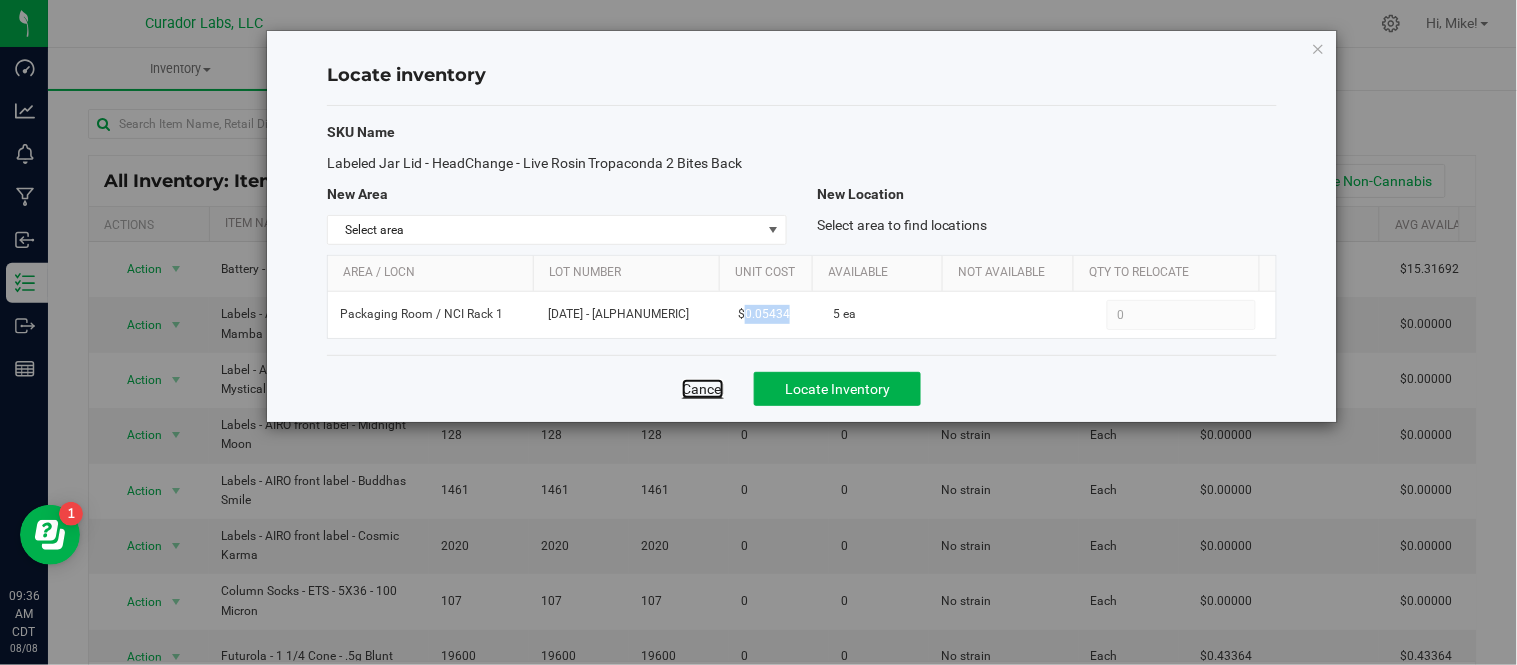click on "Cancel" at bounding box center (703, 389) 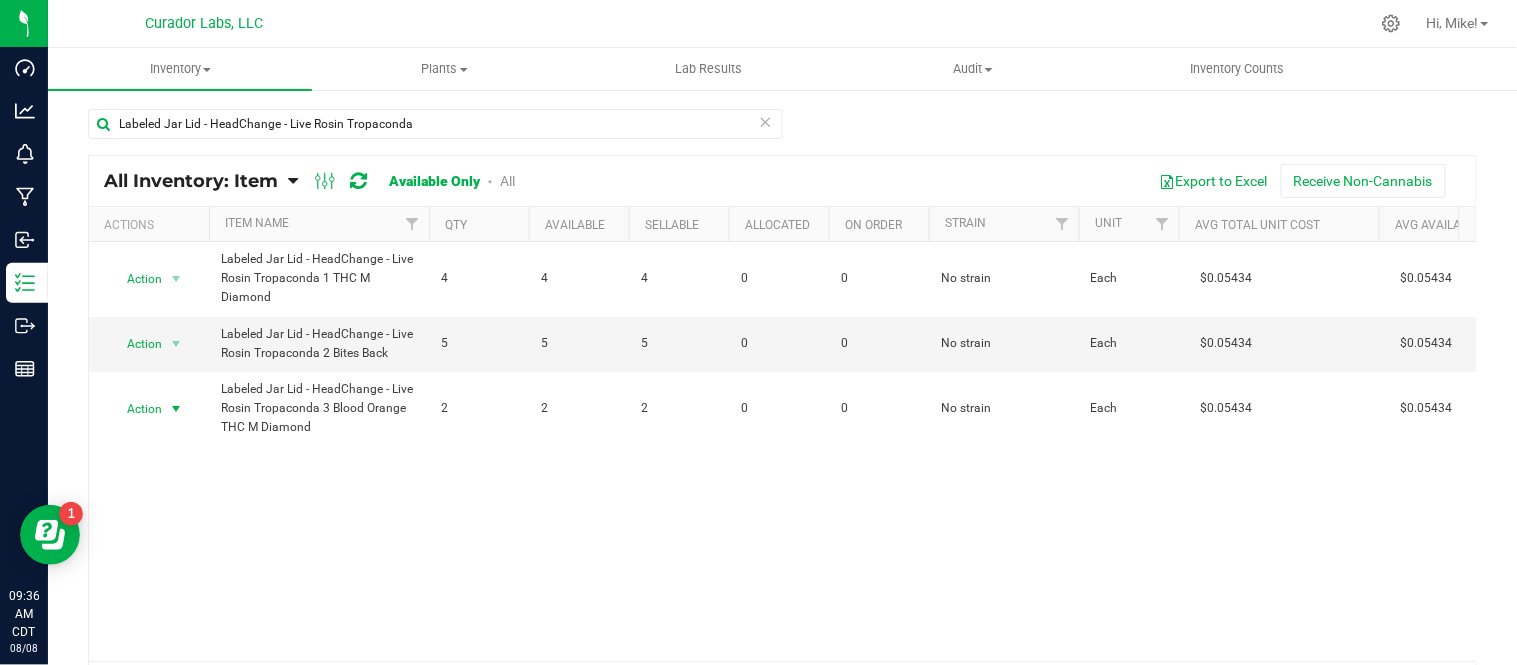 click at bounding box center (176, 409) 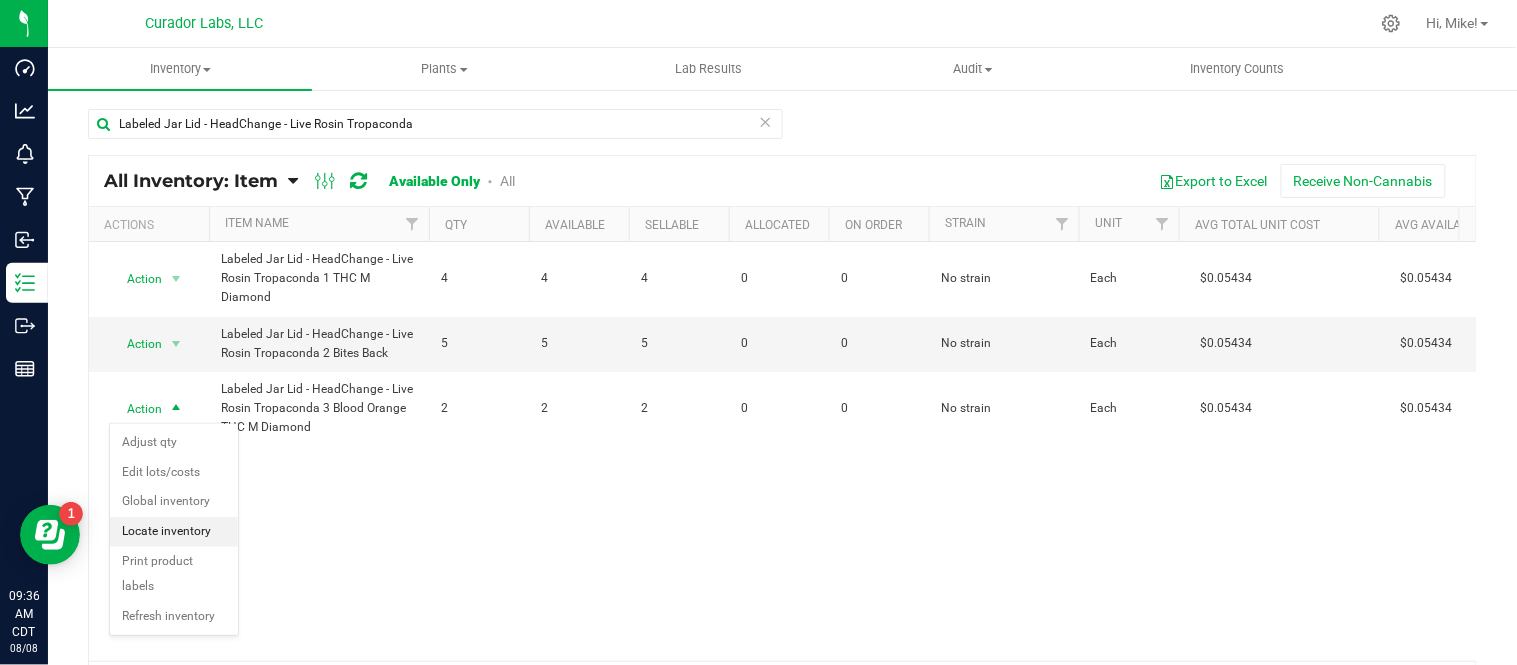 click on "Locate inventory" at bounding box center [174, 532] 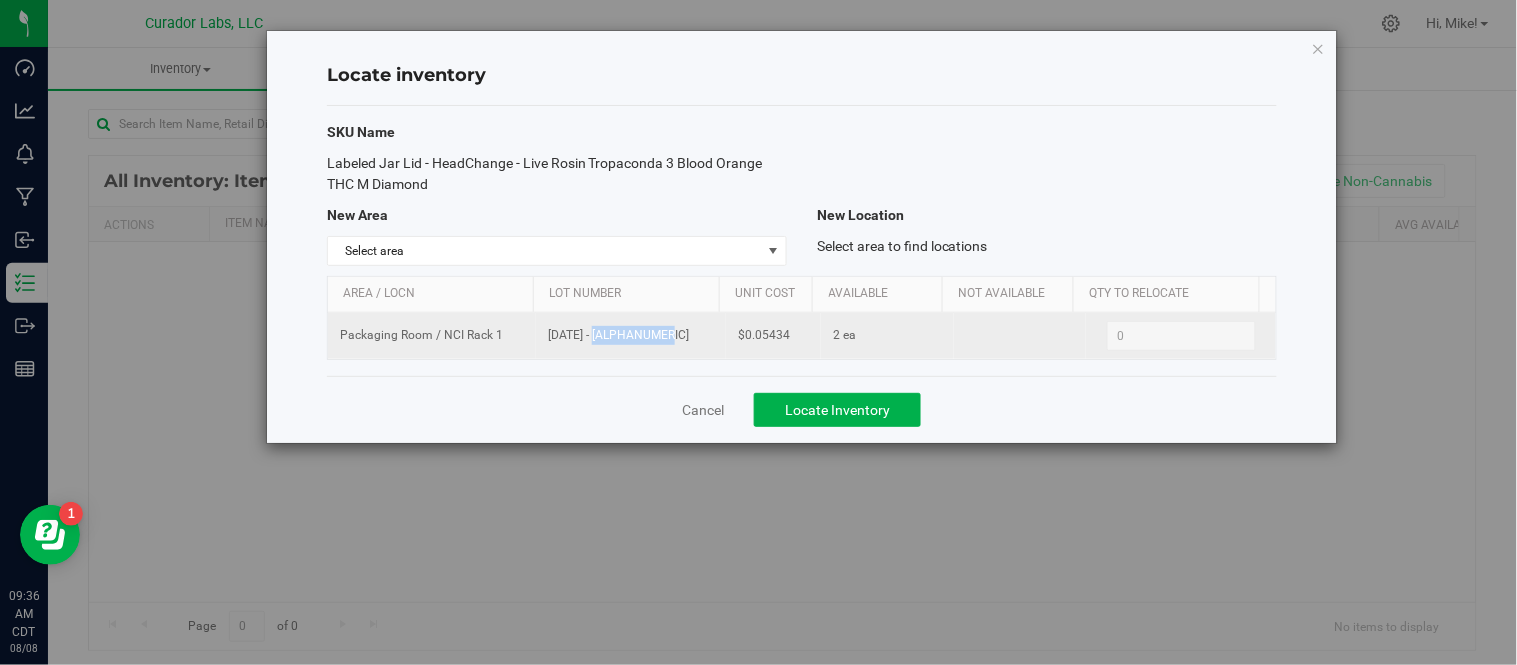 drag, startPoint x: 541, startPoint y: 338, endPoint x: 651, endPoint y: 343, distance: 110.11358 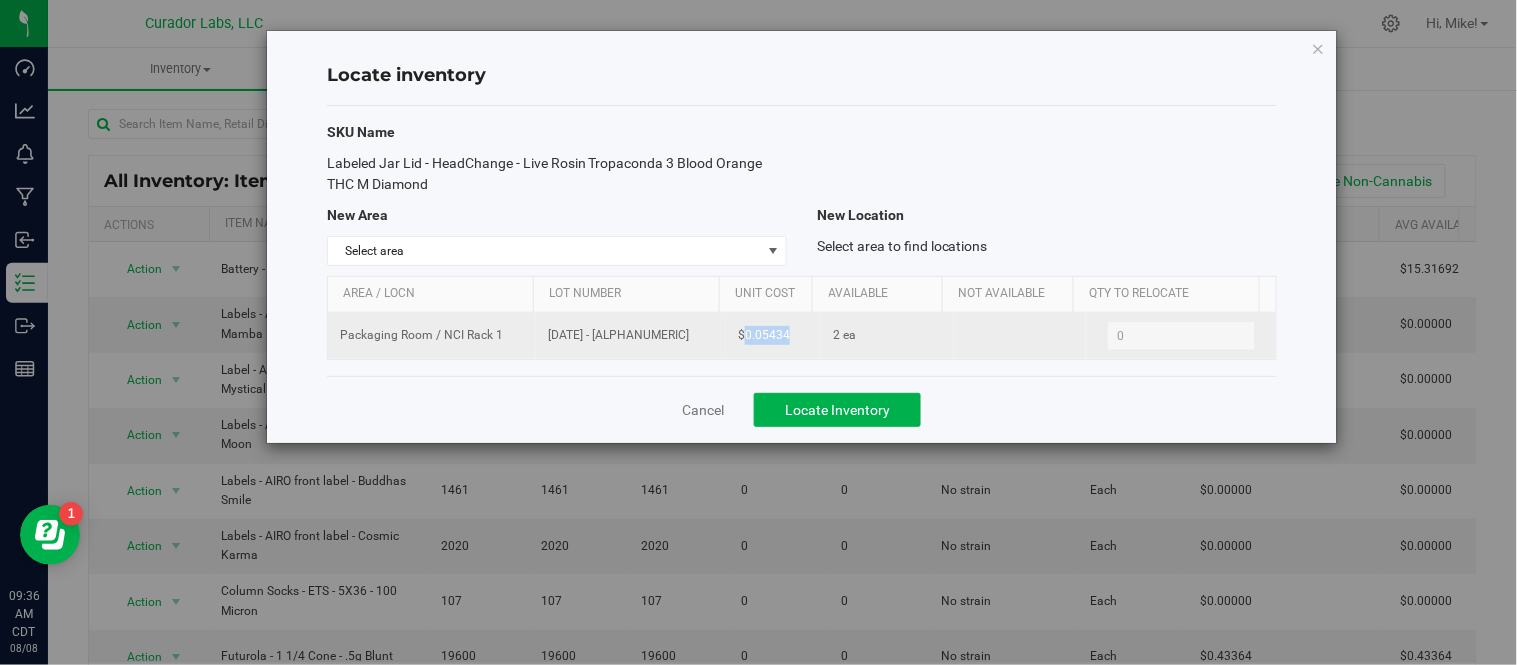 drag, startPoint x: 740, startPoint y: 337, endPoint x: 788, endPoint y: 340, distance: 48.09366 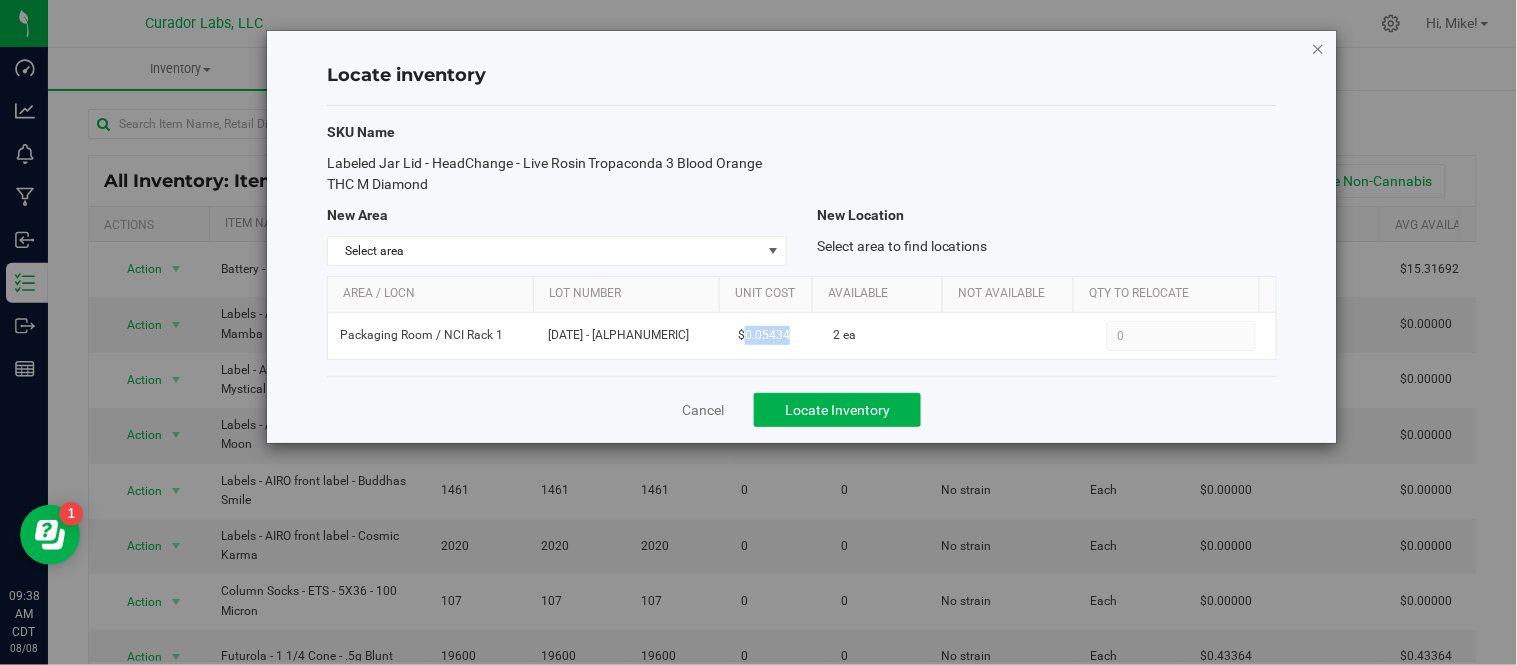 click at bounding box center [1319, 48] 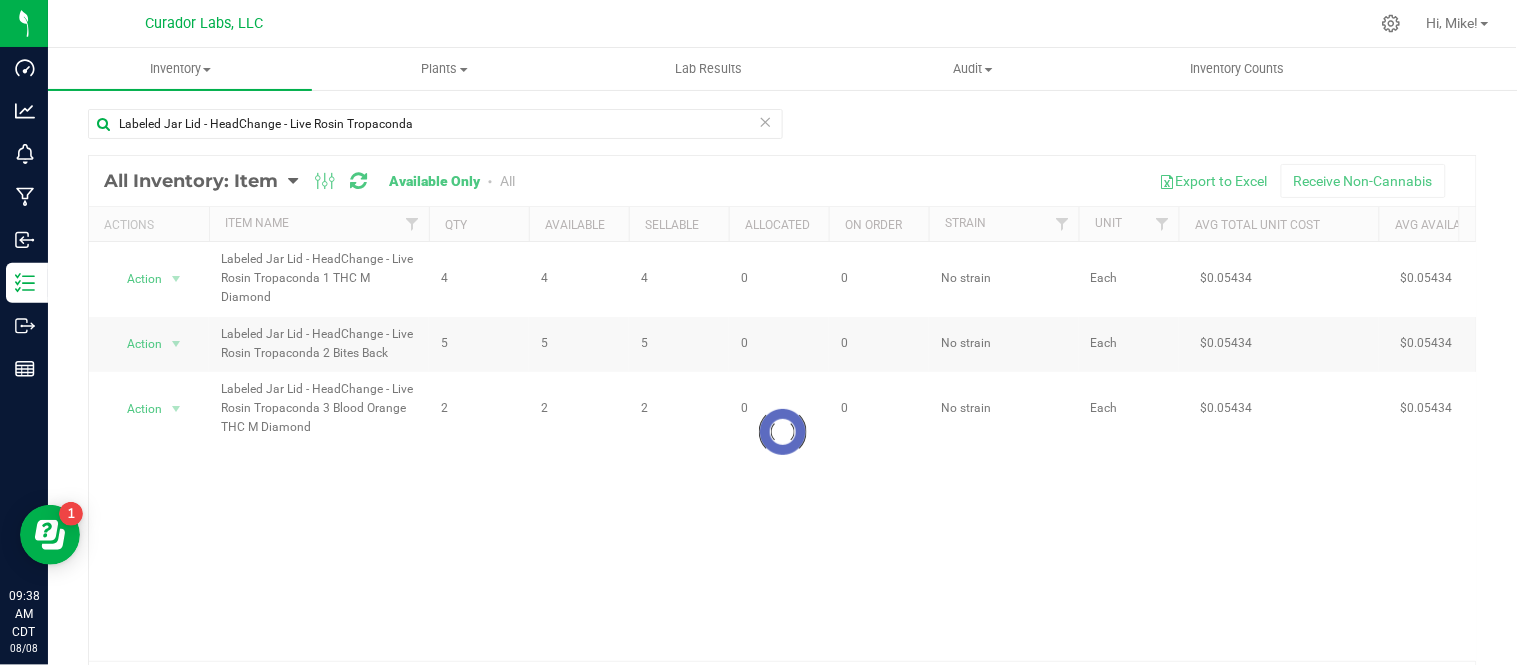 click at bounding box center (766, 121) 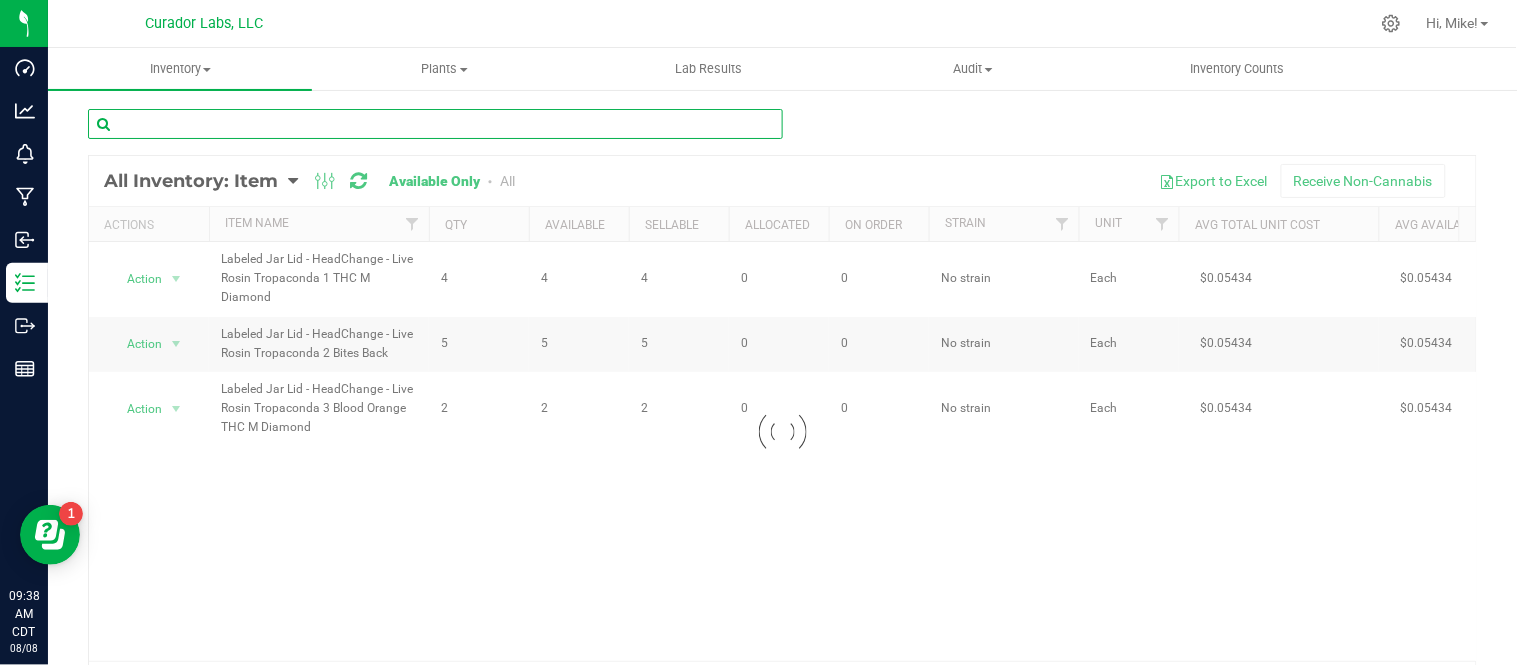 click at bounding box center [435, 124] 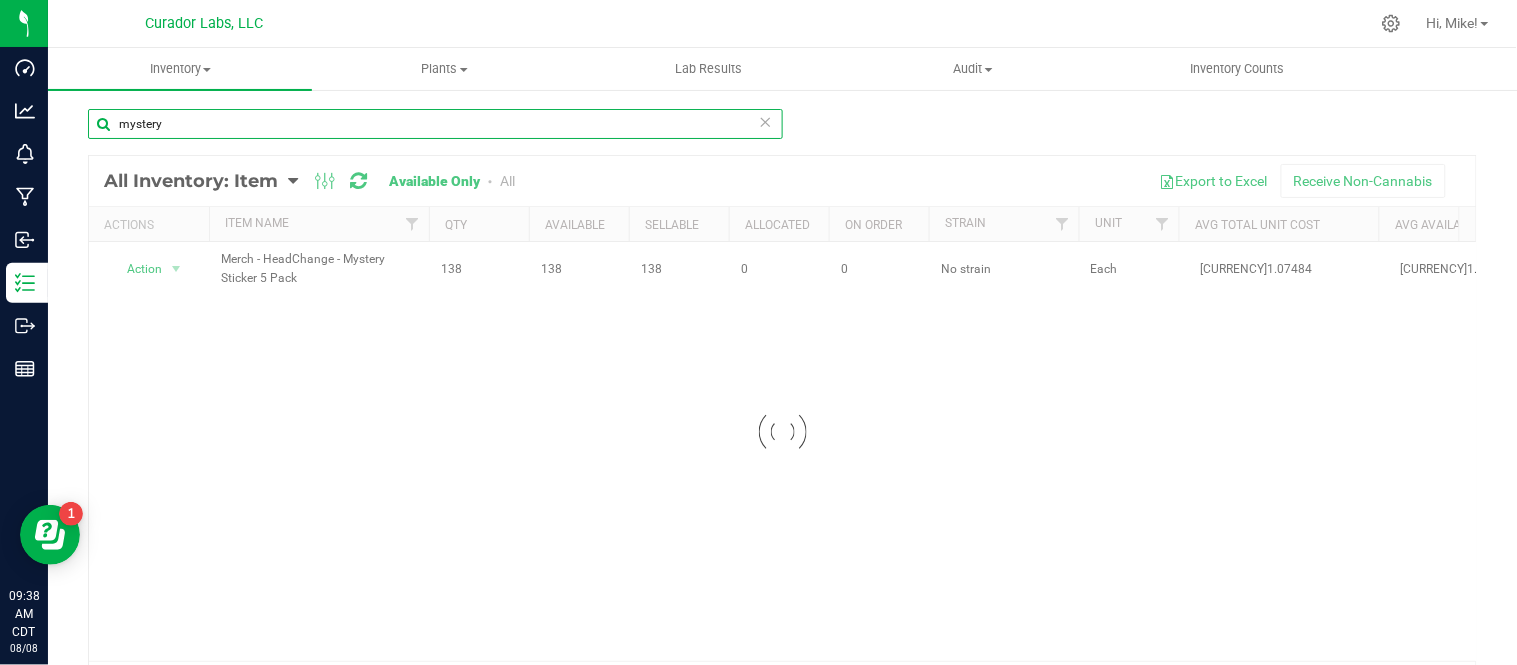 type on "mystery" 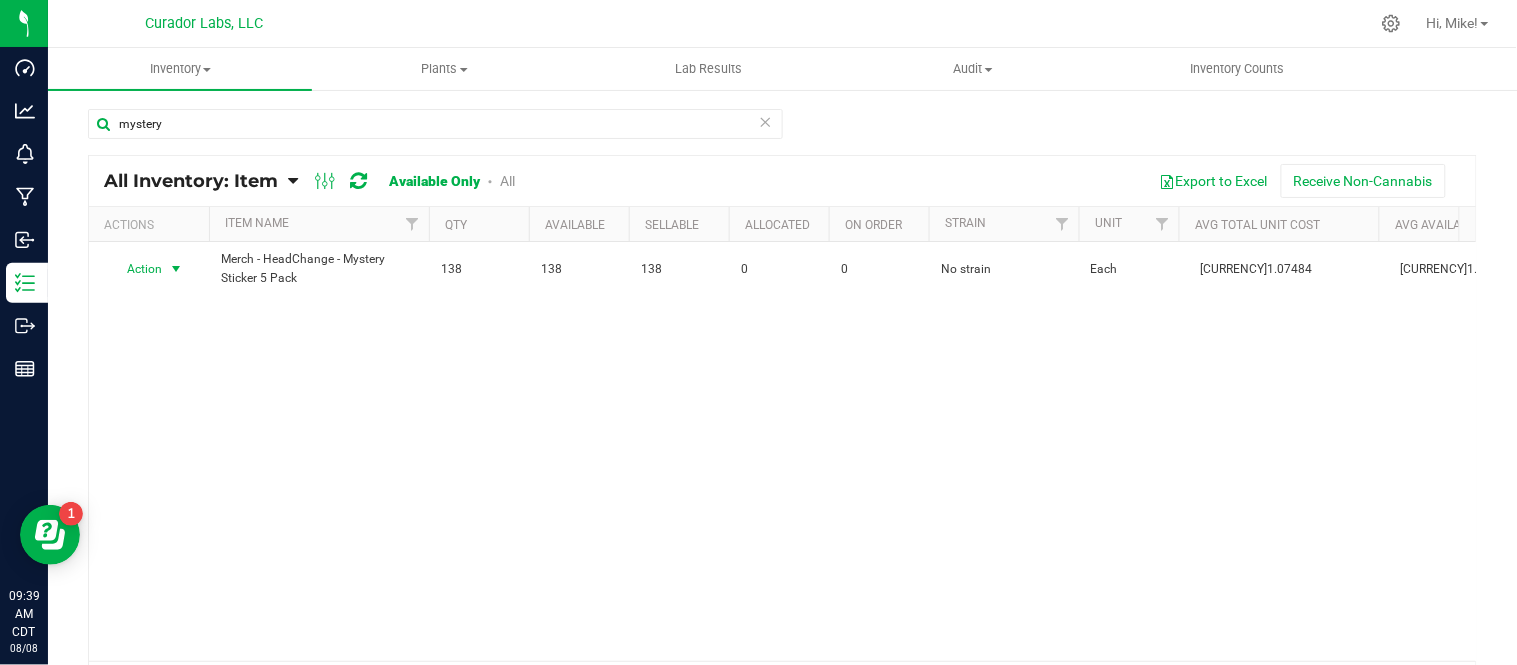 click at bounding box center (176, 269) 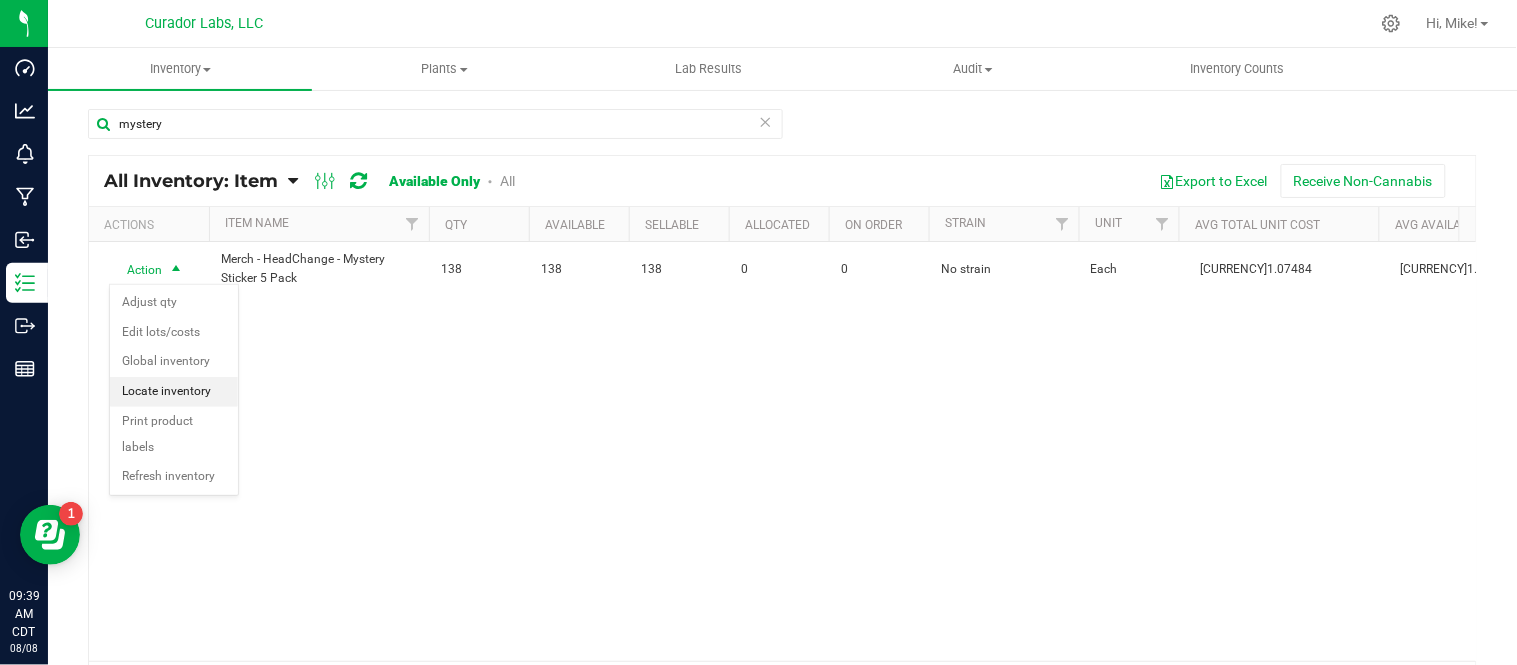 click on "Locate inventory" at bounding box center [174, 392] 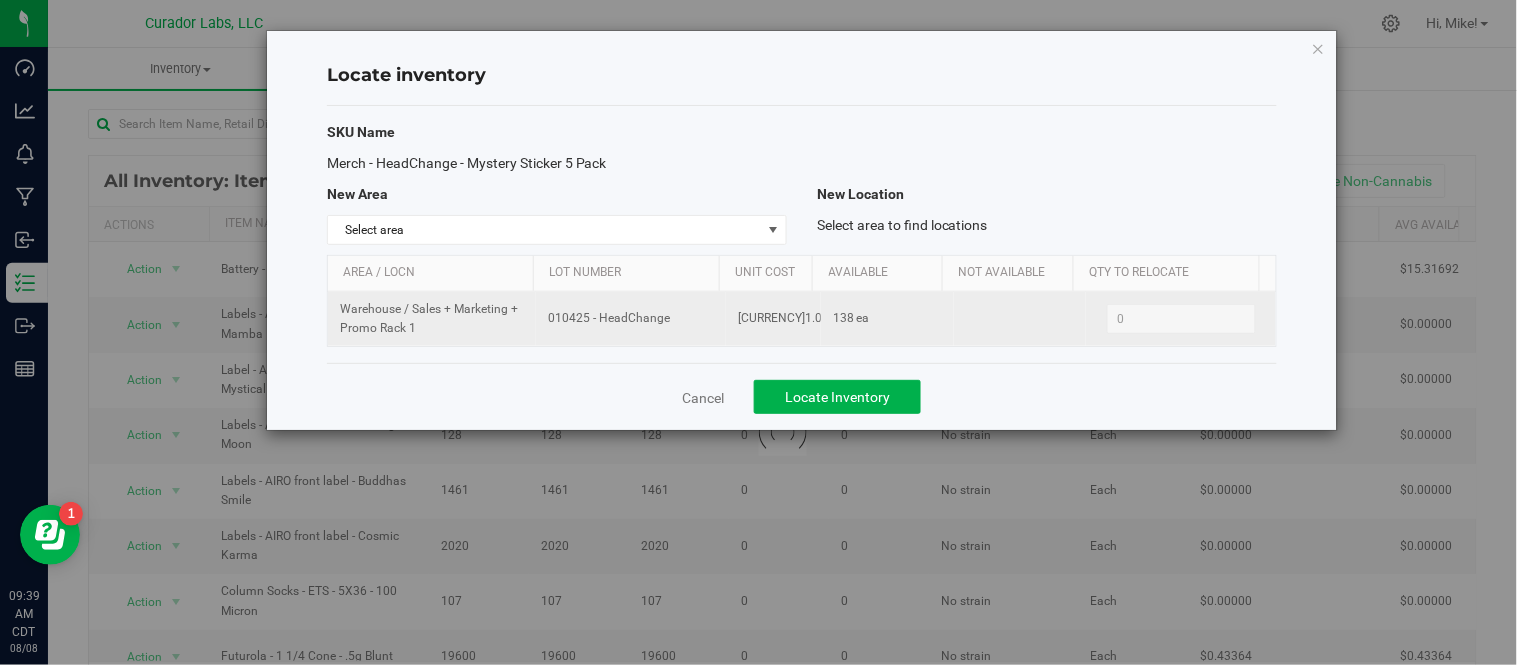 drag, startPoint x: 545, startPoint y: 320, endPoint x: 666, endPoint y: 331, distance: 121.49897 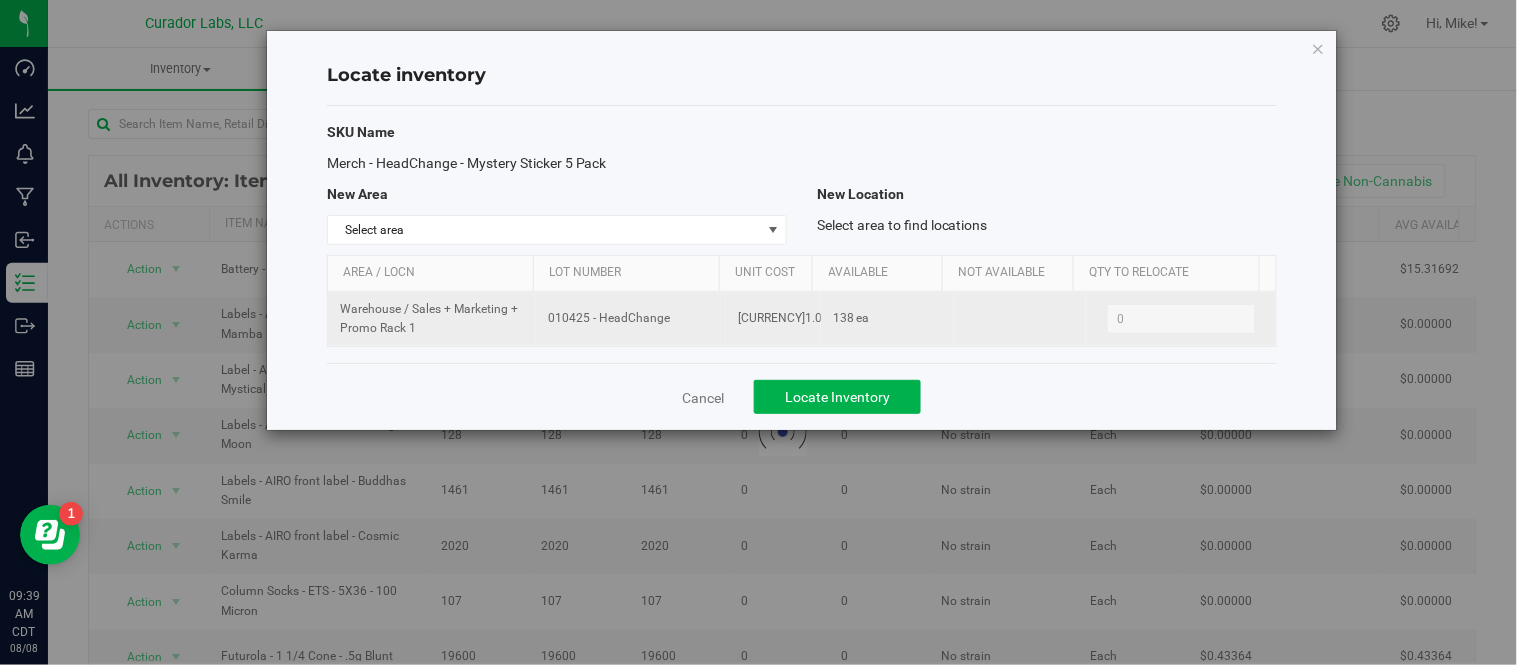 click on "010425 - HeadChange" at bounding box center (631, 319) 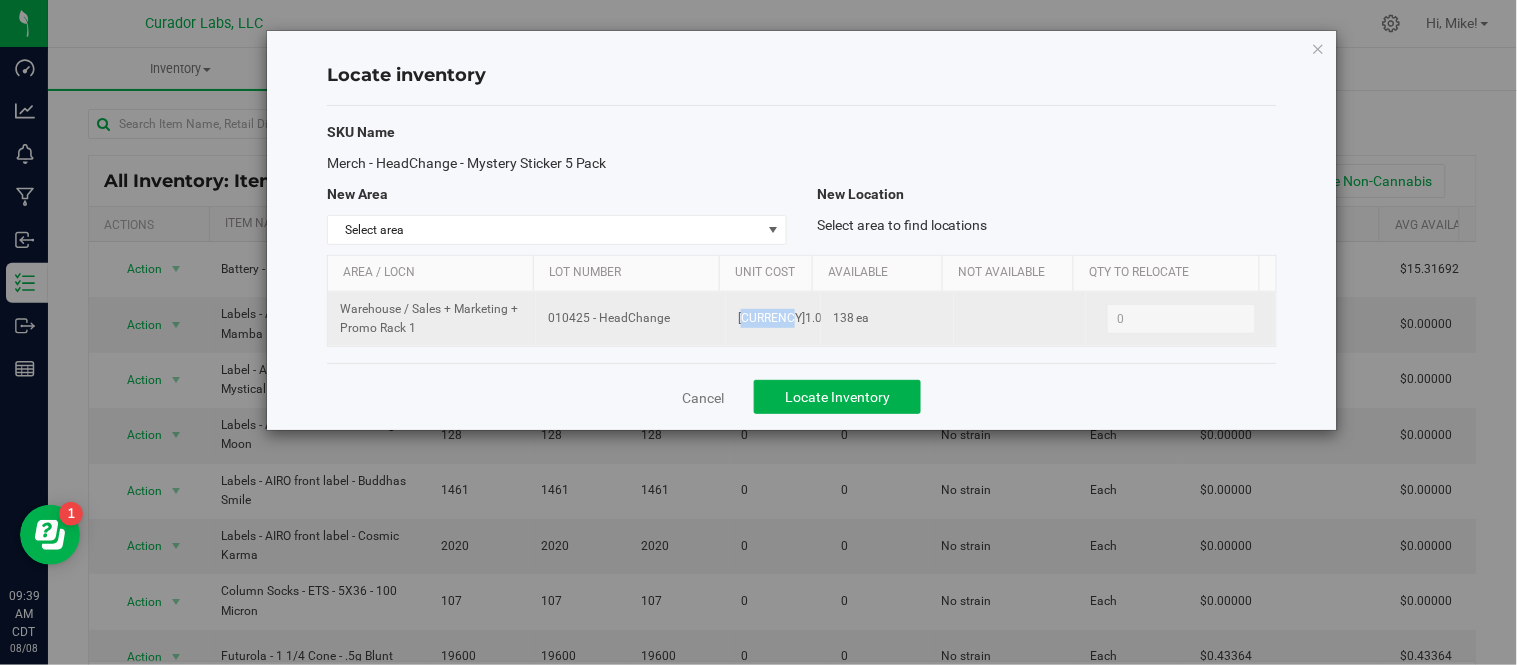 drag, startPoint x: 737, startPoint y: 320, endPoint x: 791, endPoint y: 323, distance: 54.08327 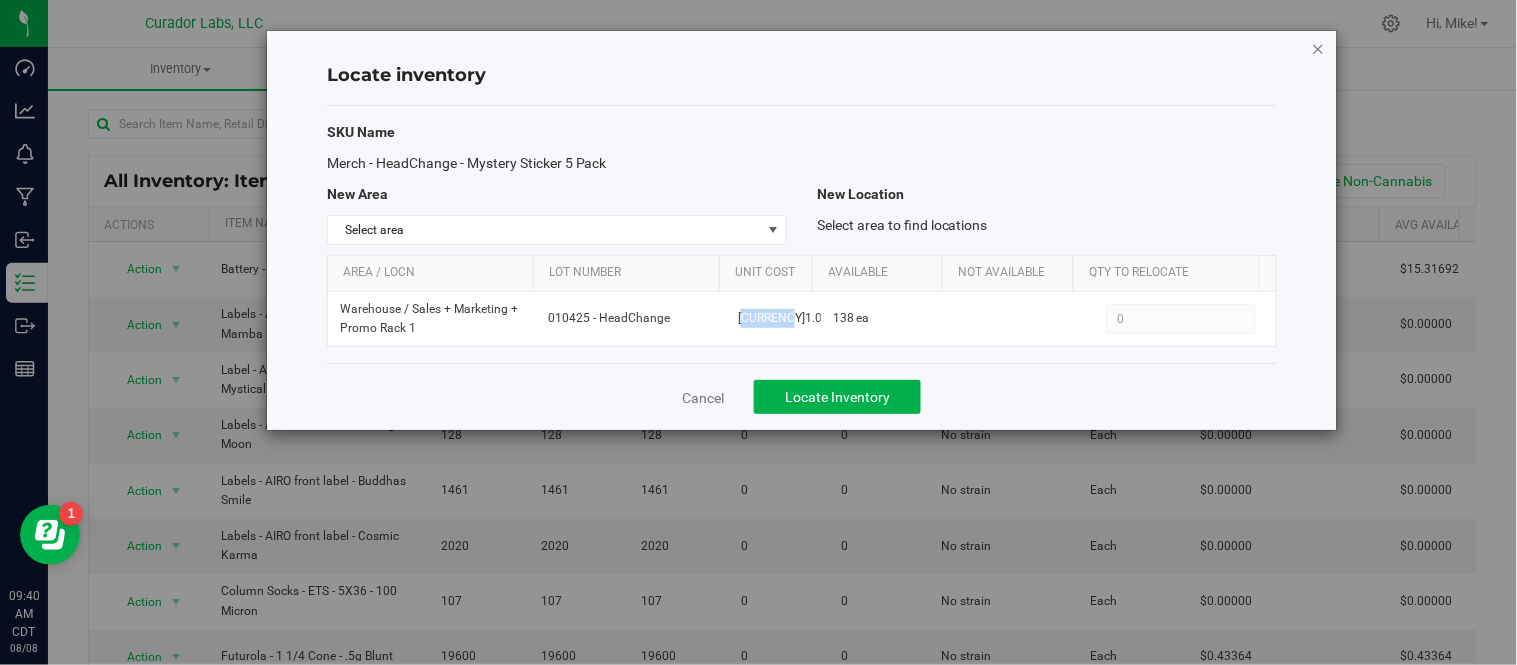click at bounding box center (1319, 48) 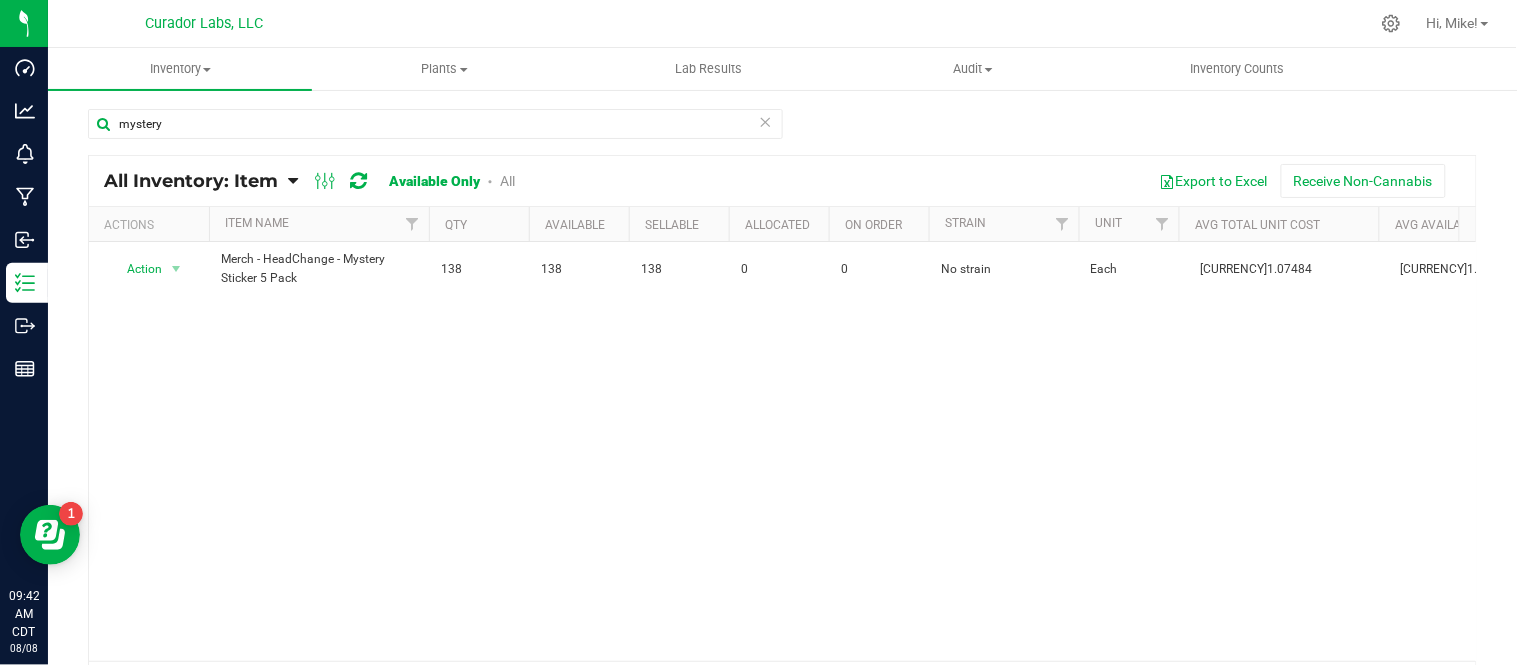 click at bounding box center [766, 121] 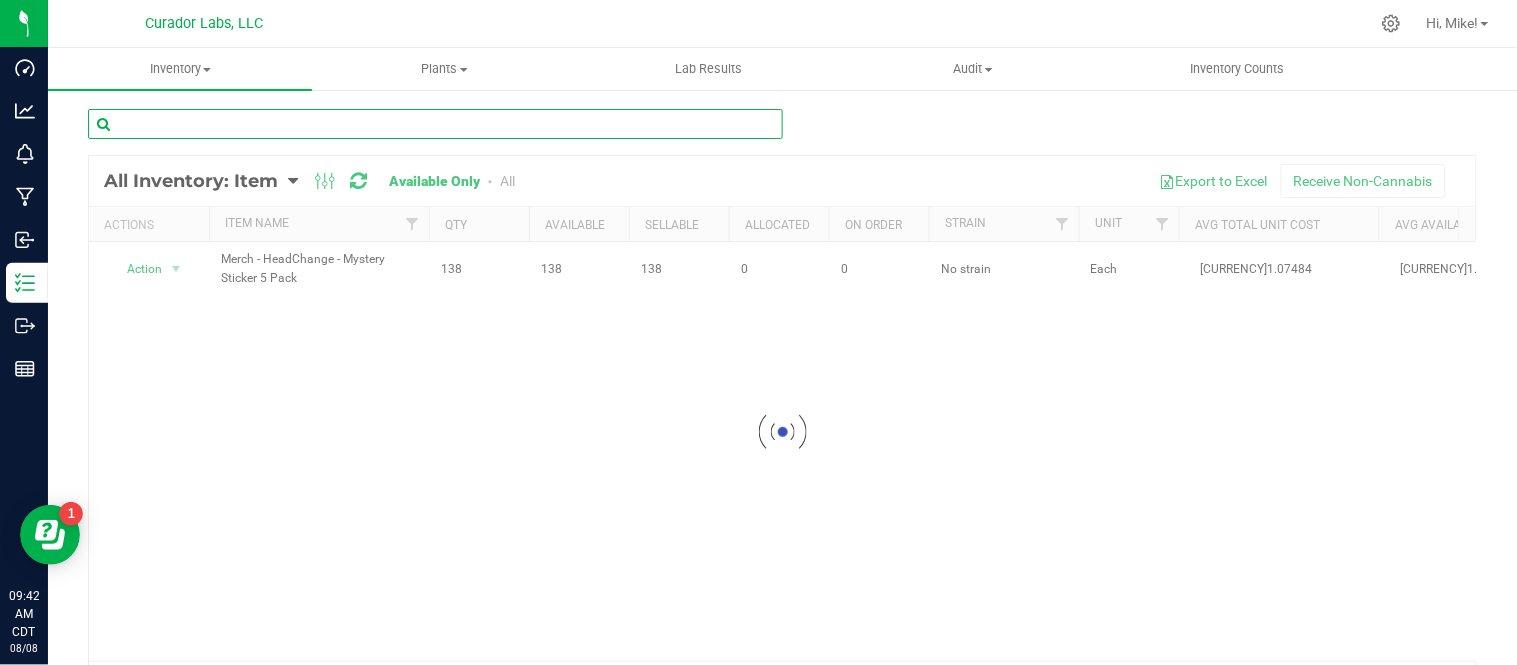 click at bounding box center [435, 124] 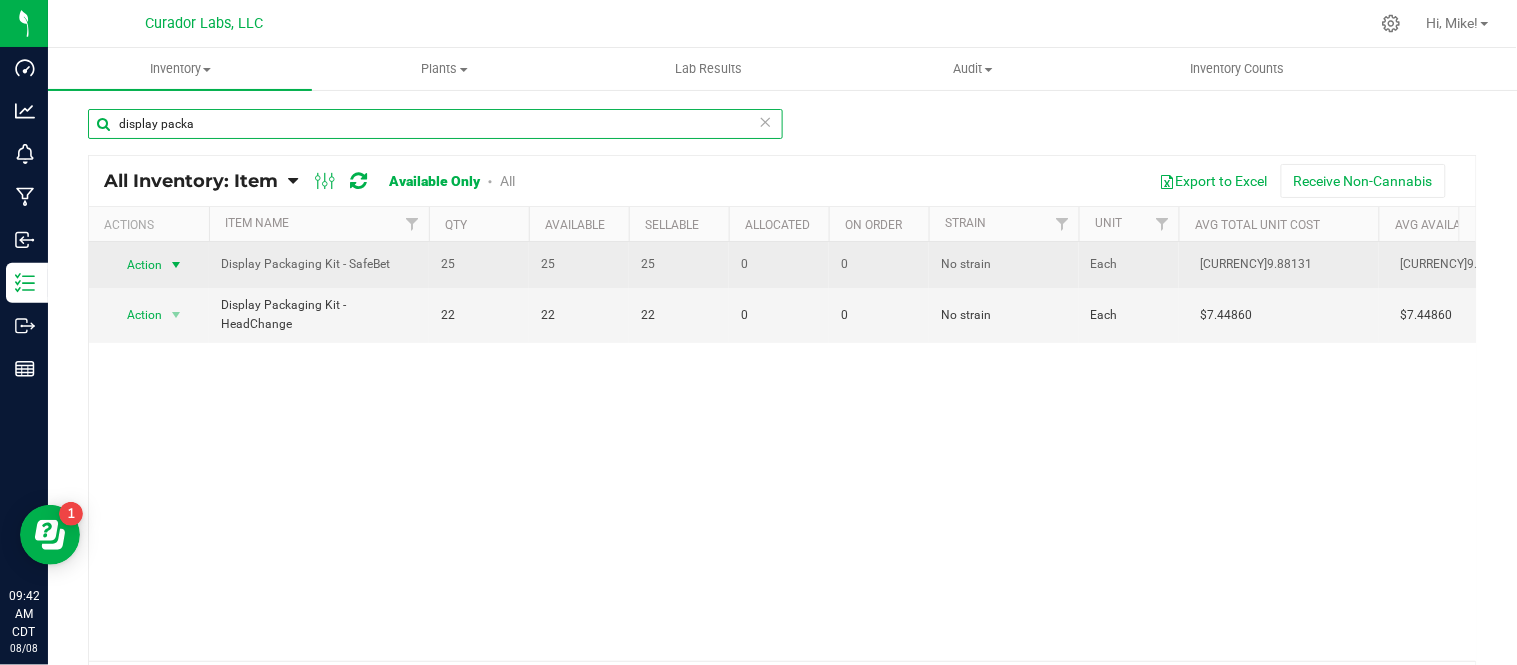 type on "display packa" 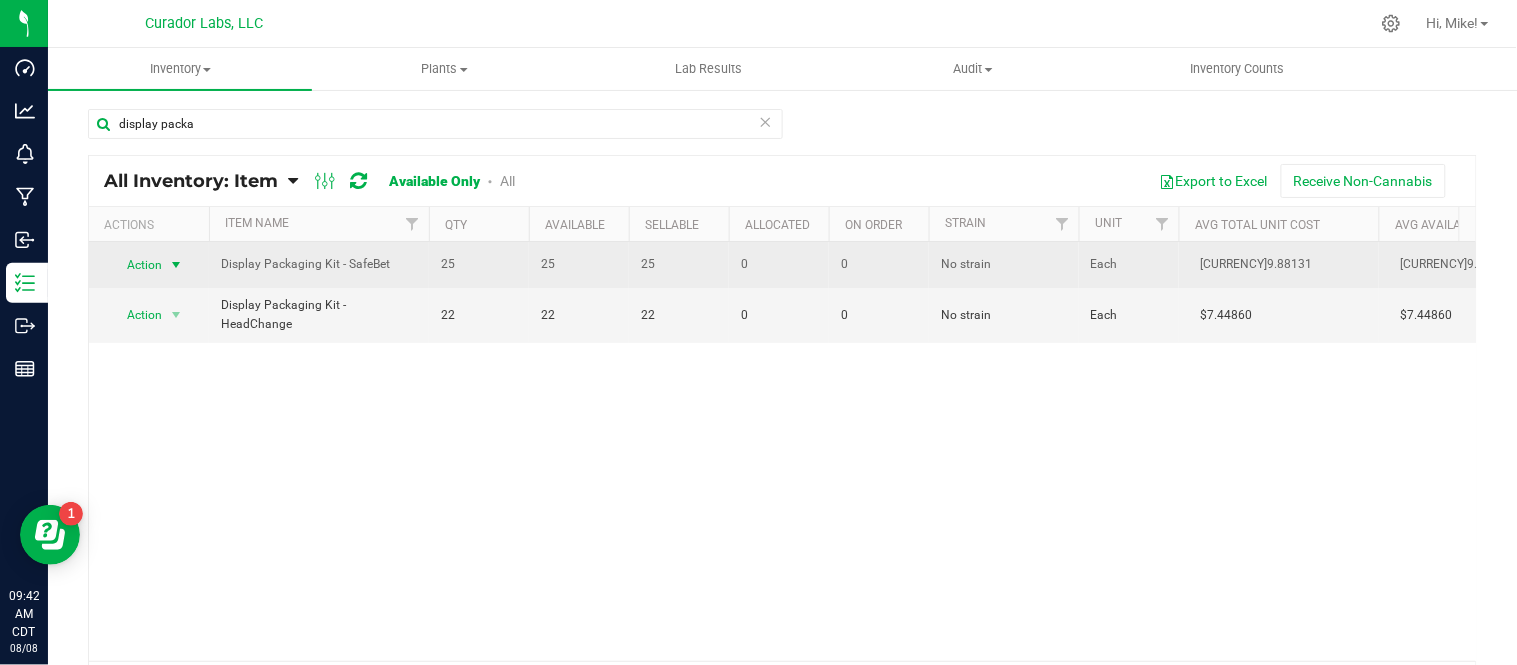 click at bounding box center [176, 265] 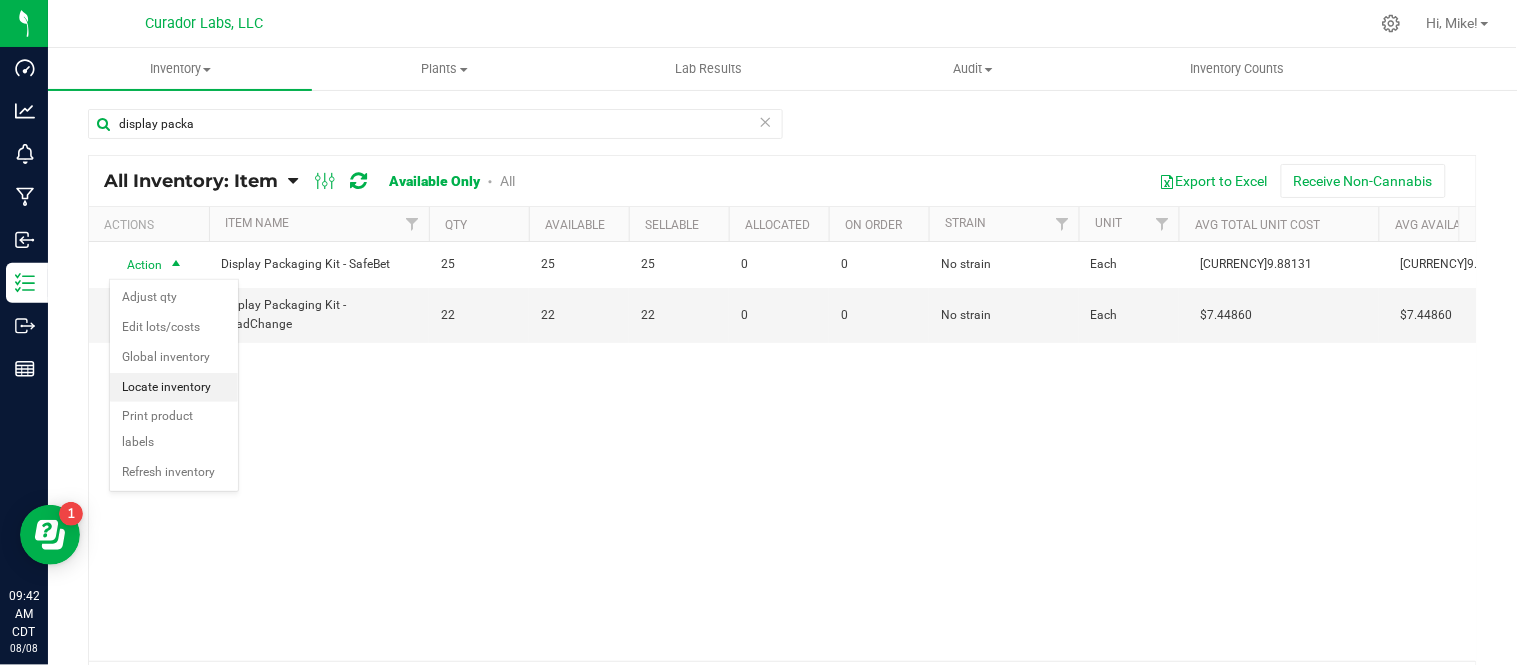 click on "Locate inventory" at bounding box center [174, 388] 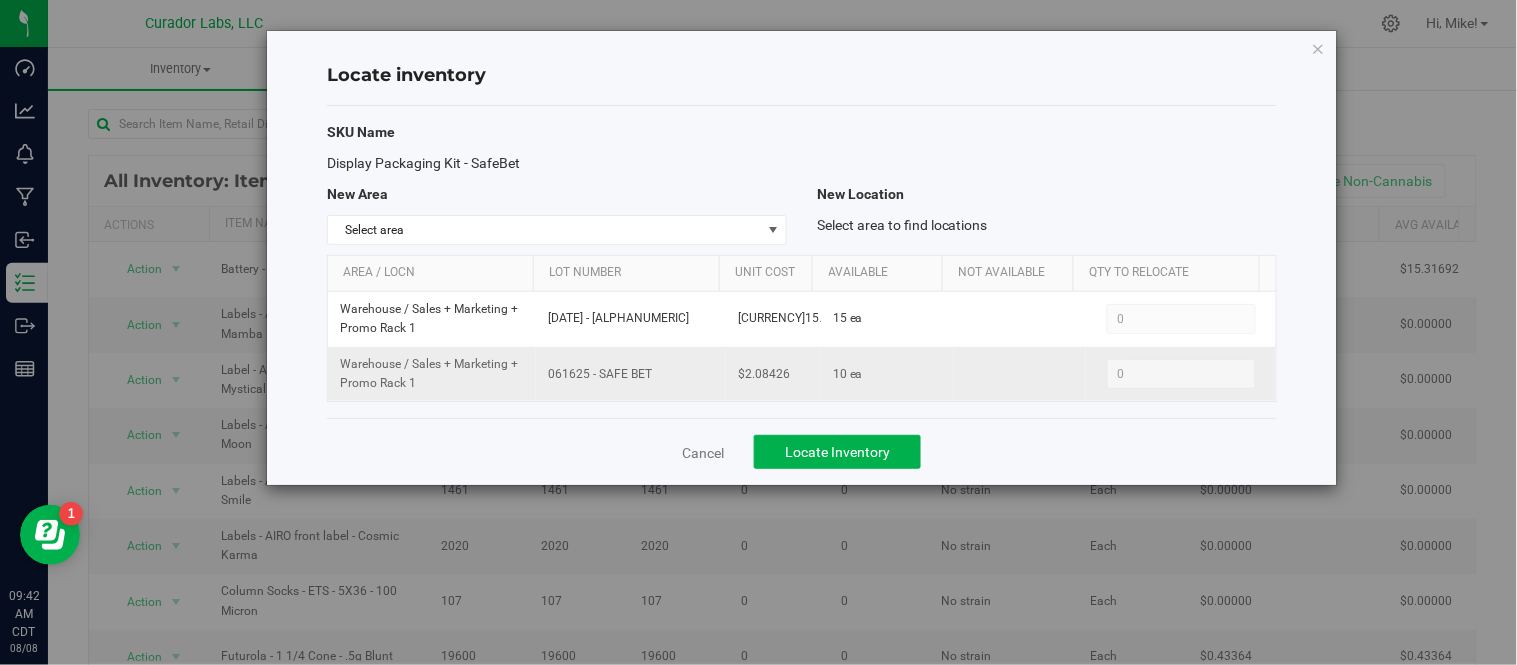 drag, startPoint x: 543, startPoint y: 378, endPoint x: 665, endPoint y: 381, distance: 122.03688 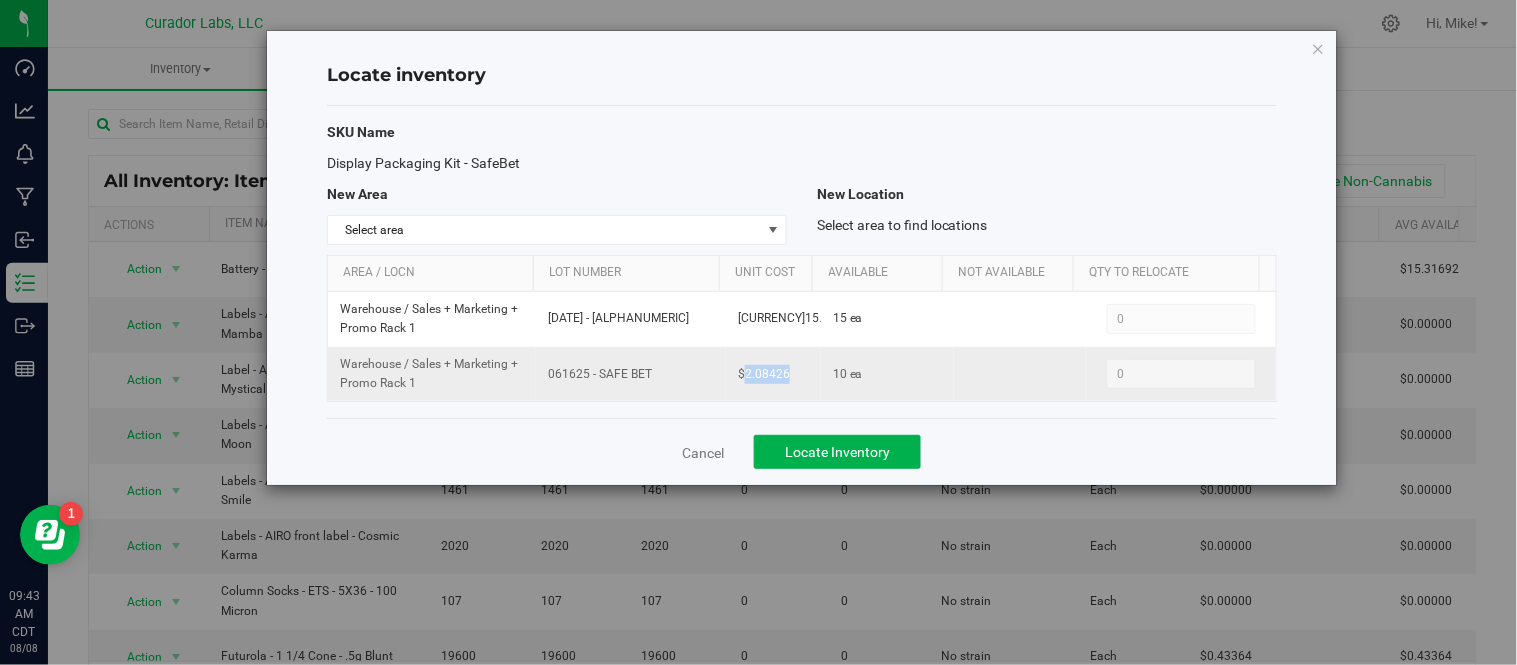 drag, startPoint x: 736, startPoint y: 378, endPoint x: 802, endPoint y: 383, distance: 66.189125 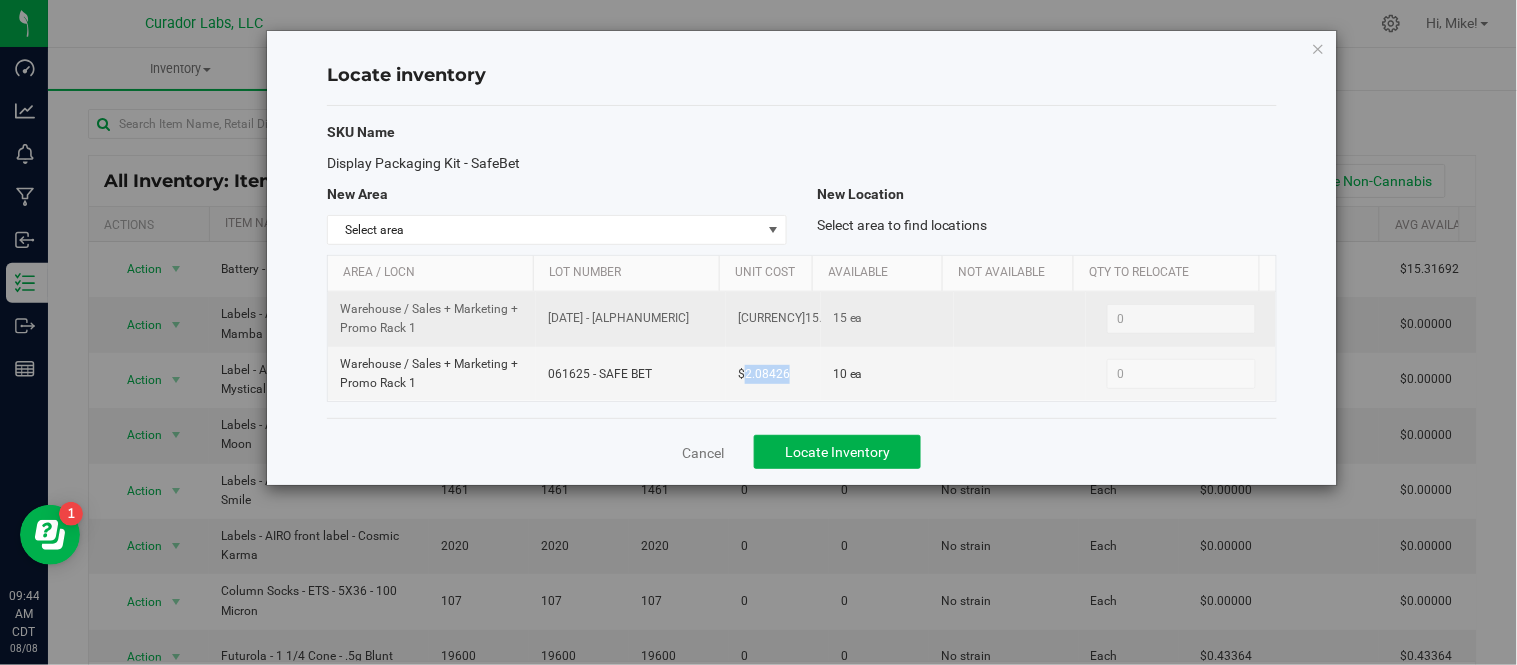 drag, startPoint x: 537, startPoint y: 327, endPoint x: 678, endPoint y: 325, distance: 141.01419 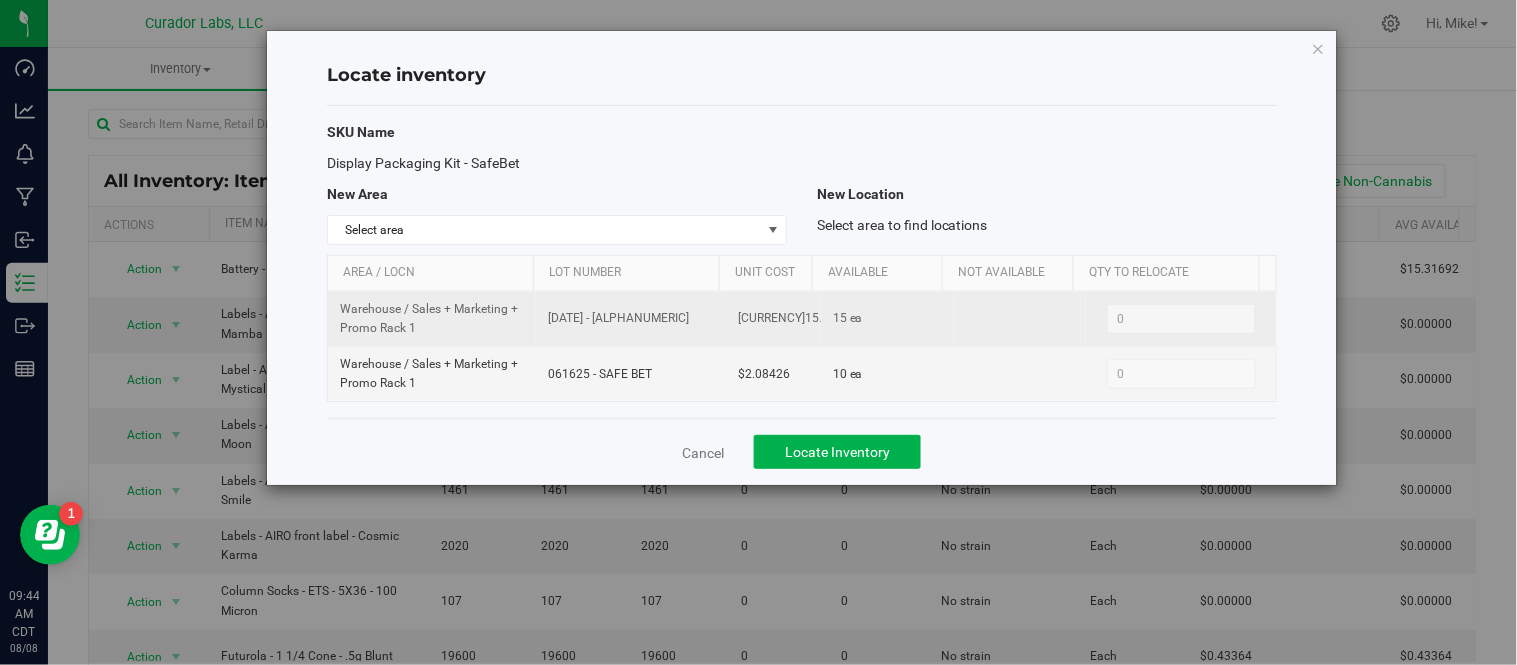 click on "[CURRENCY]15.07934" at bounding box center (797, 318) 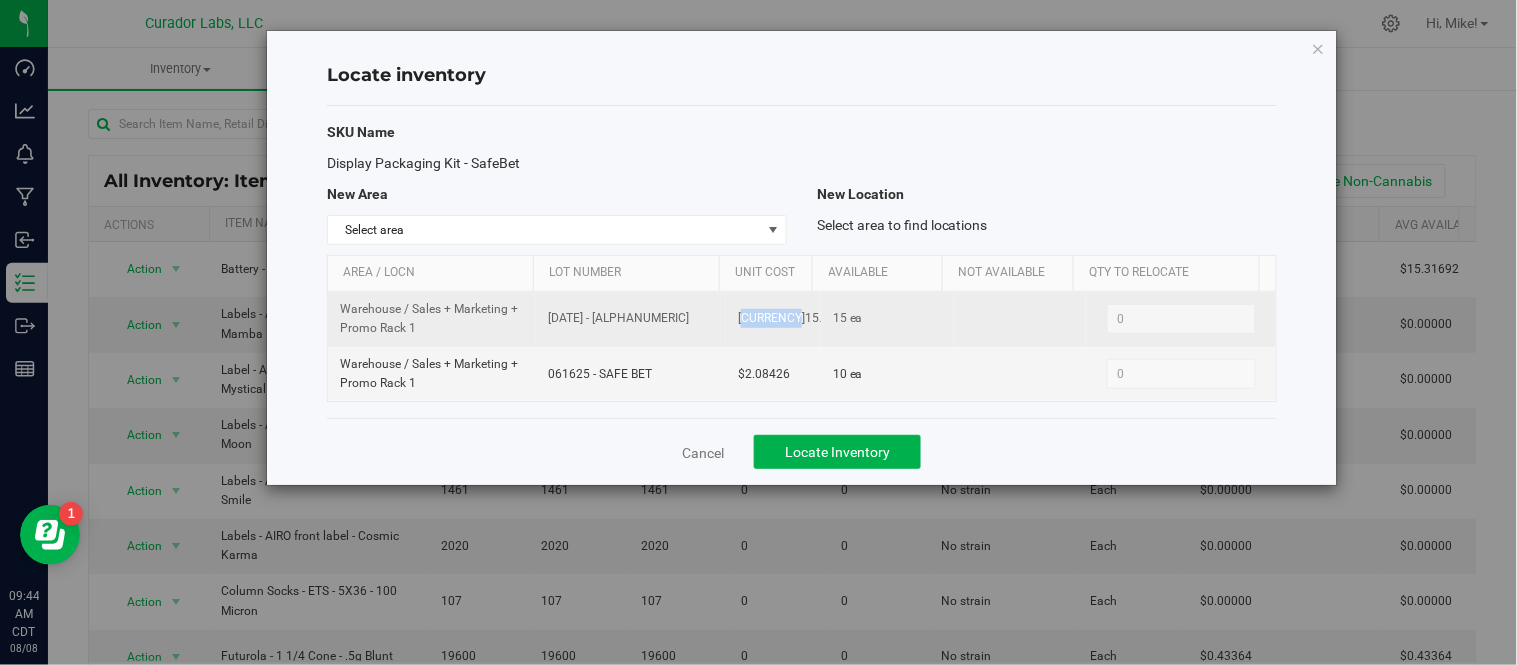 drag, startPoint x: 737, startPoint y: 320, endPoint x: 762, endPoint y: 320, distance: 25 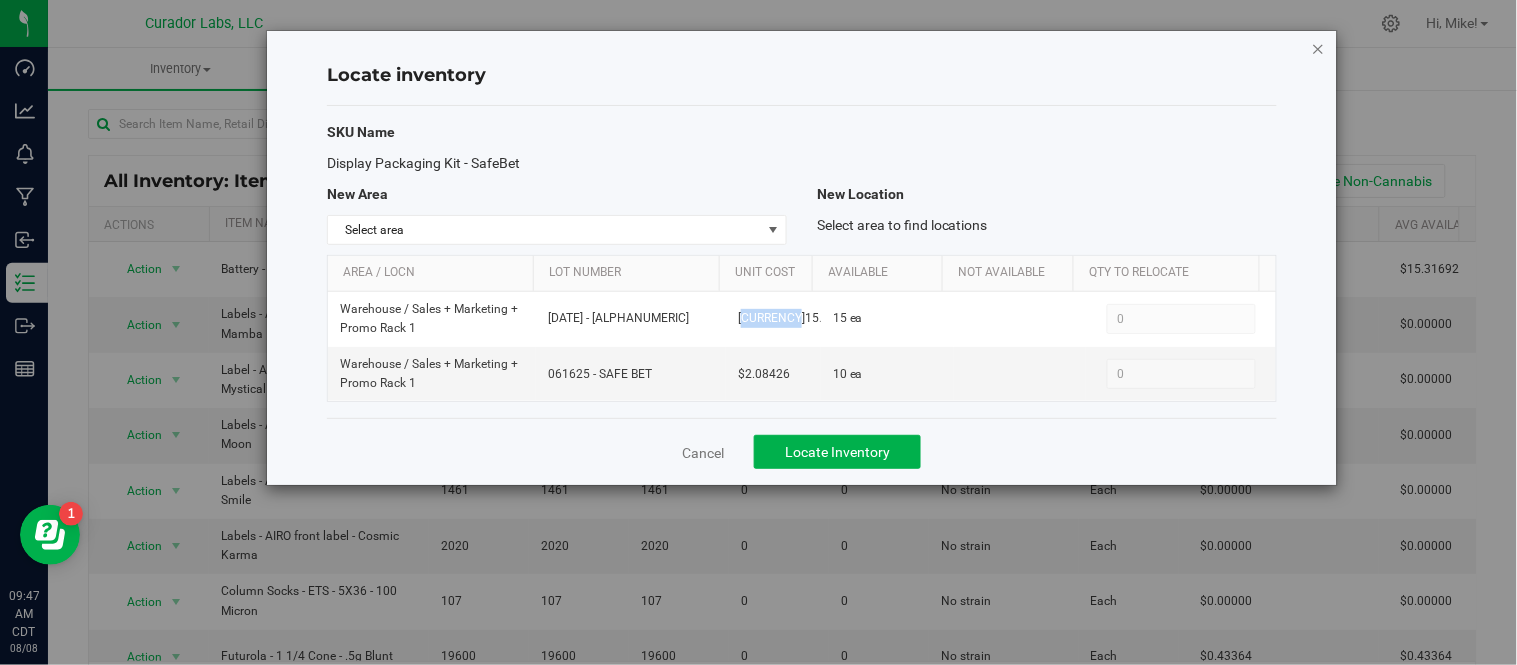 click at bounding box center [1319, 48] 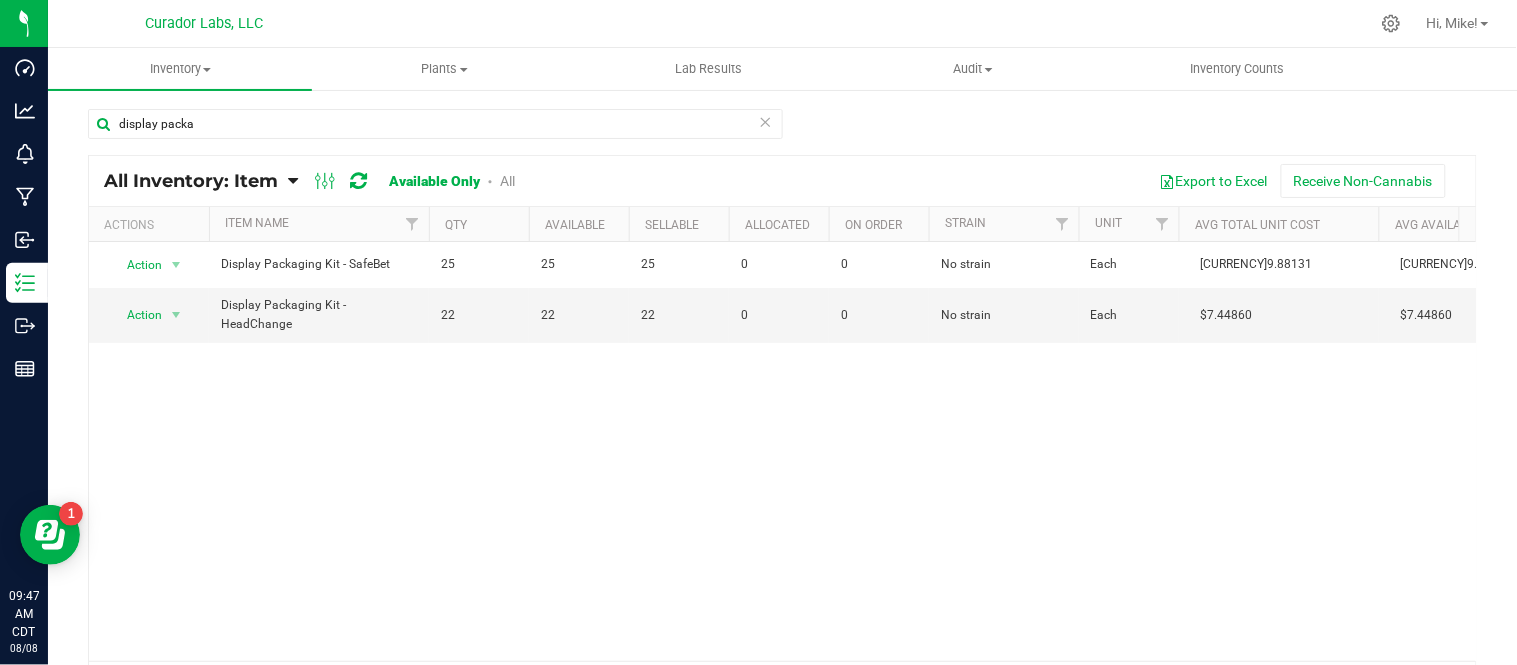 click at bounding box center [766, 121] 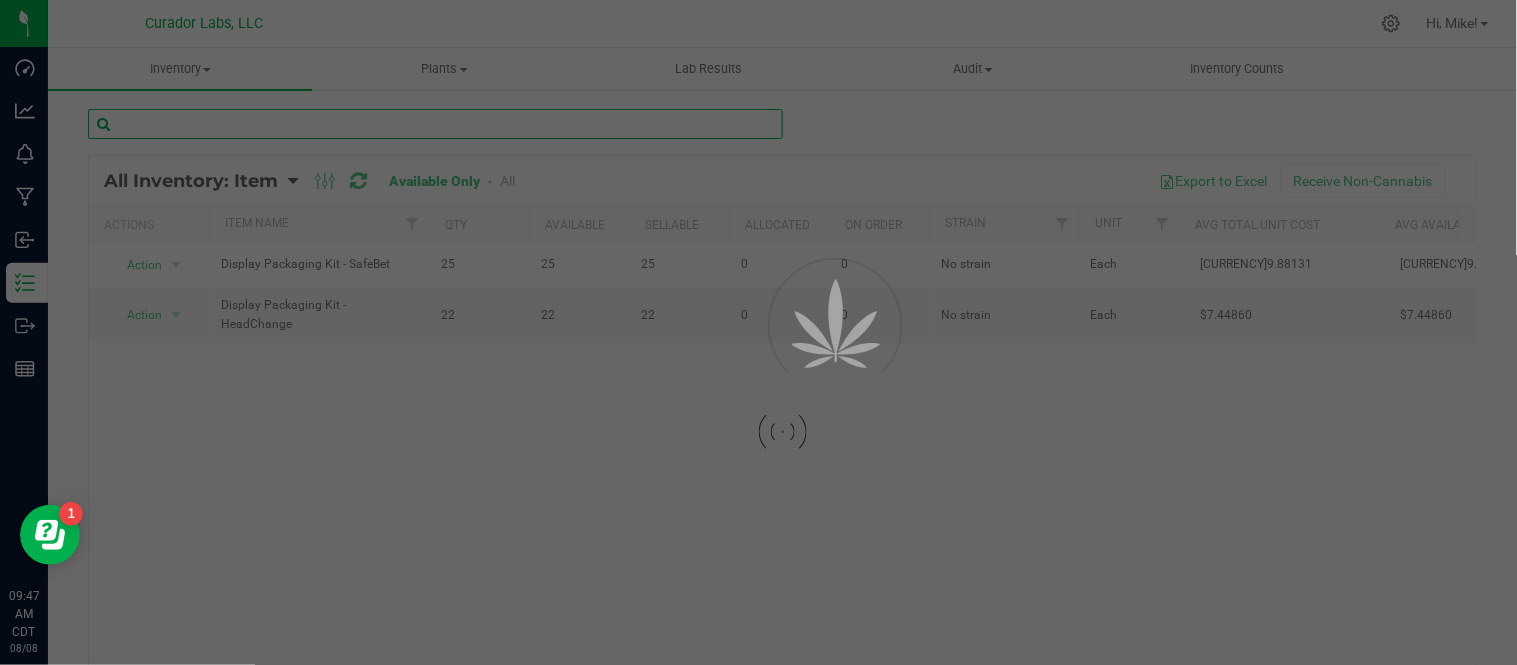 click at bounding box center (435, 124) 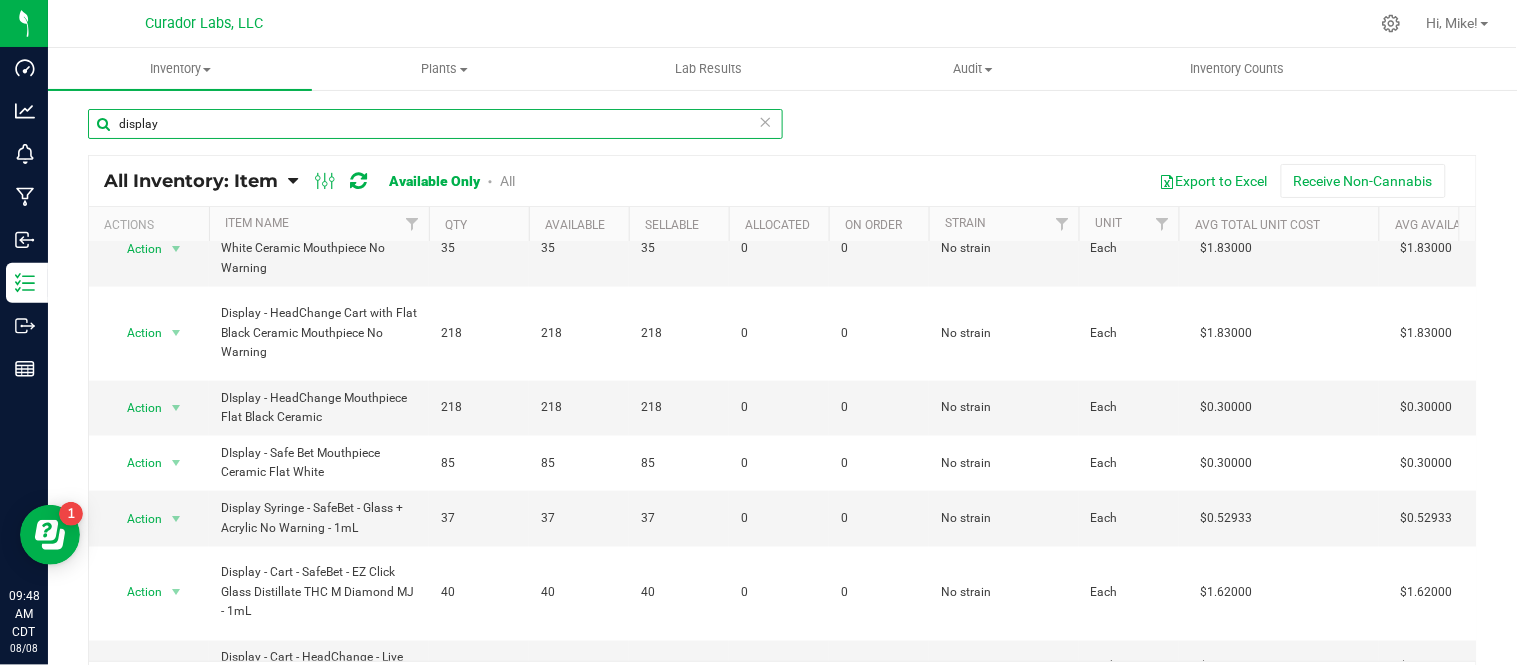 scroll, scrollTop: 674, scrollLeft: 0, axis: vertical 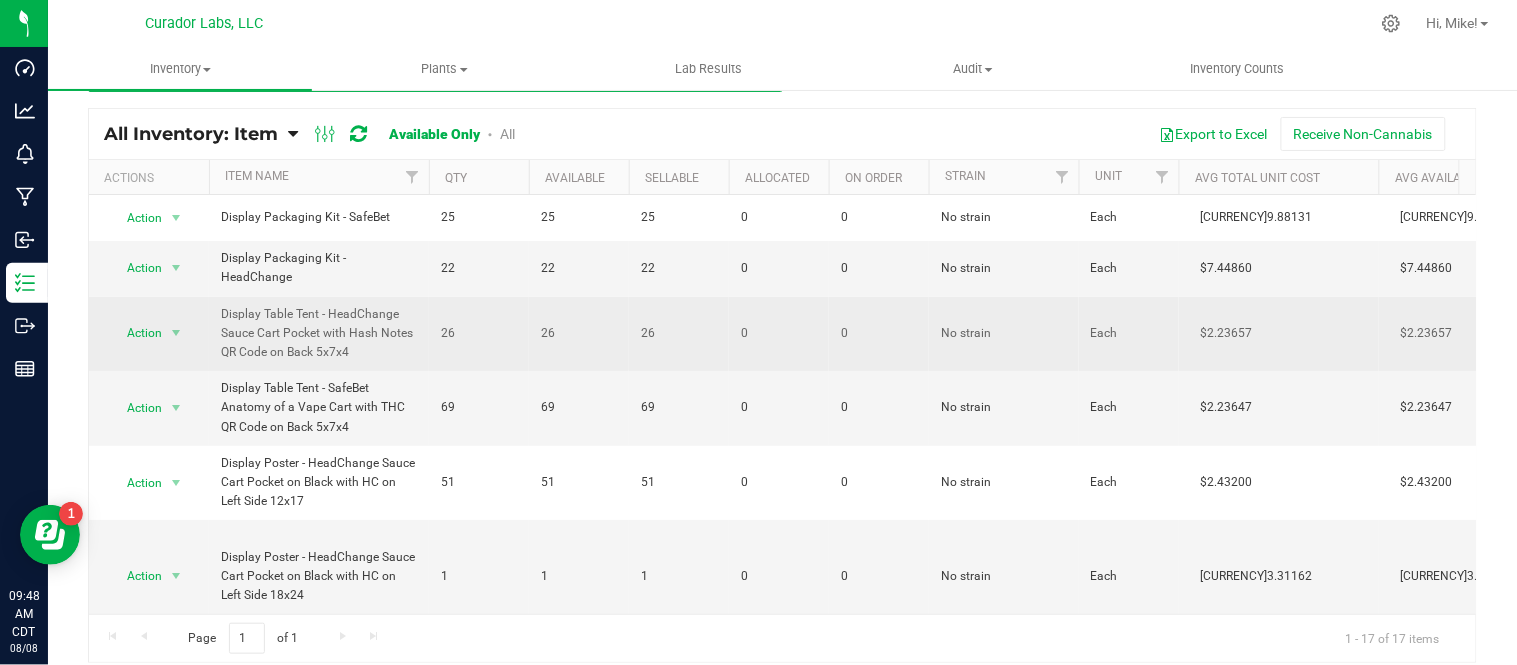 type on "d" 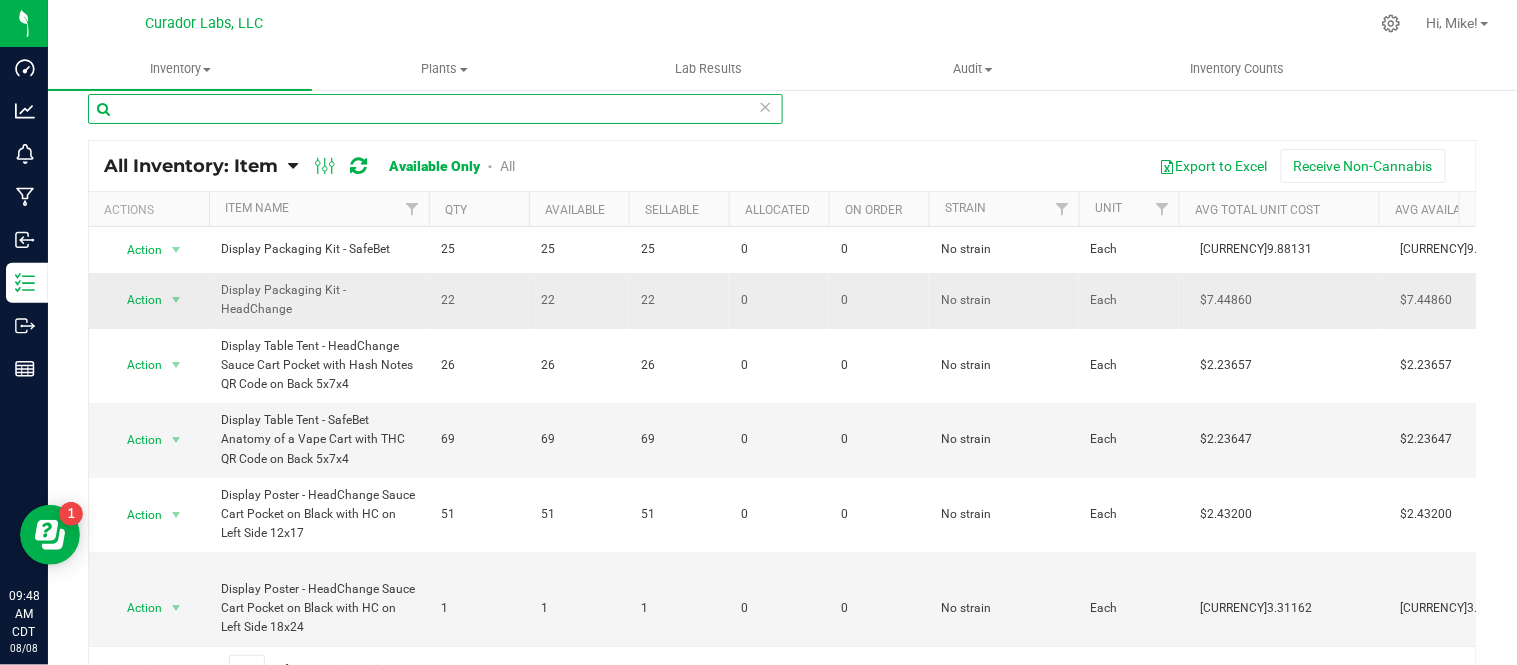 scroll, scrollTop: 0, scrollLeft: 0, axis: both 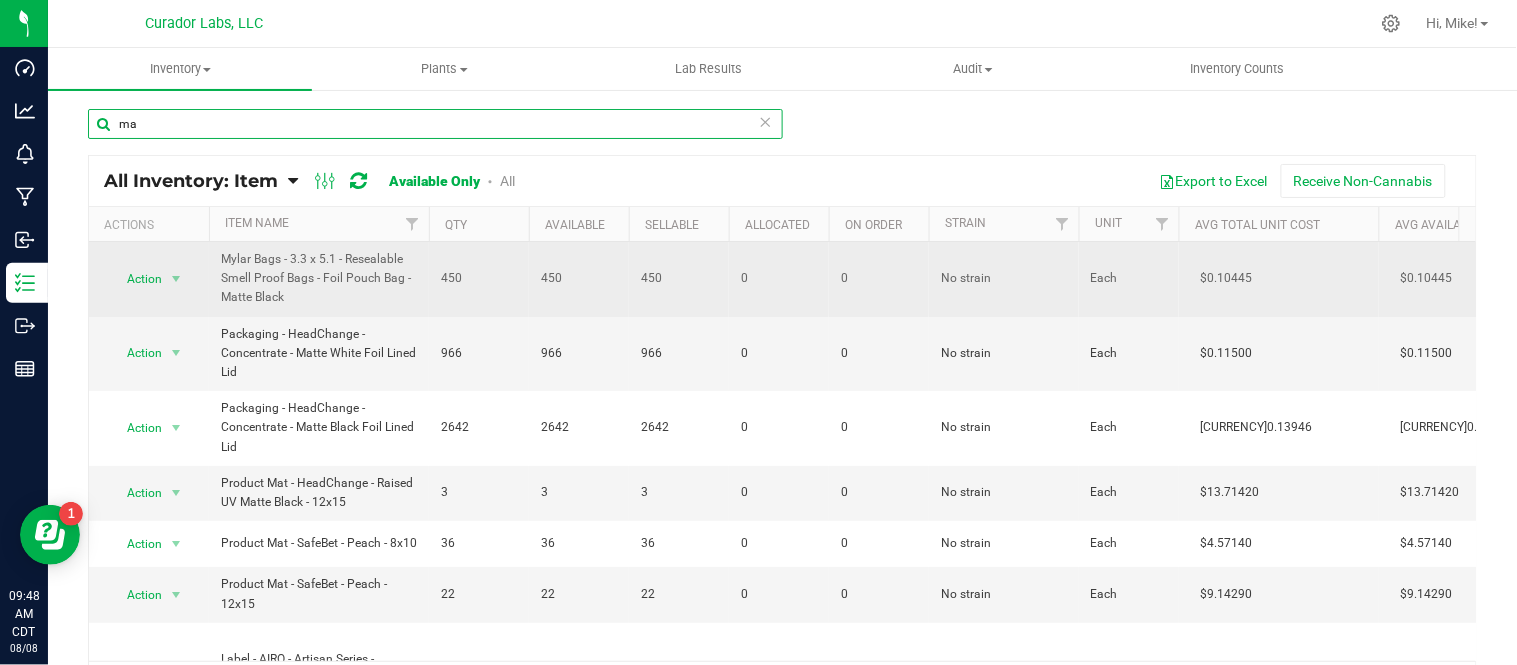 type on "m" 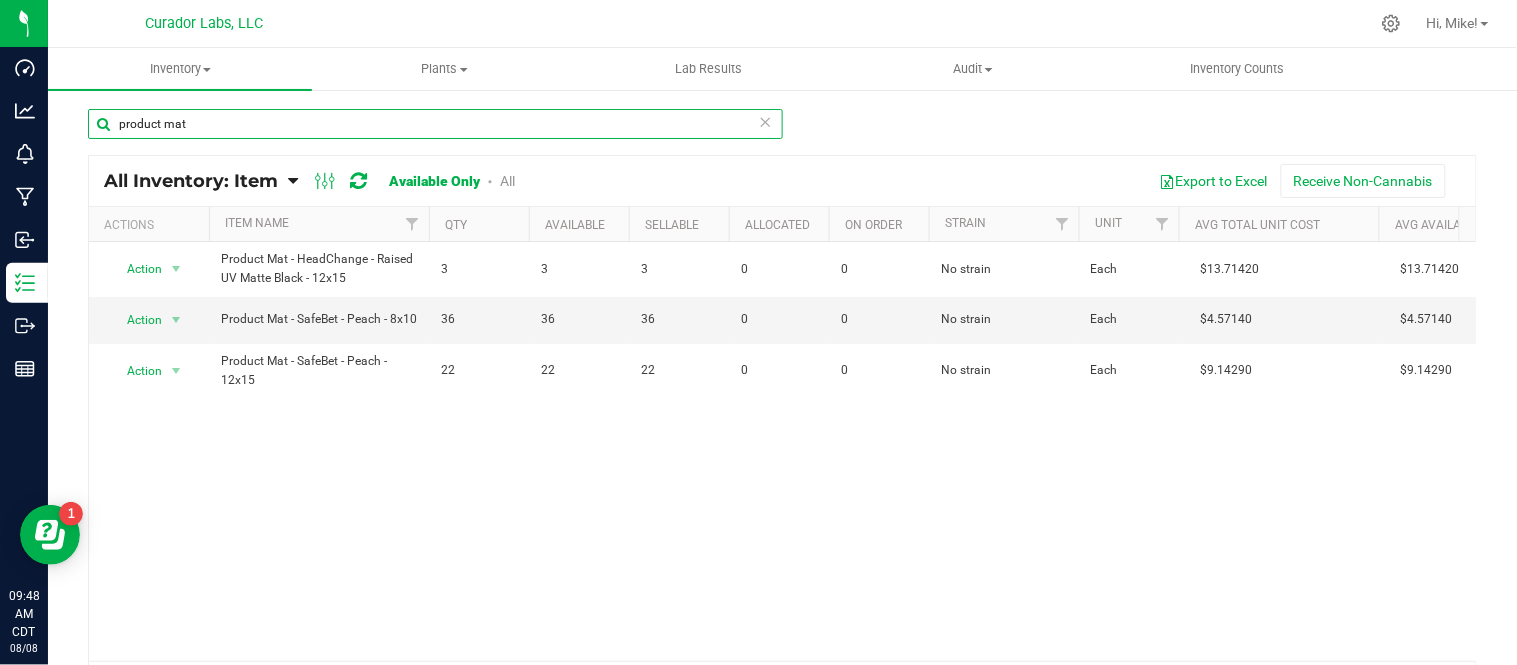 type on "product mat" 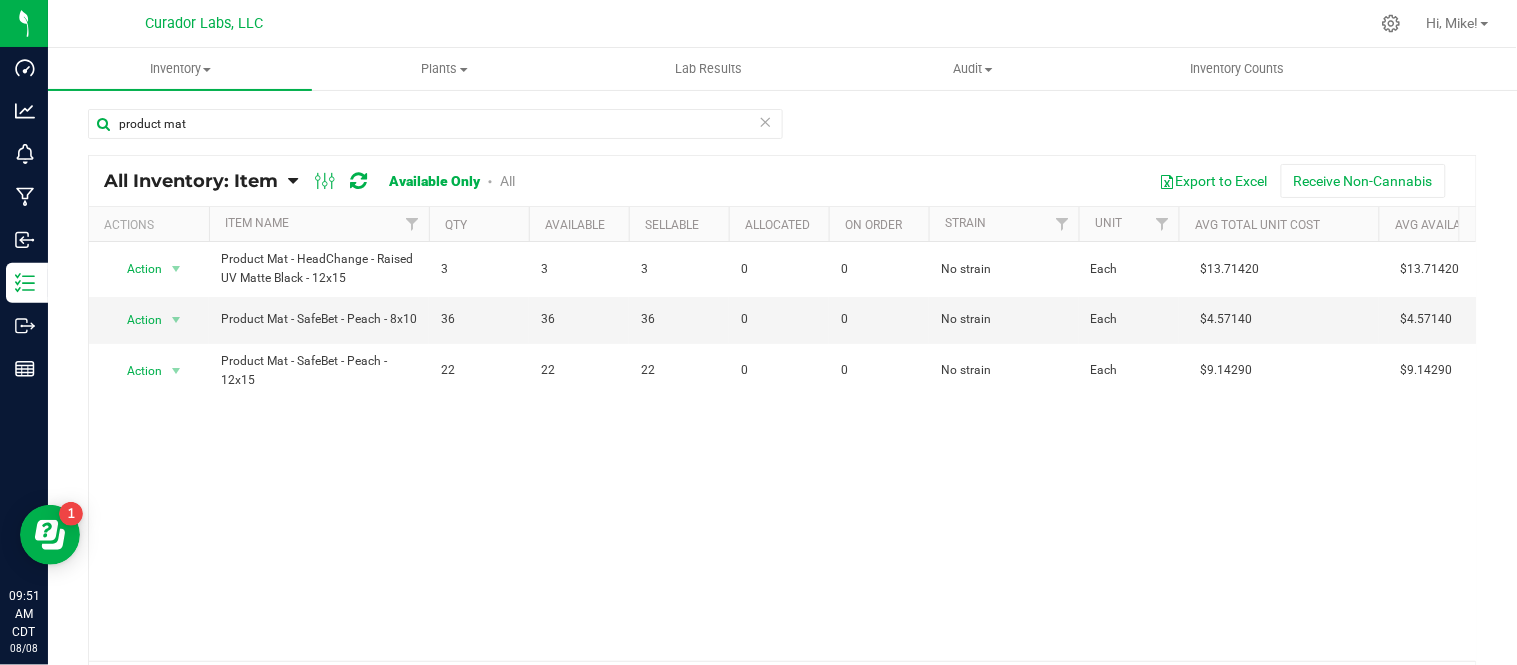 click at bounding box center [766, 121] 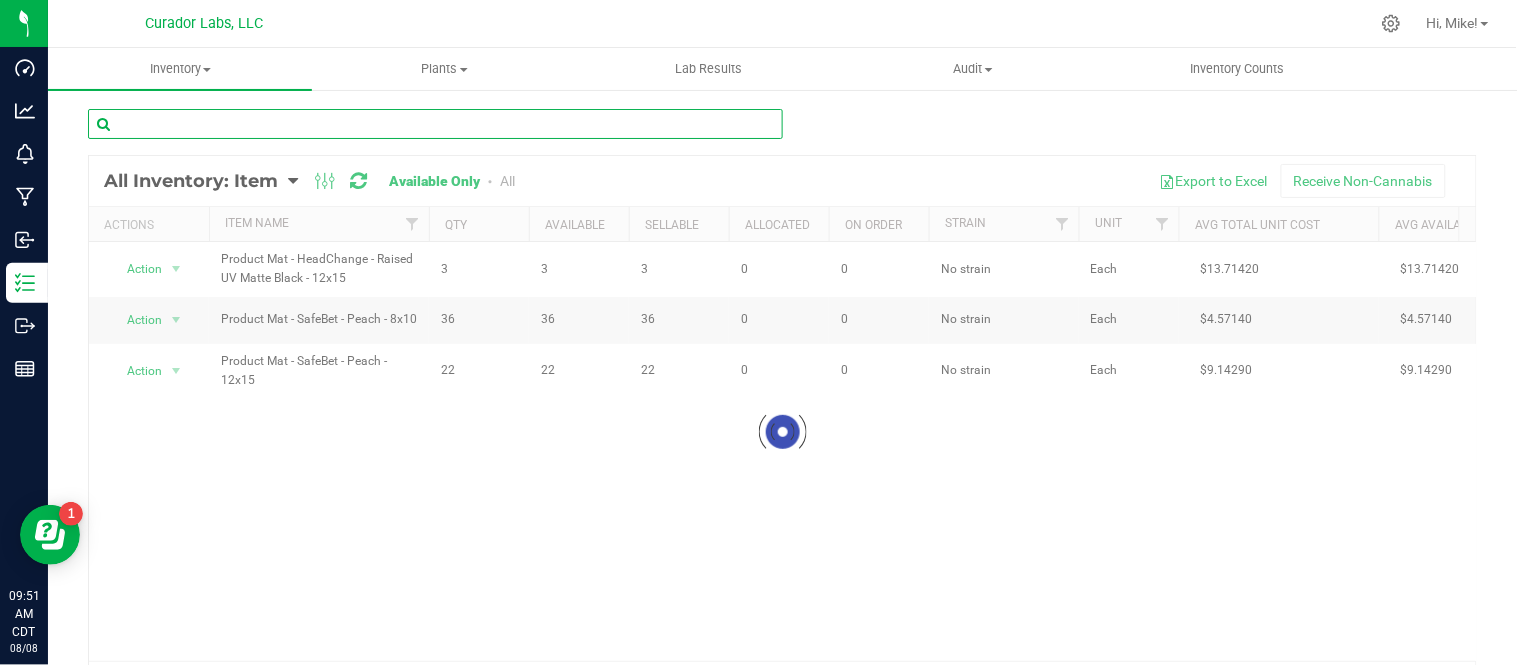 click at bounding box center (435, 124) 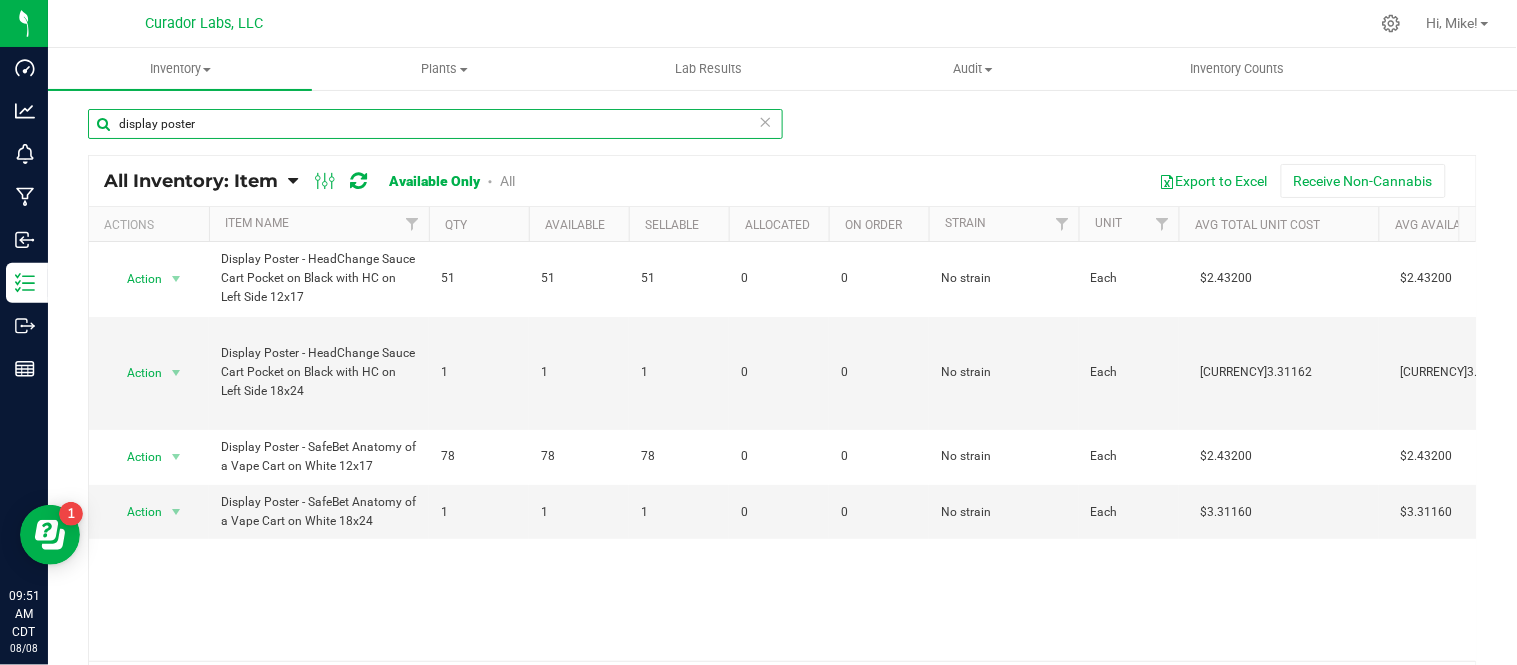 type on "display poster" 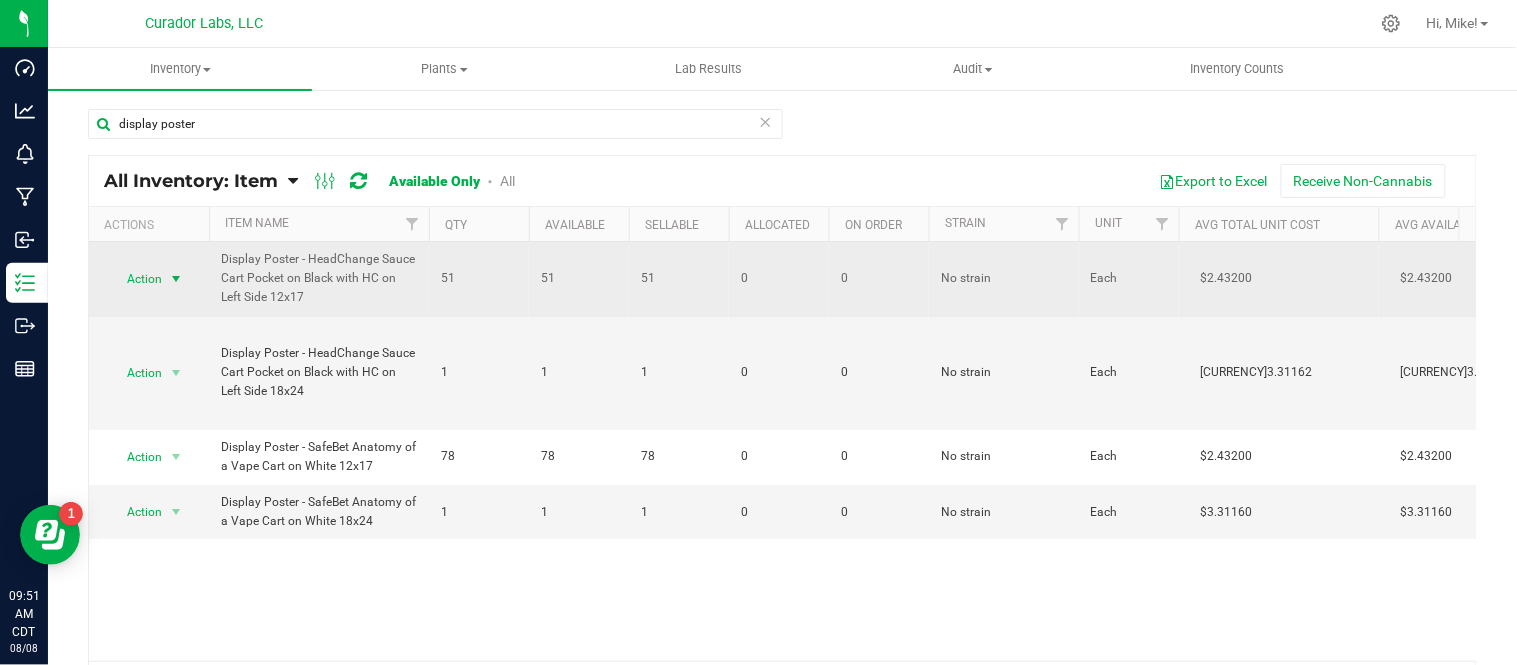 click at bounding box center (176, 279) 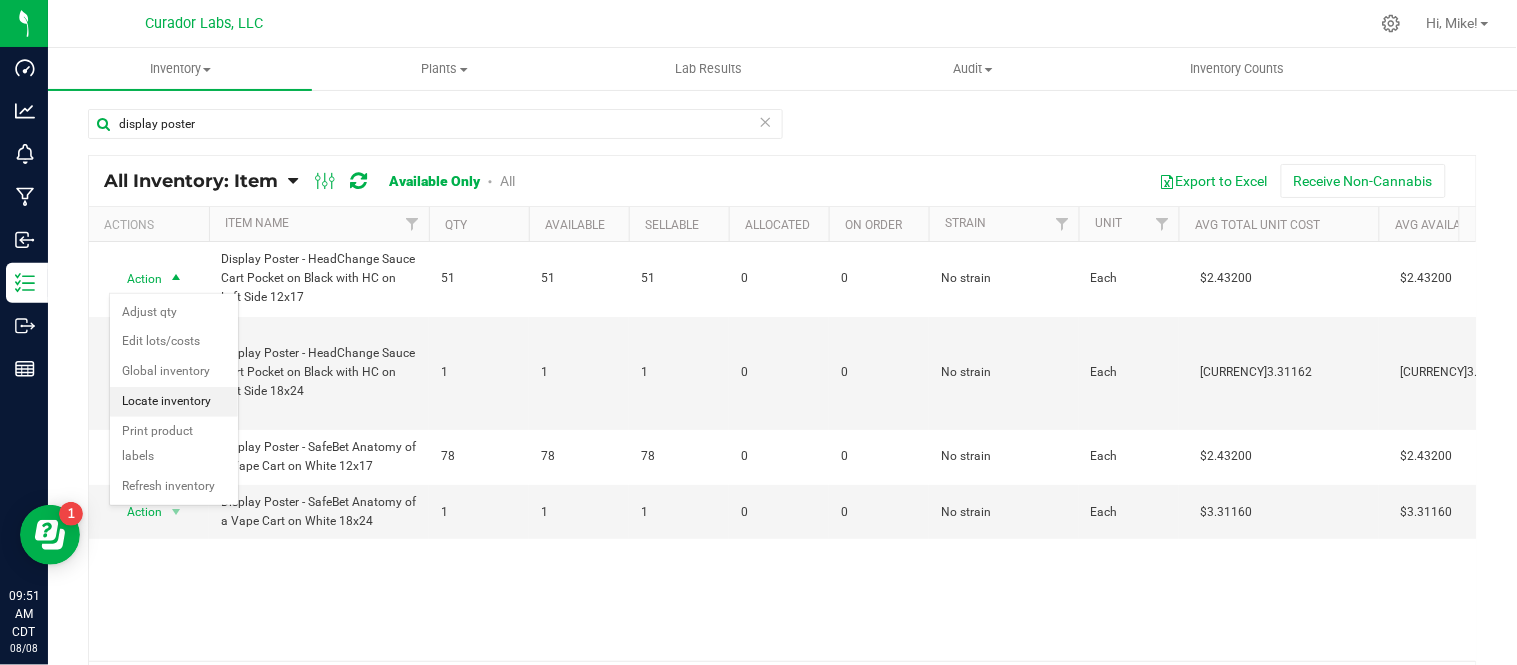 click on "Locate inventory" at bounding box center (174, 402) 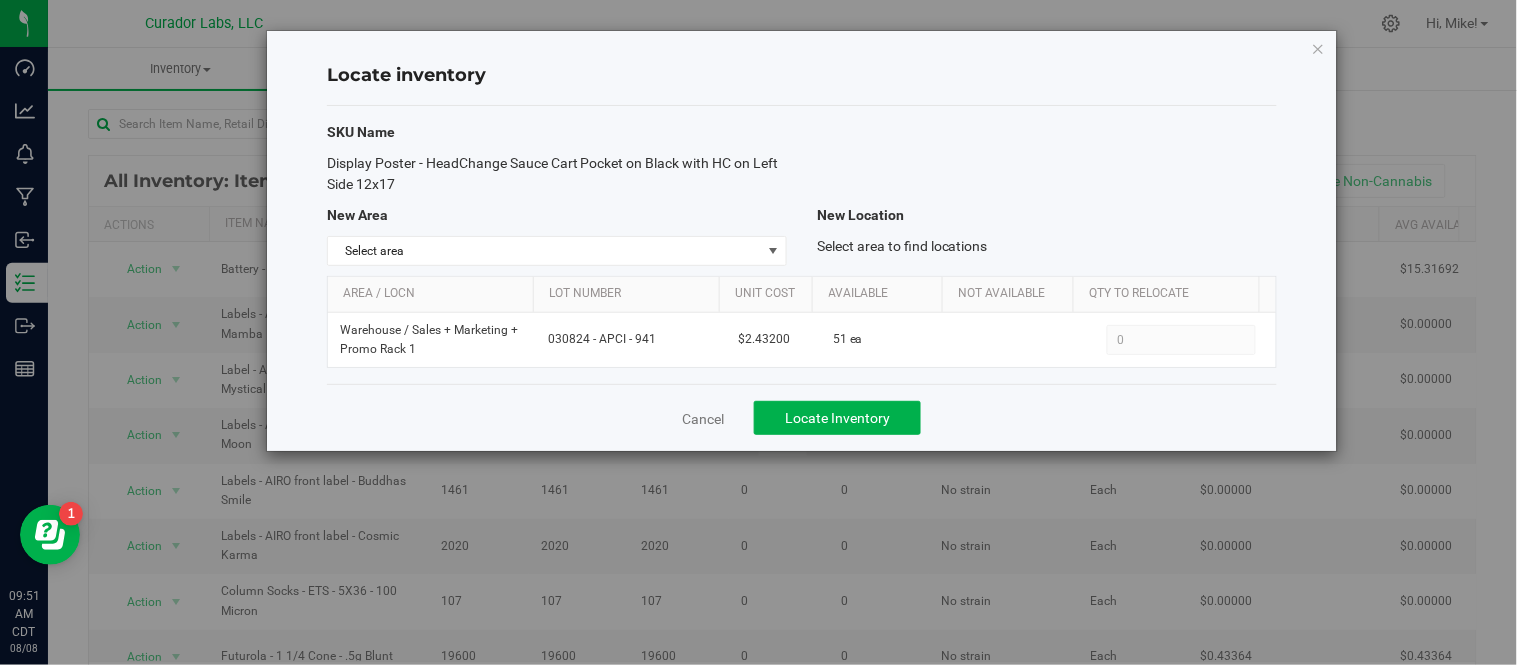 drag, startPoint x: 328, startPoint y: 164, endPoint x: 423, endPoint y: 180, distance: 96.337944 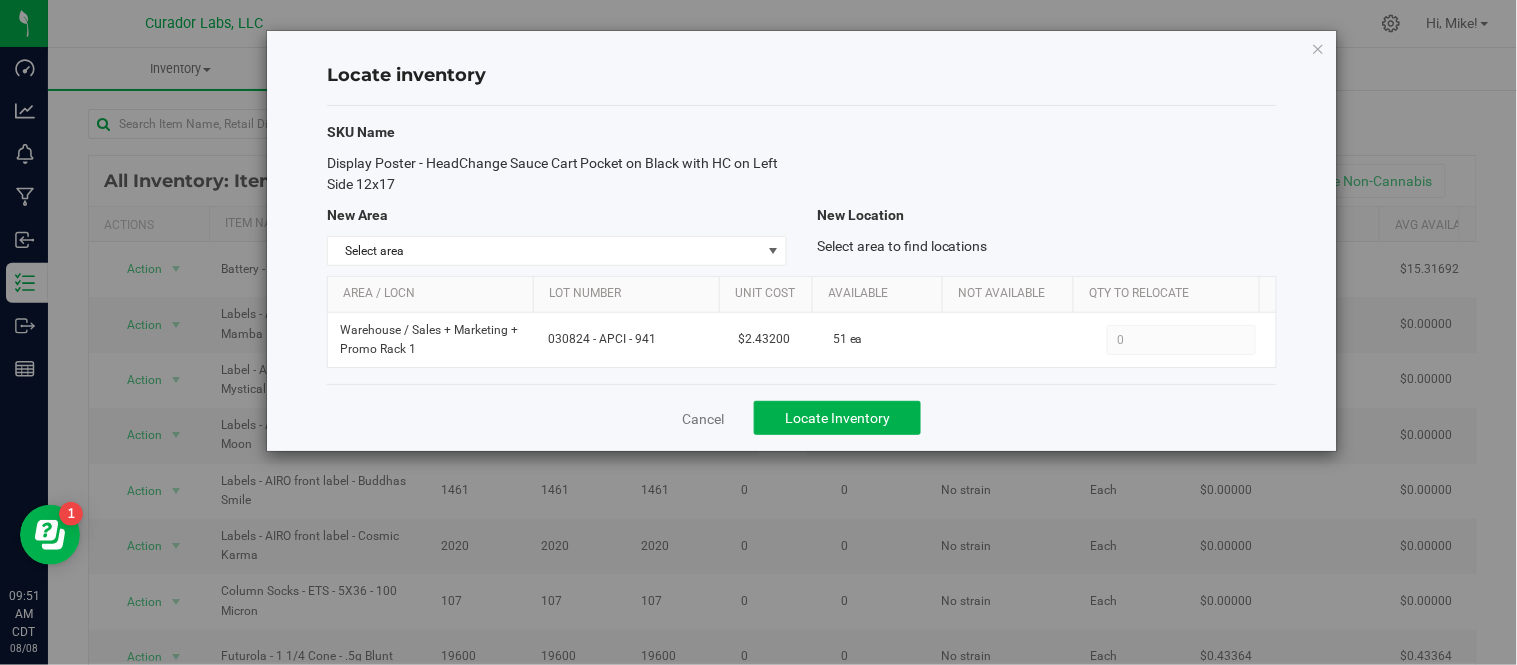 click on "Display Poster - HeadChange Sauce Cart Pocket on Black with HC on Left Side 12x17" at bounding box center (557, 174) 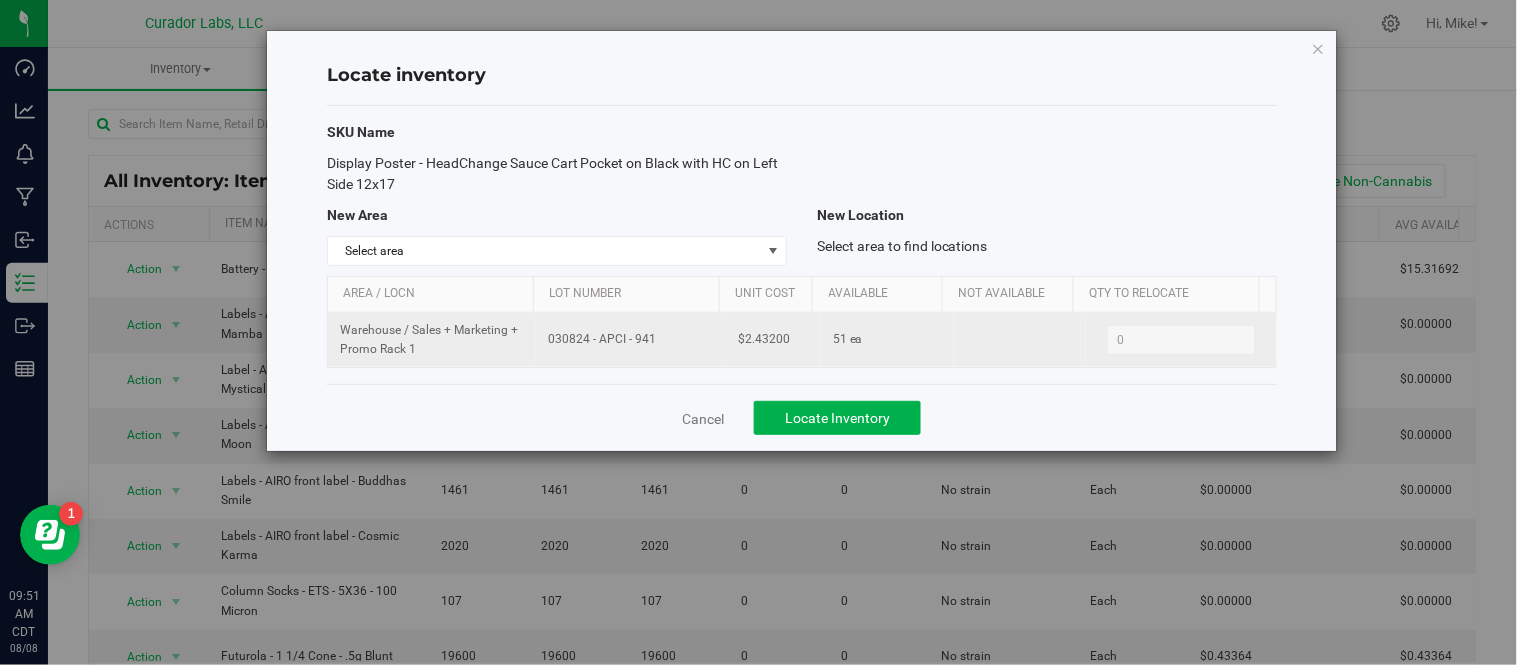 drag, startPoint x: 543, startPoint y: 341, endPoint x: 670, endPoint y: 344, distance: 127.03543 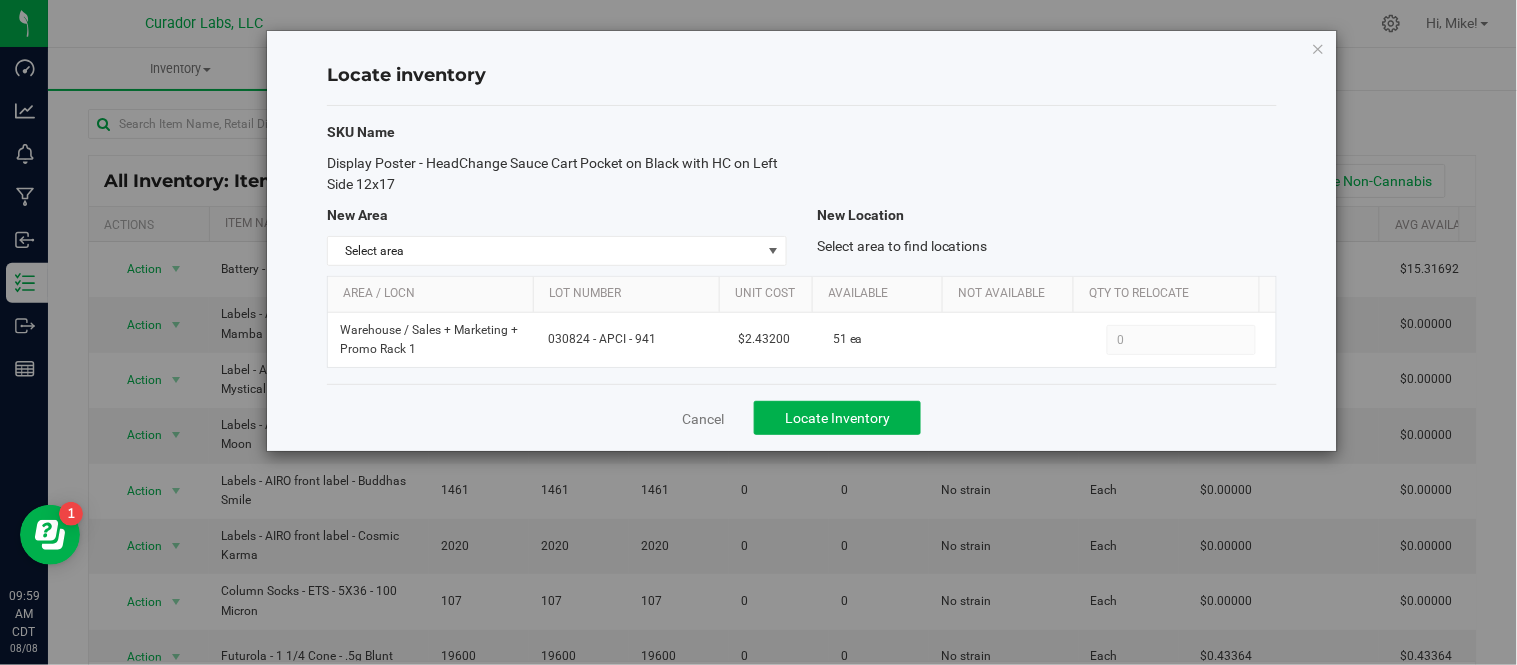 click on "Cancel
Locate Inventory" at bounding box center [802, 417] 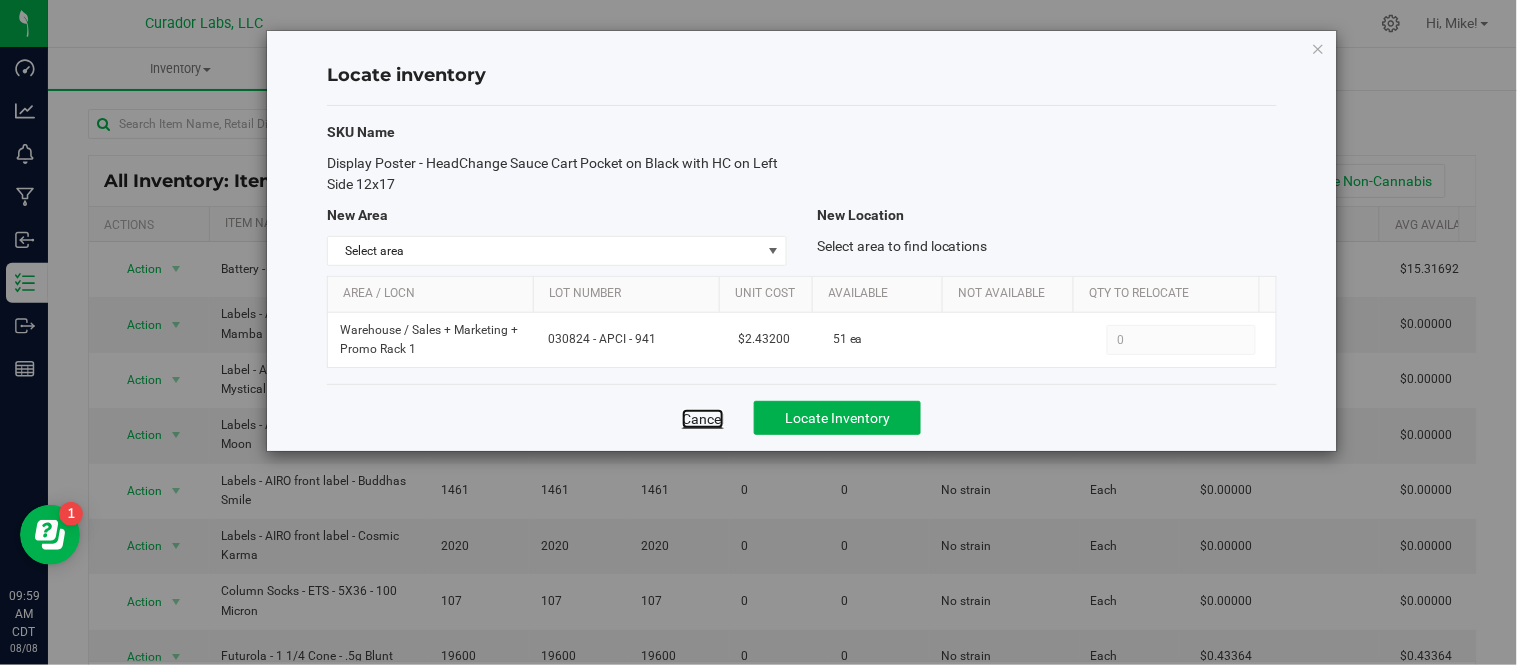 click on "Cancel" at bounding box center (703, 419) 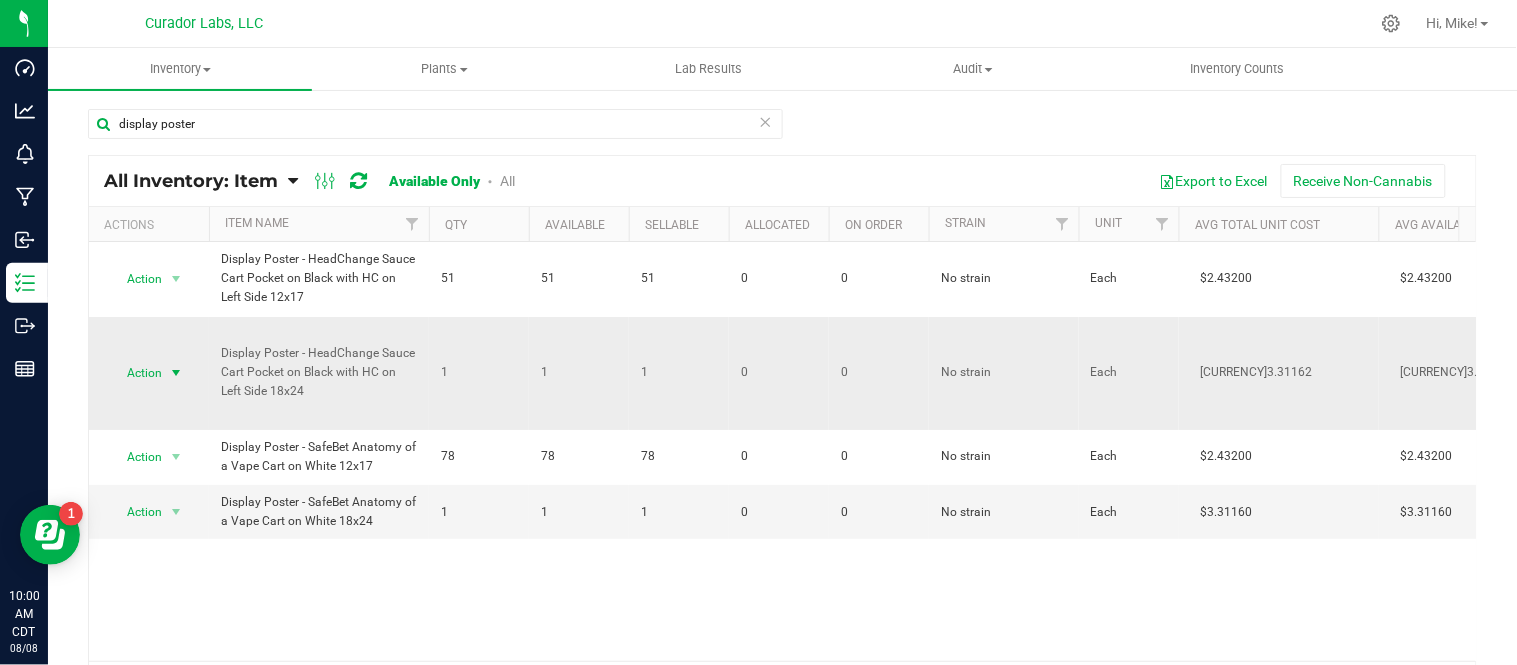 click at bounding box center (176, 373) 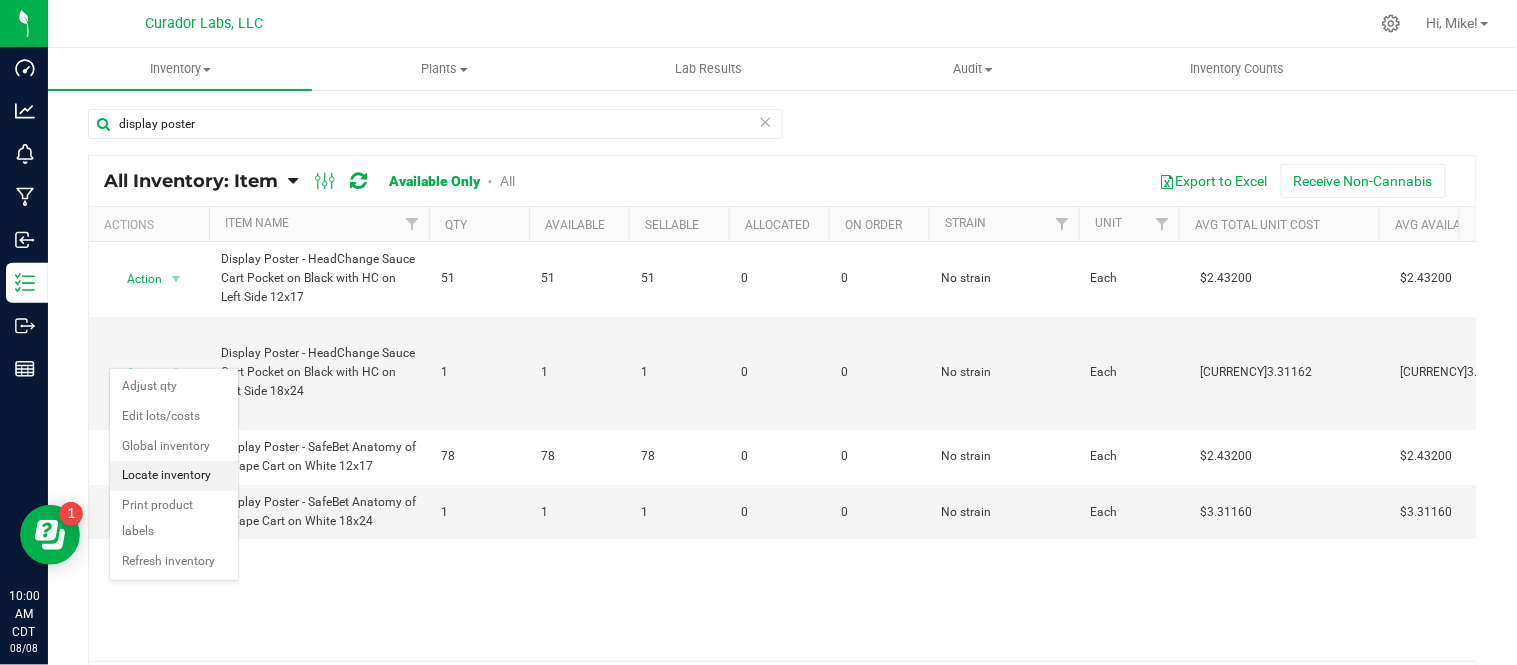 click on "Locate inventory" at bounding box center [174, 476] 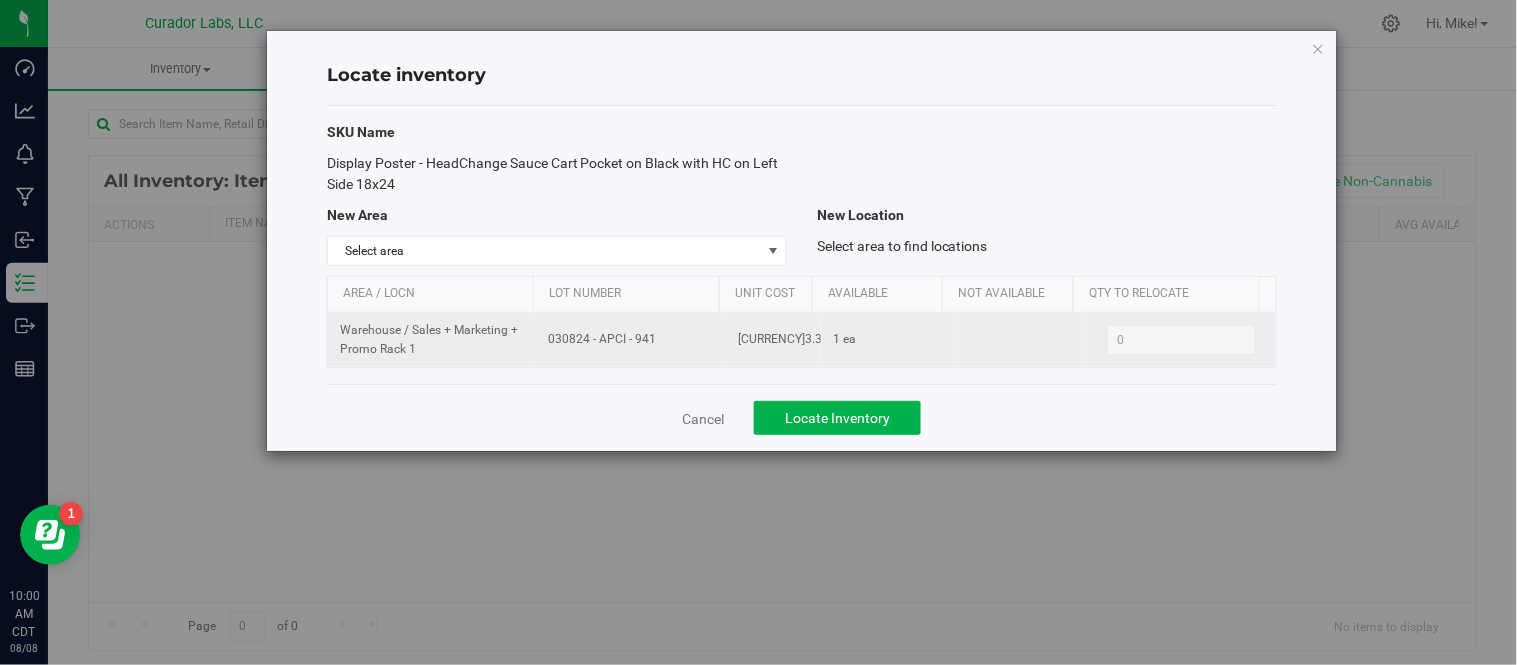 drag, startPoint x: 545, startPoint y: 341, endPoint x: 644, endPoint y: 345, distance: 99.08077 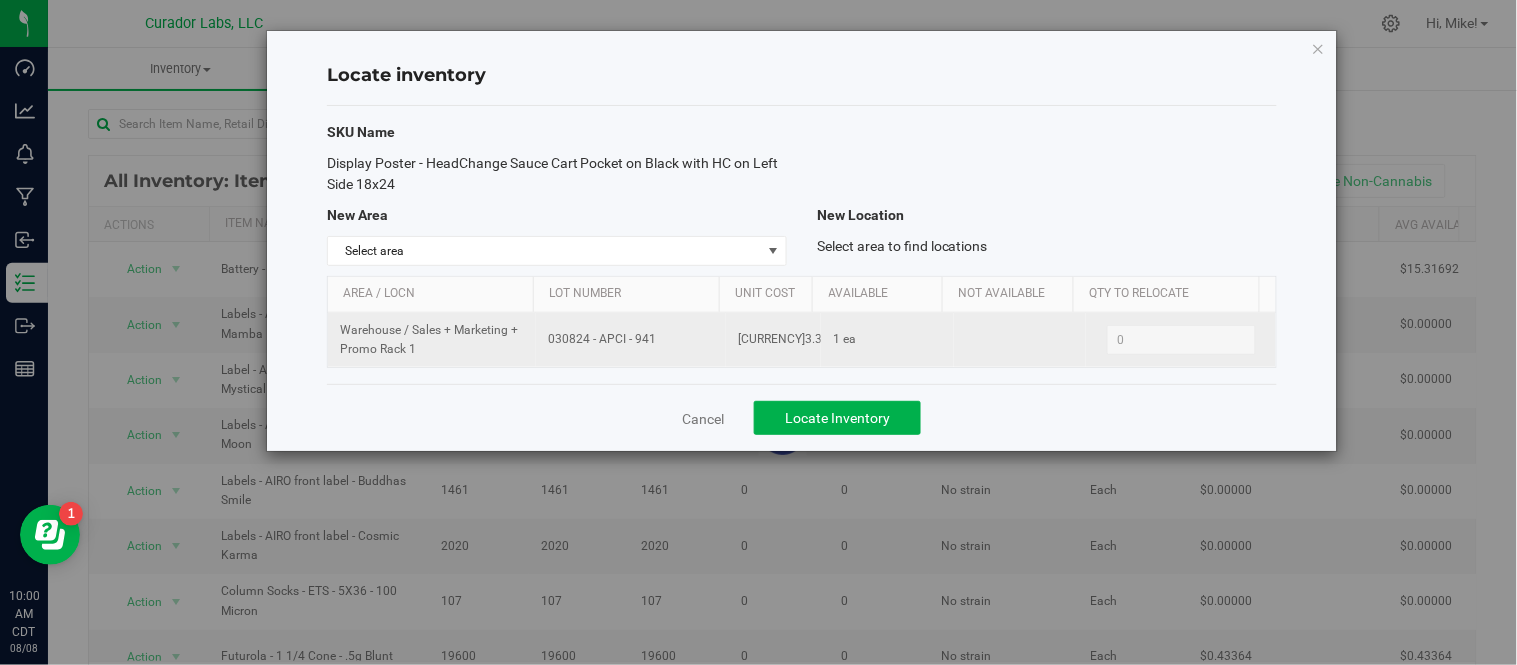 click on "030824 - APCI - 941" at bounding box center (631, 339) 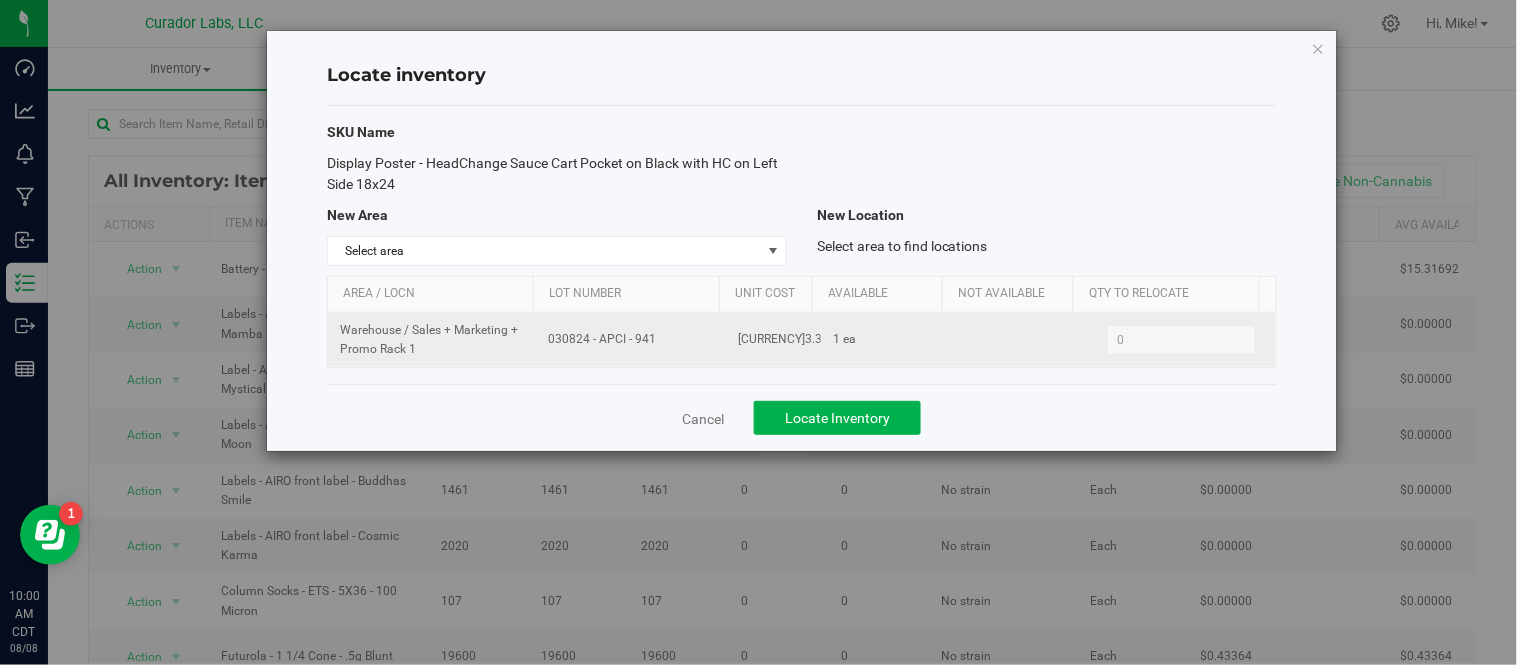 drag, startPoint x: 532, startPoint y: 343, endPoint x: 655, endPoint y: 350, distance: 123.19903 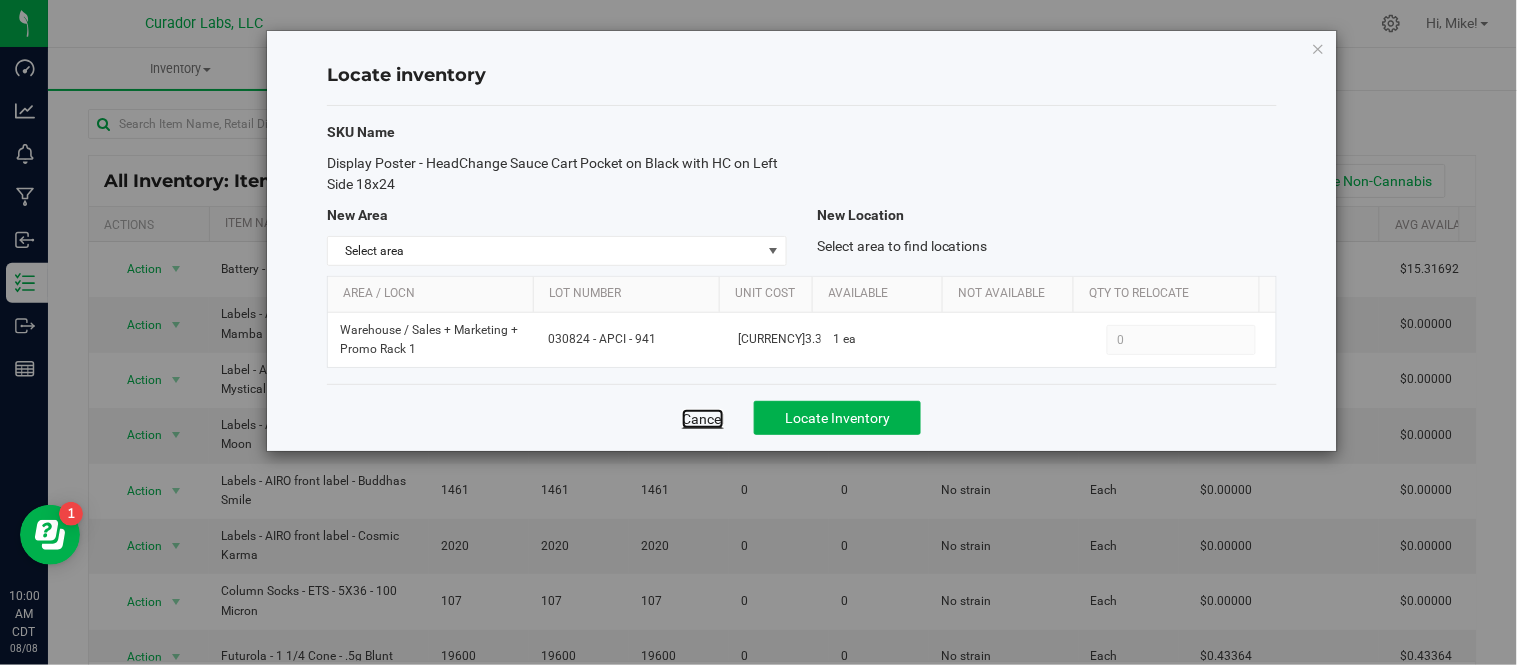 click on "Cancel" at bounding box center [703, 419] 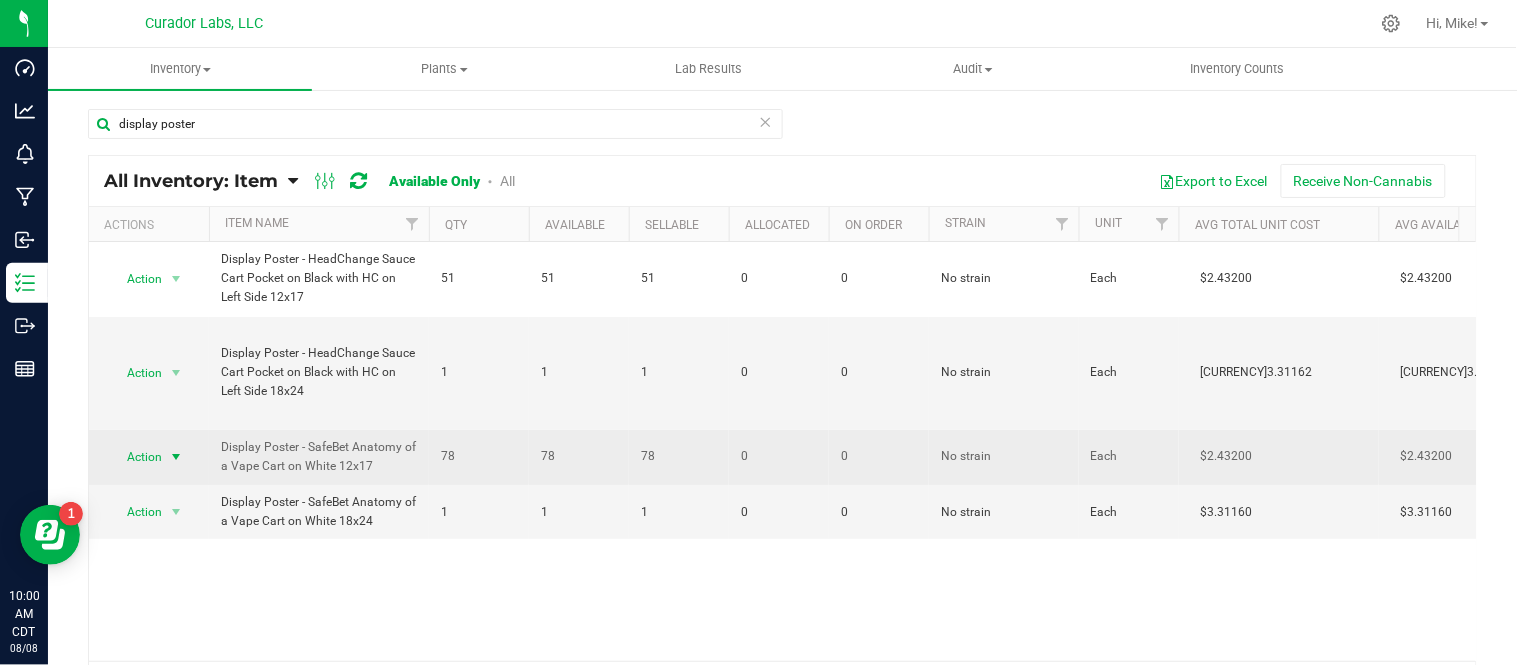 click at bounding box center [176, 457] 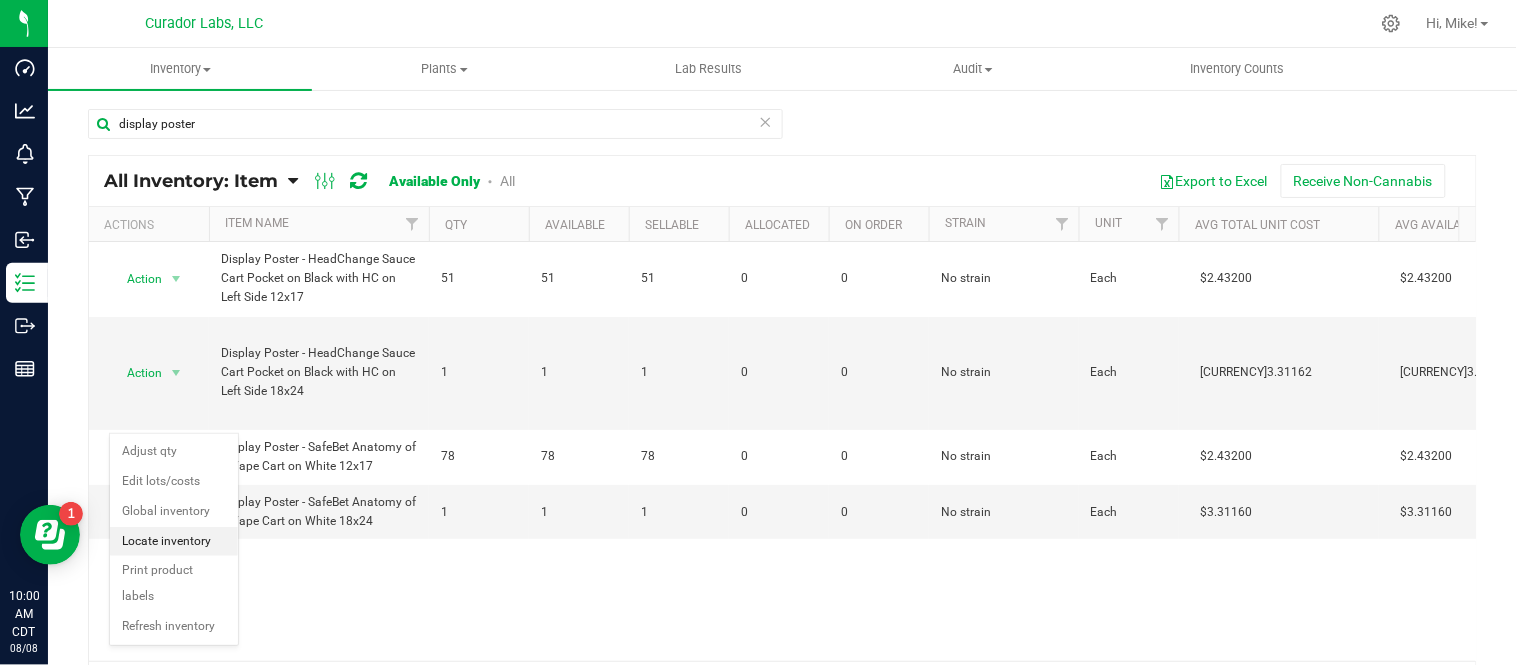 click on "Locate inventory" at bounding box center (174, 542) 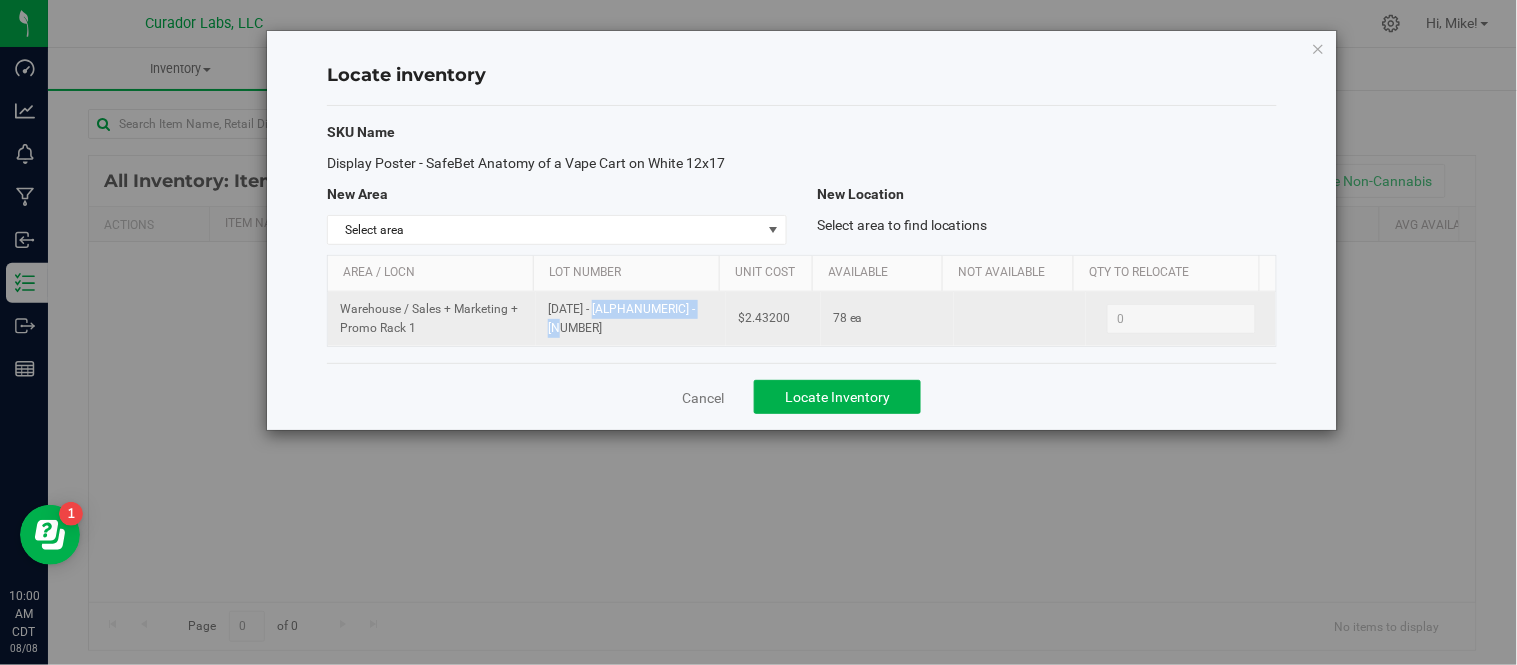 drag, startPoint x: 542, startPoint y: 320, endPoint x: 638, endPoint y: 325, distance: 96.13012 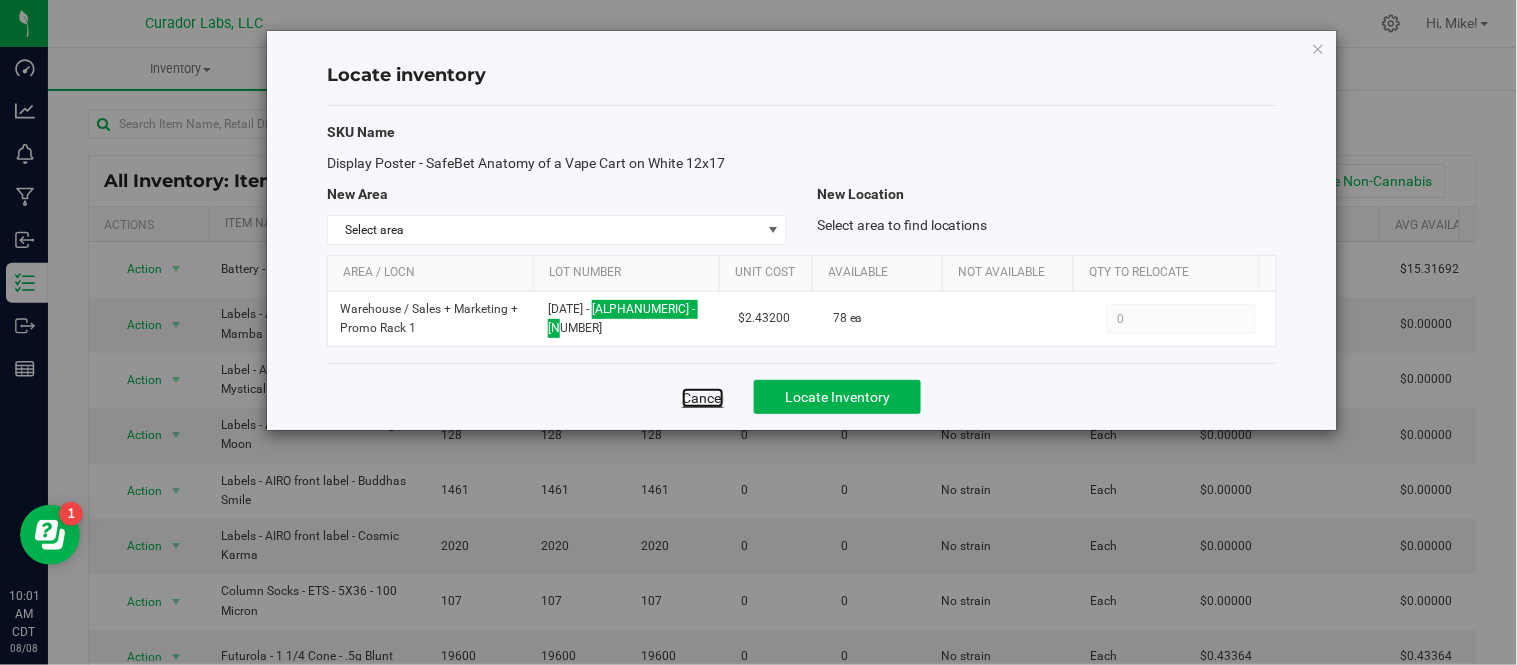 click on "Cancel" at bounding box center [703, 398] 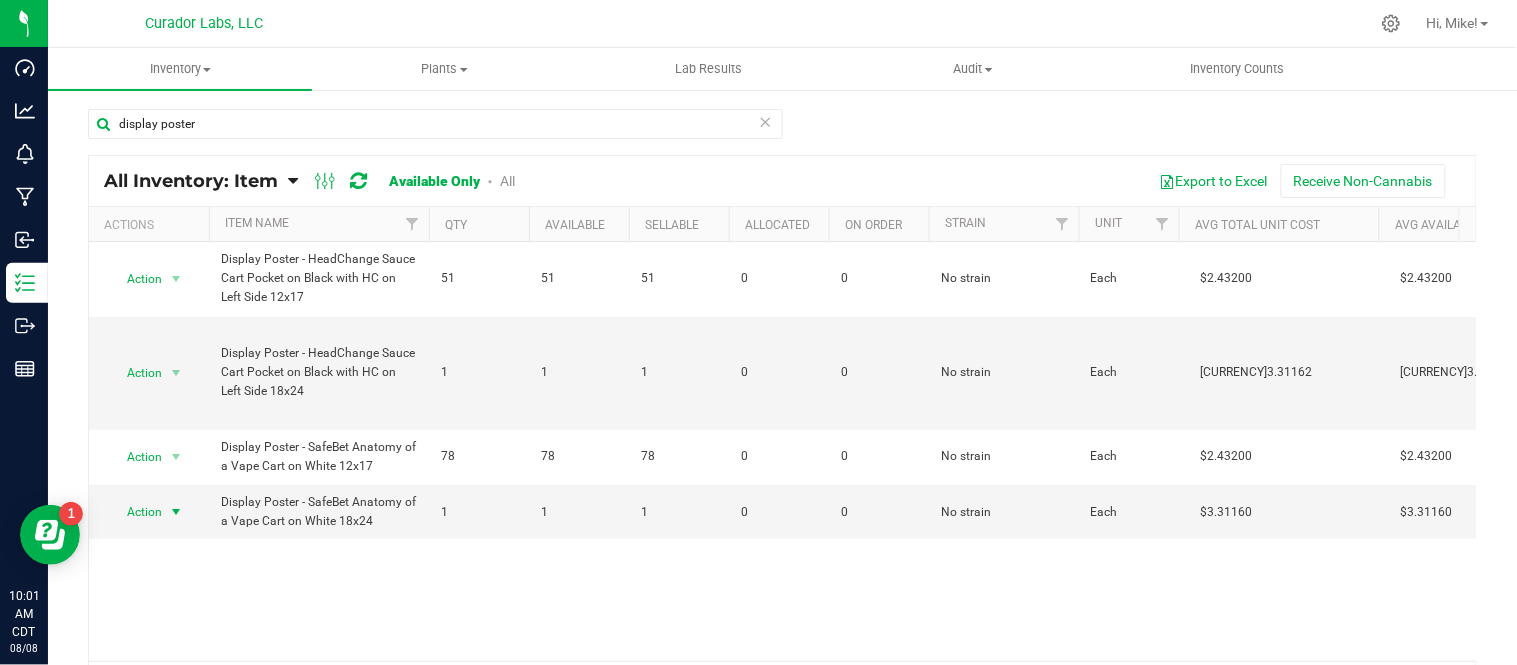 click at bounding box center (176, 512) 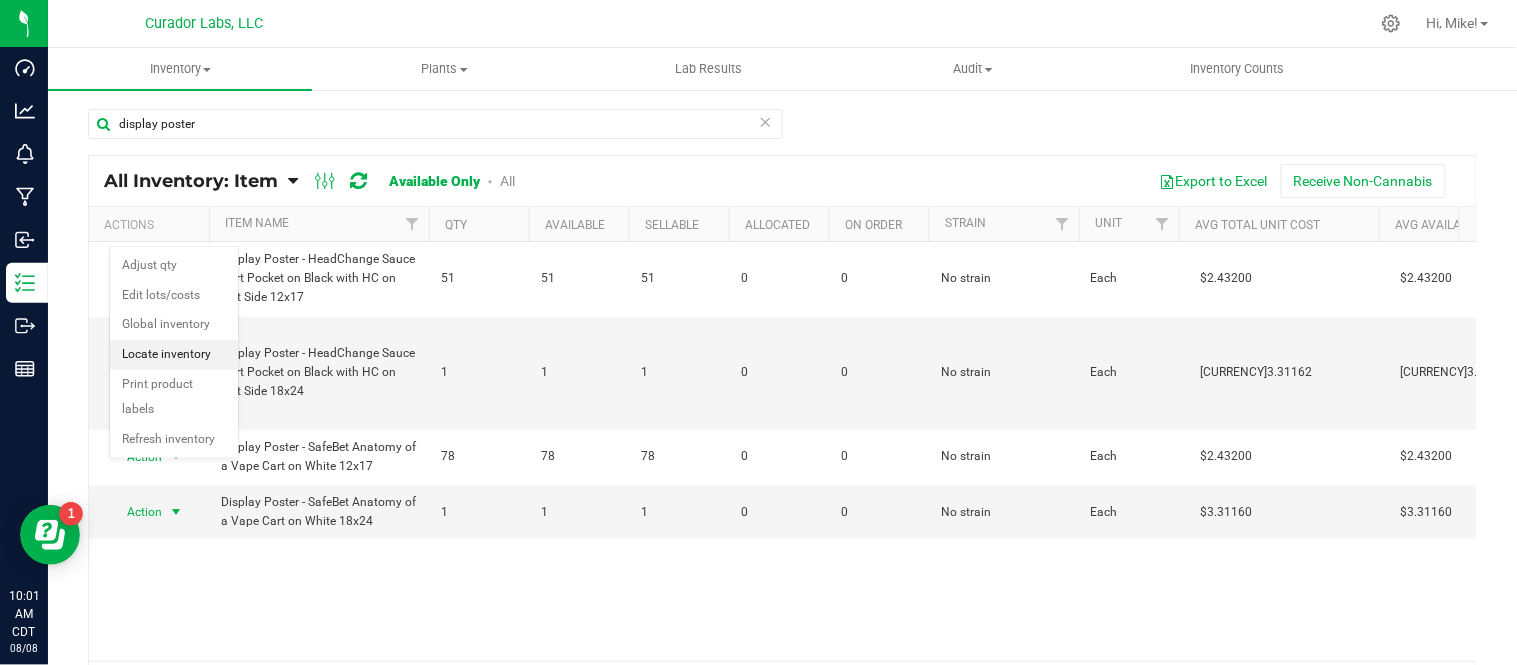 click on "Locate inventory" at bounding box center (174, 355) 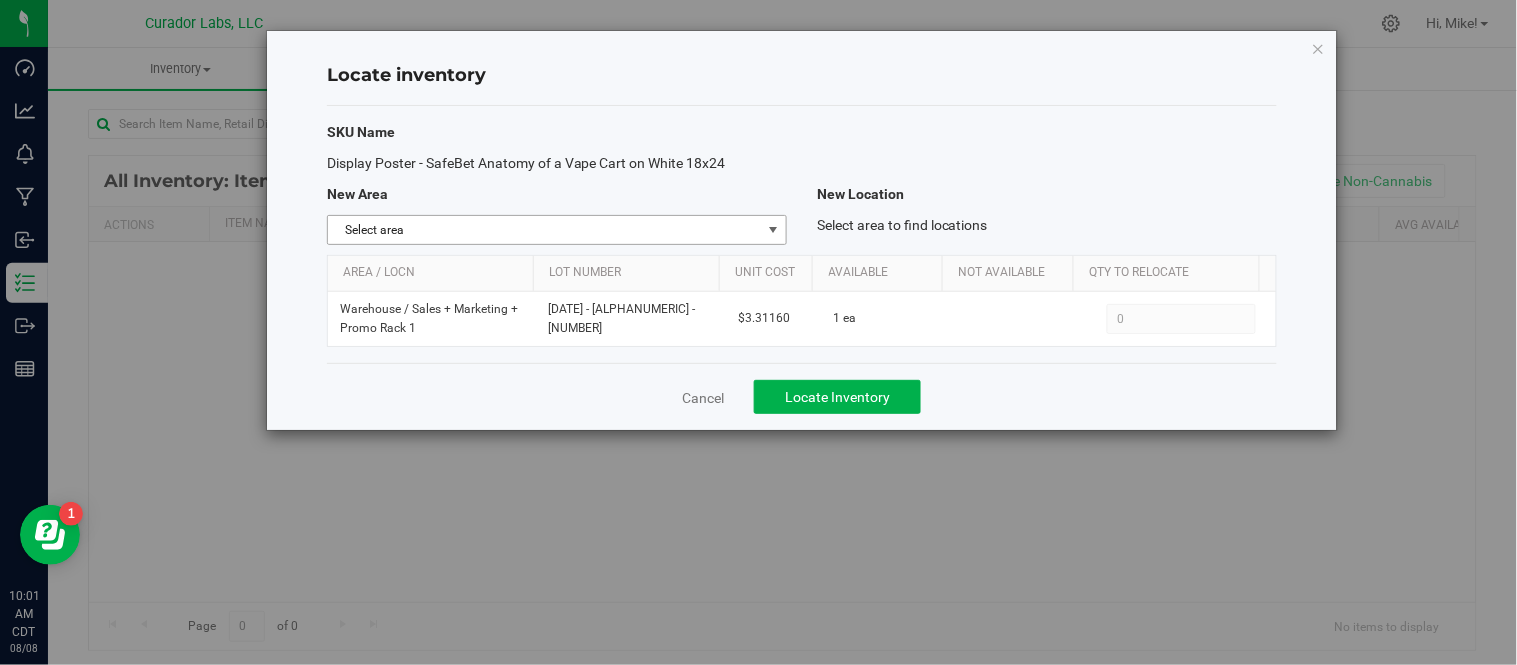 click at bounding box center (773, 230) 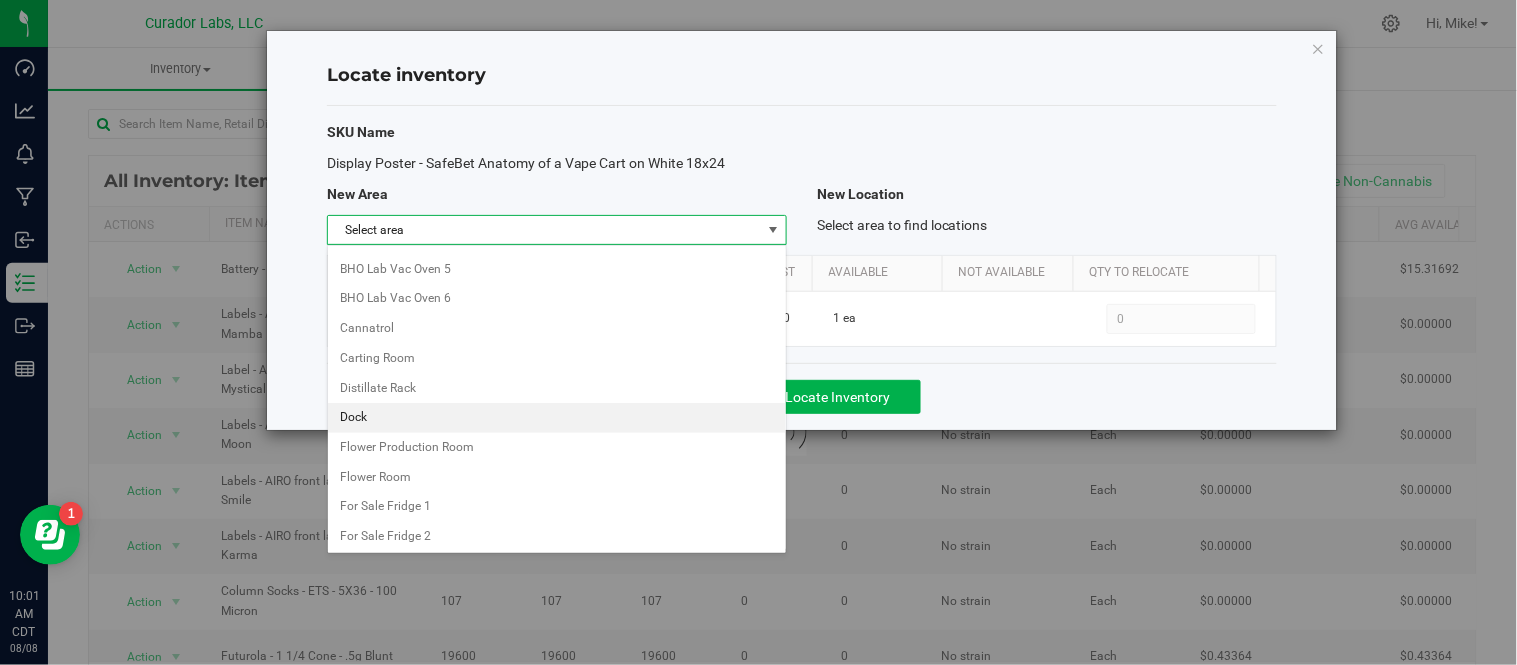 scroll, scrollTop: 111, scrollLeft: 0, axis: vertical 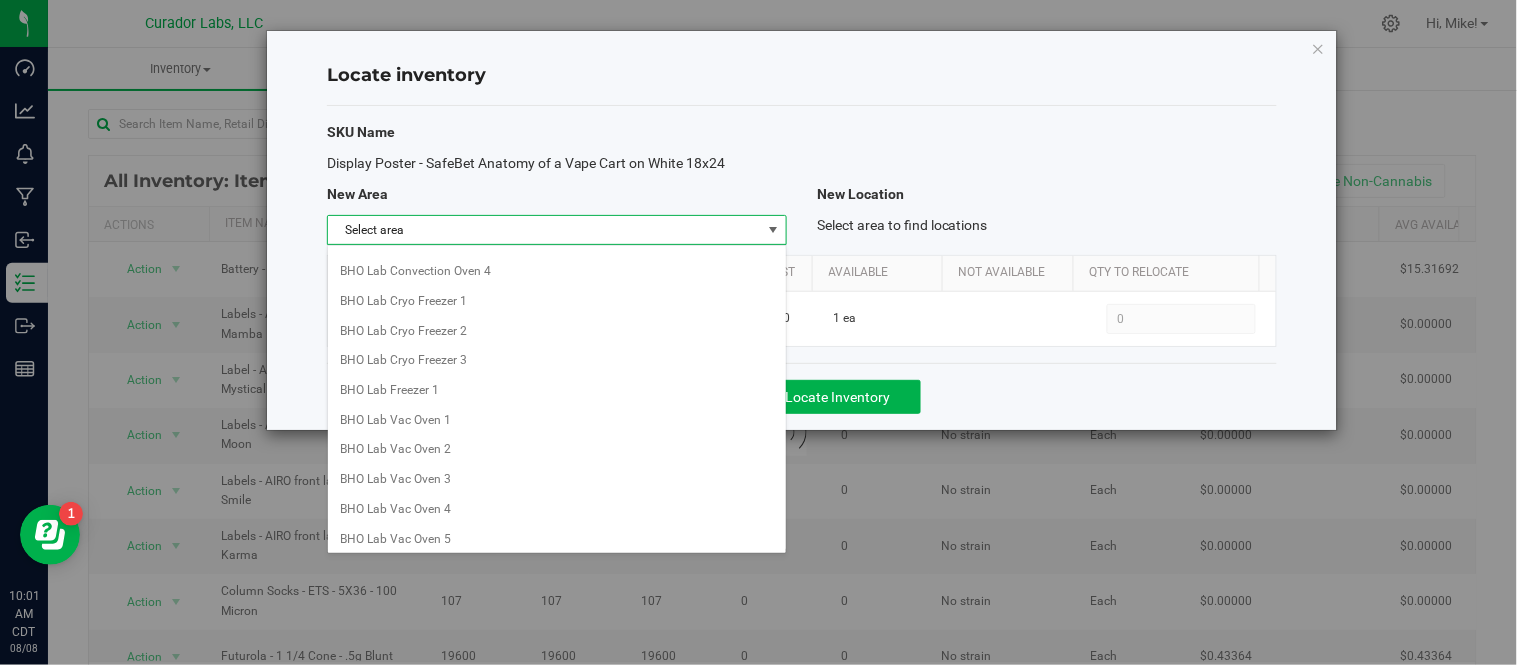 click on "SKU Name
Display Poster - SafeBet Anatomy of a Vape Cart on White 18x24
New Area
New Location
Select area Select area BHO Lab BHO Lab Convection Oven 1 BHO Lab Convection Oven 2 BHO Lab Convection Oven 3 BHO Lab Convection Oven 4 BHO Lab Cryo Freezer 1 BHO Lab Cryo Freezer 2 BHO Lab Cryo Freezer 3 BHO Lab Freezer 1 BHO Lab Vac Oven 1 BHO Lab Vac Oven 2 BHO Lab Vac Oven 3 BHO Lab Vac Oven 4 BHO Lab Vac Oven 5 BHO Lab Vac Oven 6 Cannatrol Carting Room Distillate Rack Dock Flower Production Room Flower Room For Sale Fridge 1 For Sale Fridge 2 For Sale Rack 1 For Sale Rack 2 For Sale Rack 3 For Sale Rack 4 For Sale Rack 5 For Sale Rack 6 For Sale Rack 7 For Sale Rack 8 For Sale Vault Freezer Vault Lab" at bounding box center [802, 234] 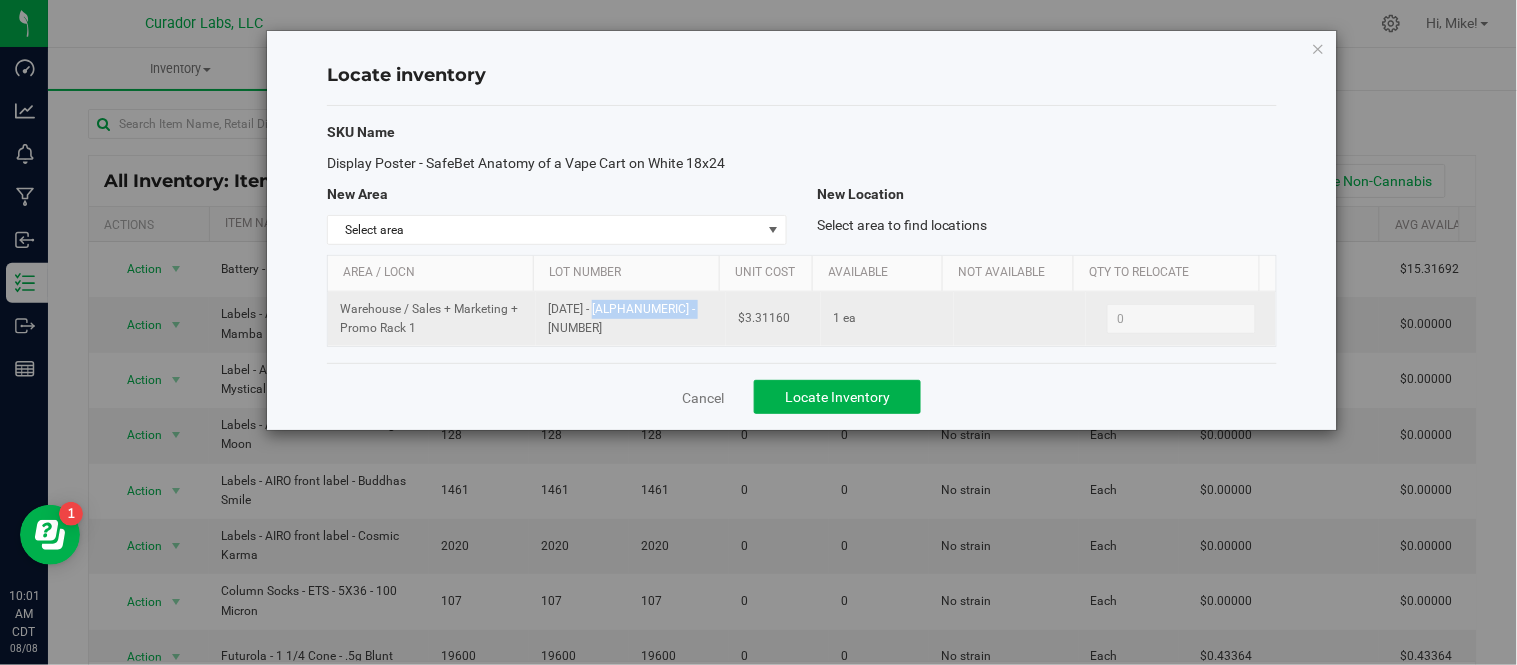 drag, startPoint x: 540, startPoint y: 318, endPoint x: 640, endPoint y: 324, distance: 100.17984 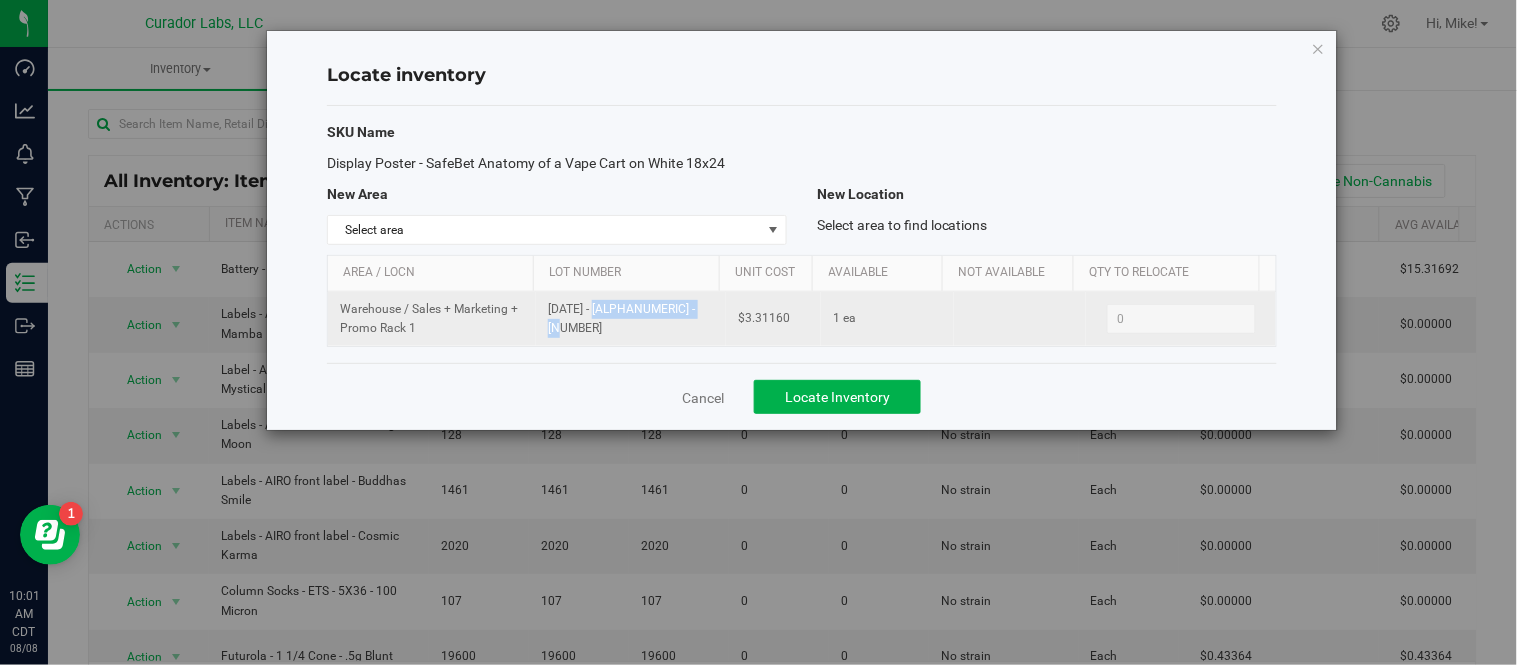 drag, startPoint x: 546, startPoint y: 322, endPoint x: 665, endPoint y: 330, distance: 119.26861 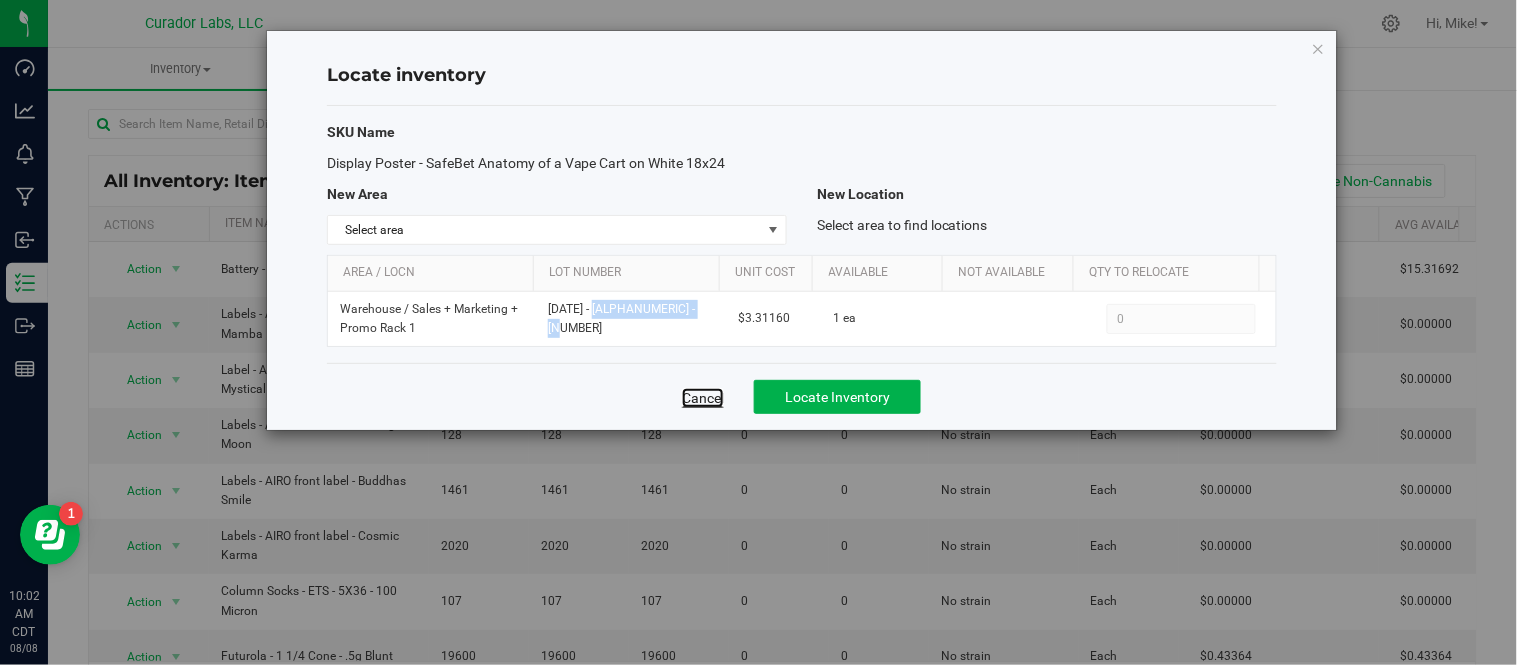 click on "Cancel" at bounding box center [703, 398] 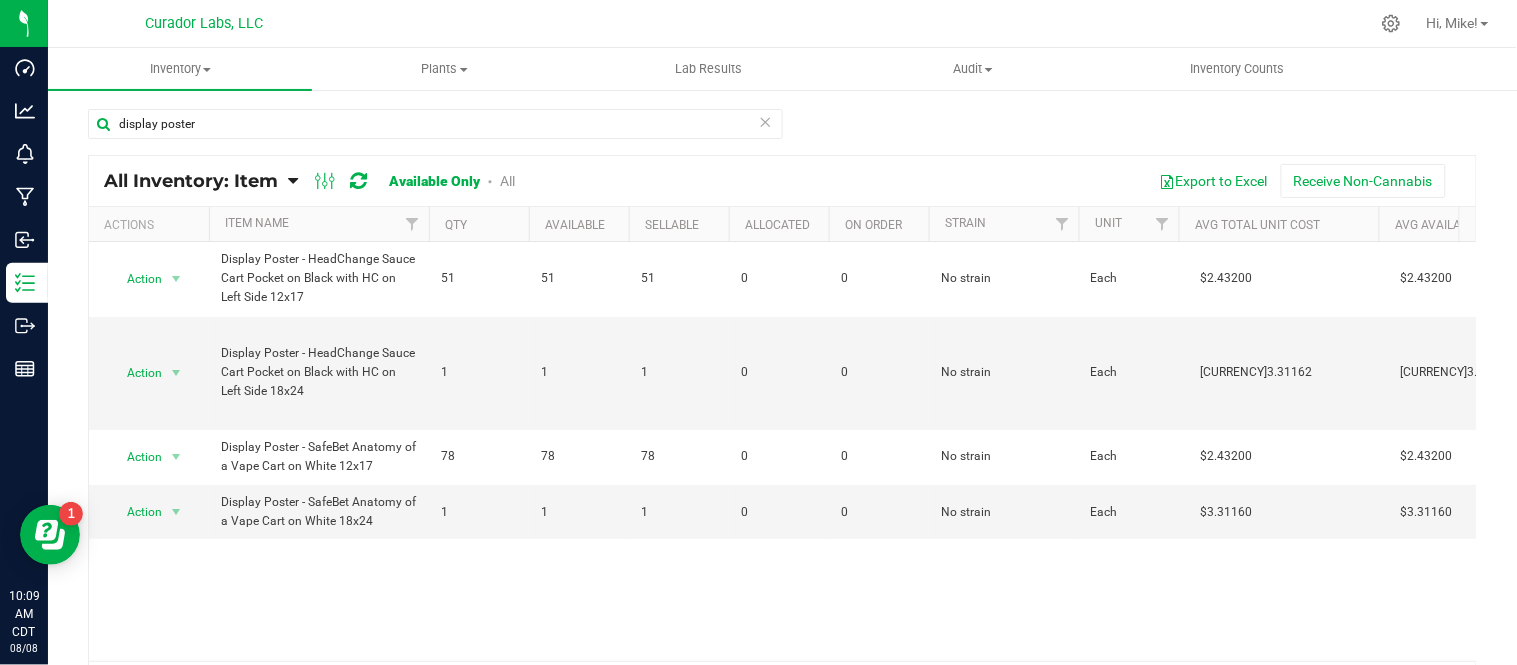 click at bounding box center [766, 121] 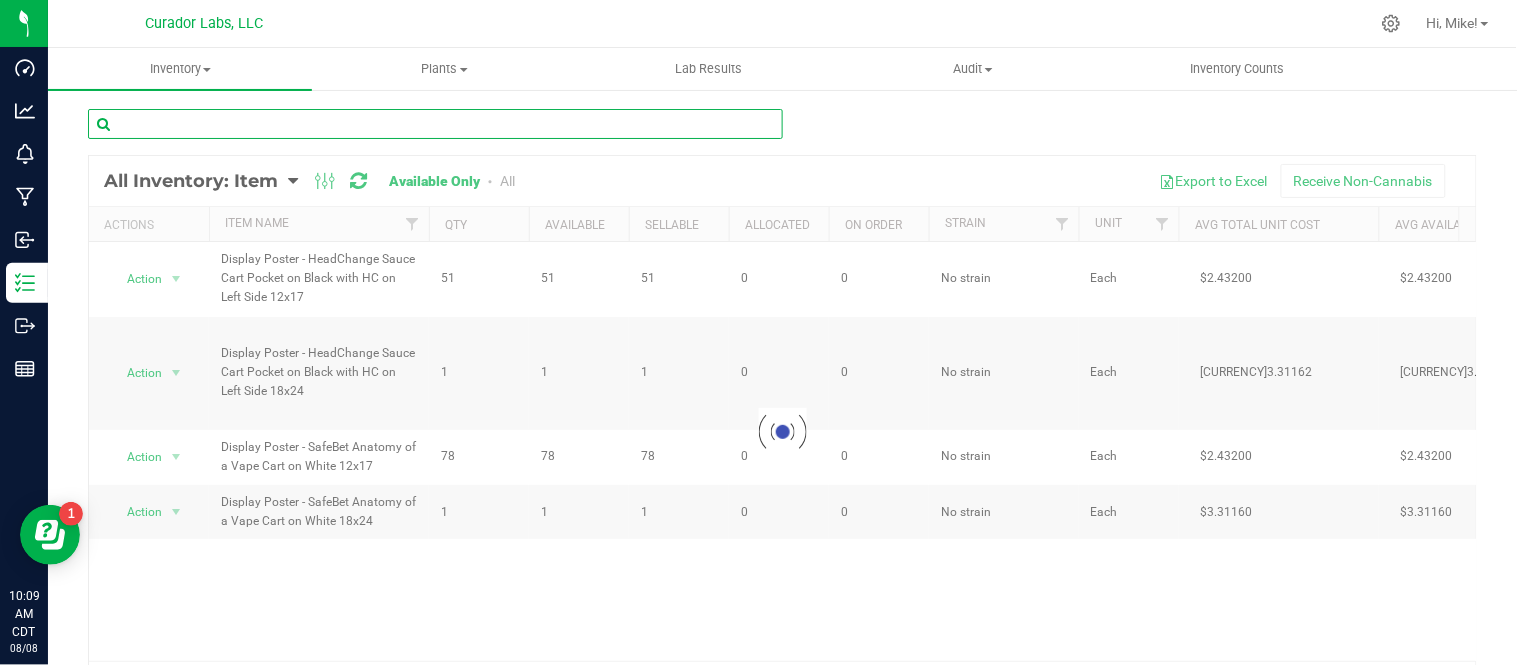 click at bounding box center [435, 124] 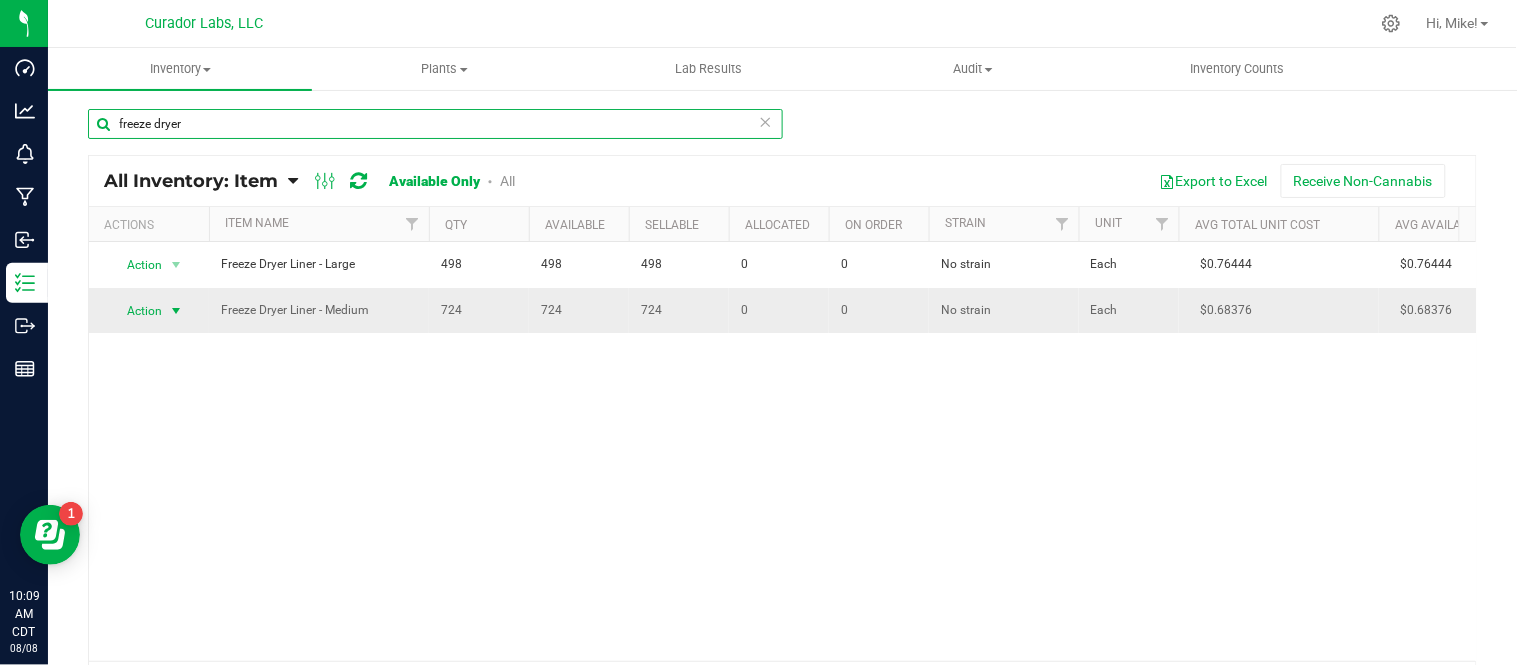 type on "freeze dryer" 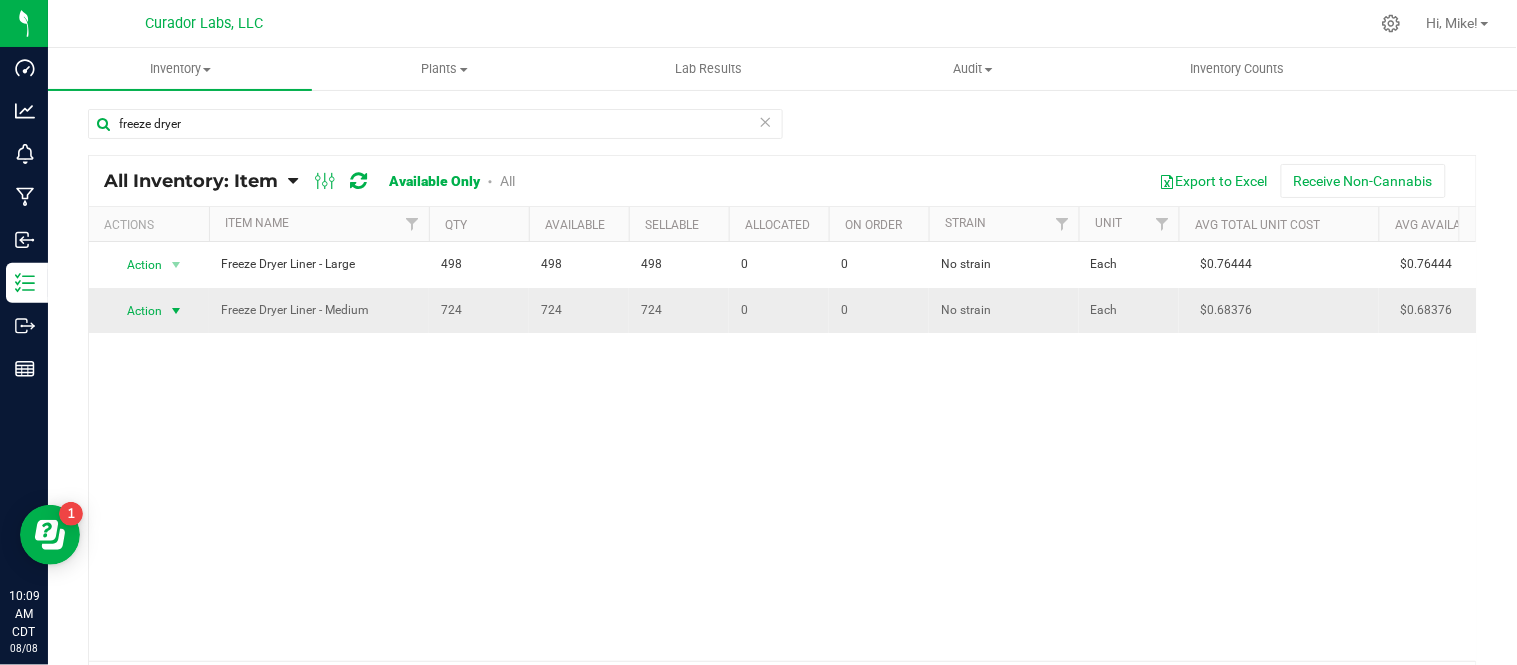 click at bounding box center [176, 311] 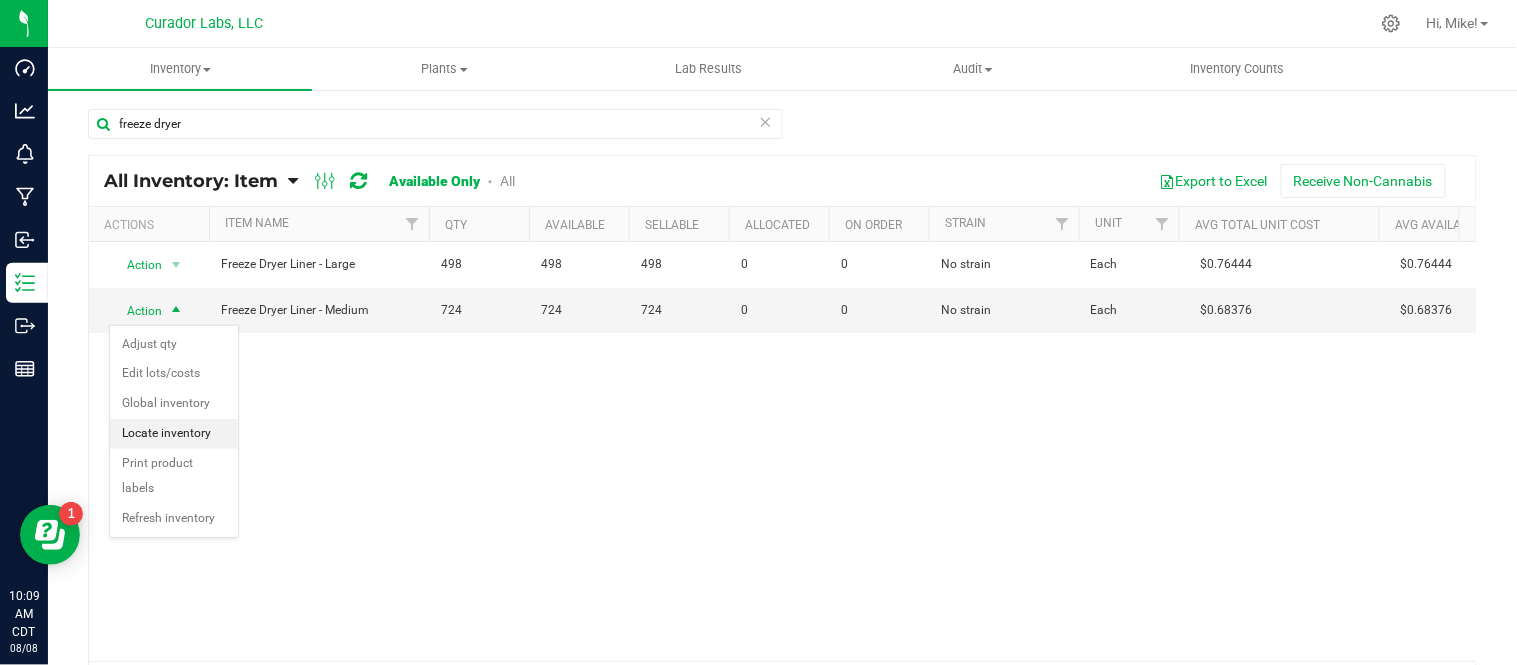 click on "Locate inventory" at bounding box center (174, 434) 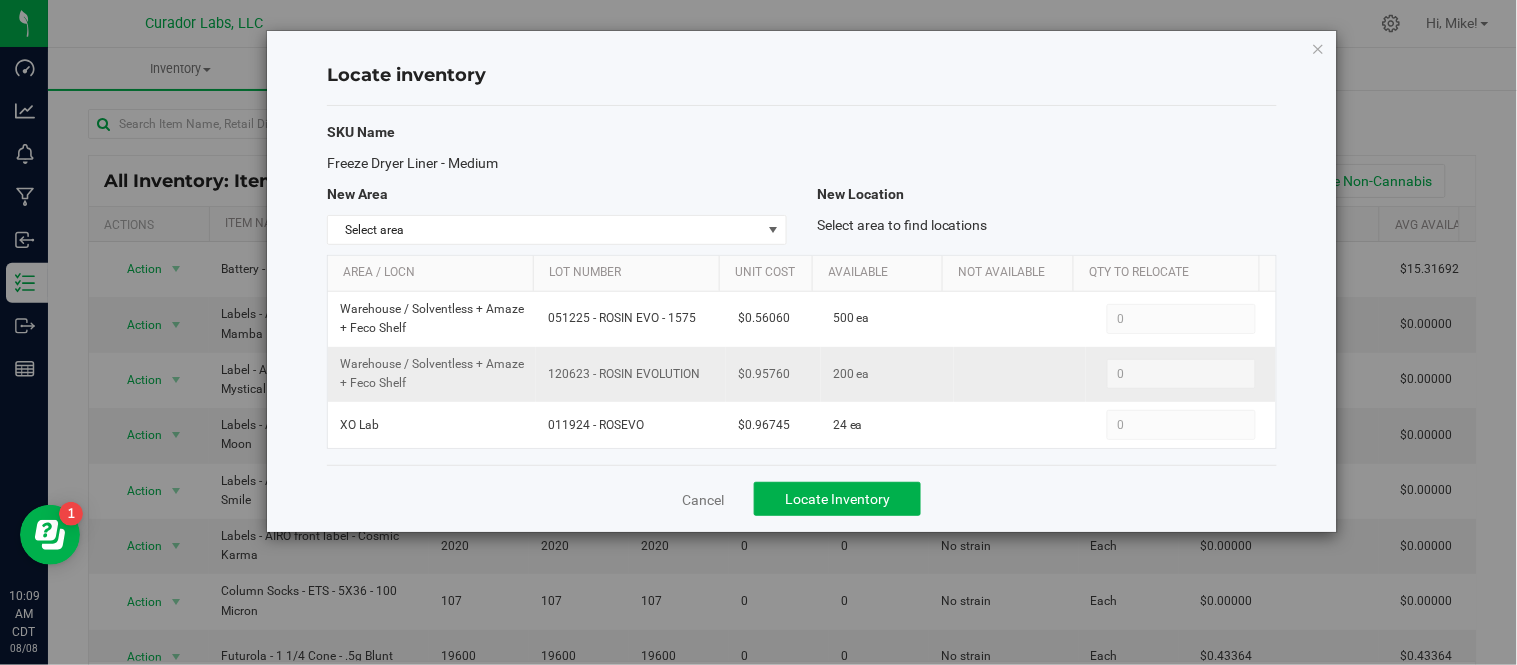 drag, startPoint x: 542, startPoint y: 374, endPoint x: 707, endPoint y: 380, distance: 165.10905 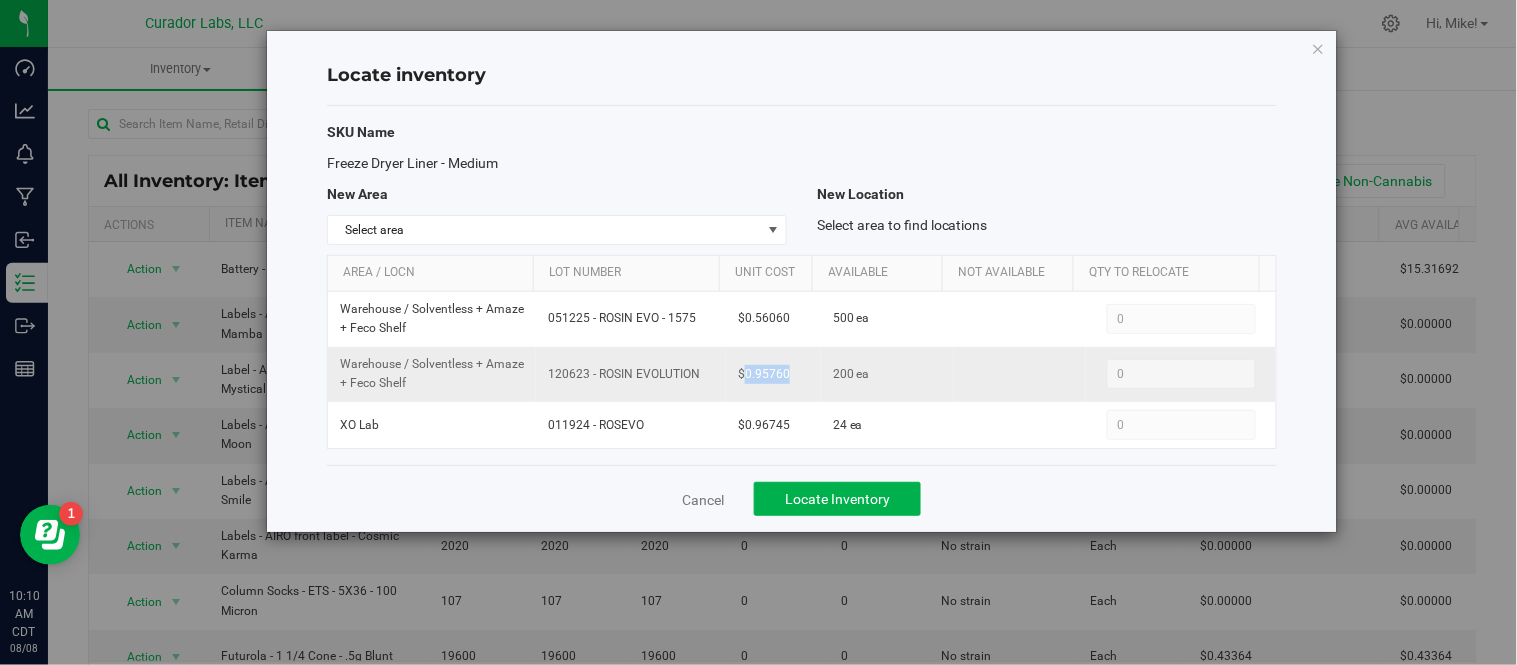 drag, startPoint x: 740, startPoint y: 376, endPoint x: 797, endPoint y: 383, distance: 57.428215 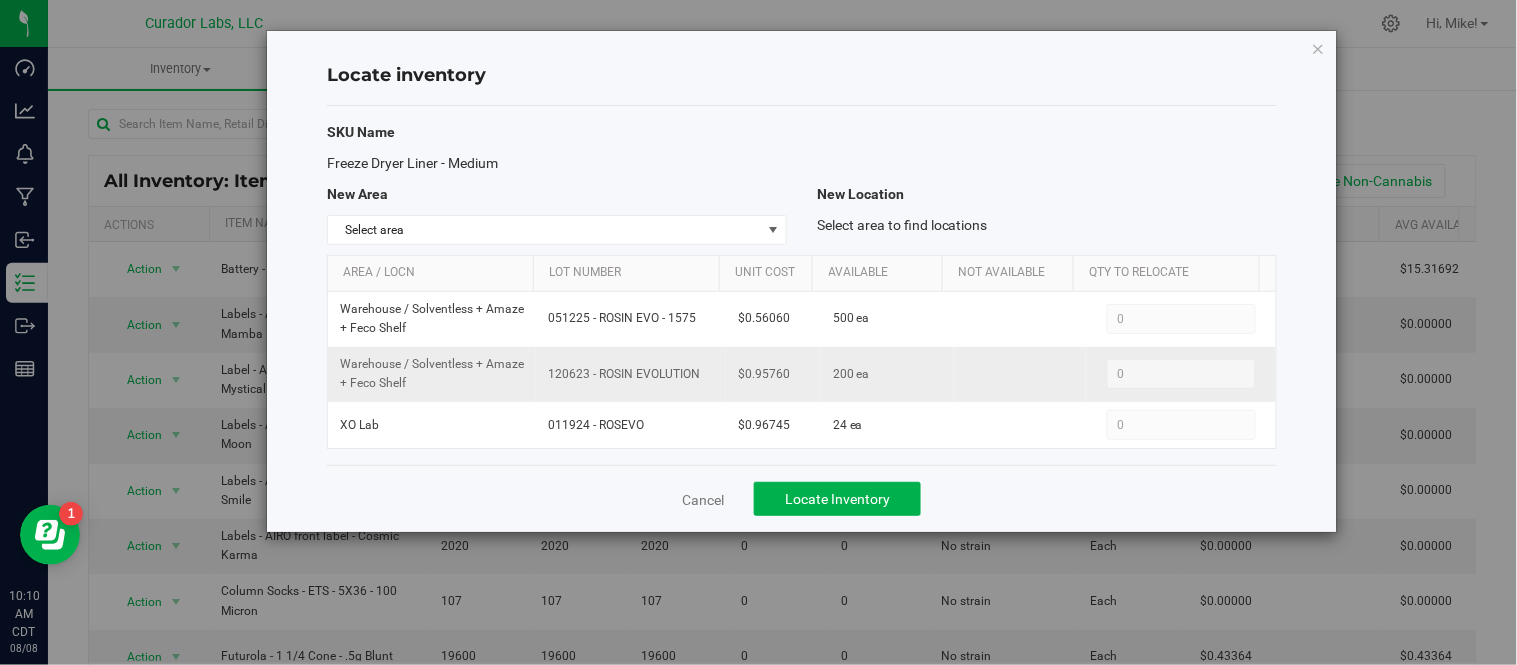drag, startPoint x: 784, startPoint y: 376, endPoint x: 750, endPoint y: 376, distance: 34 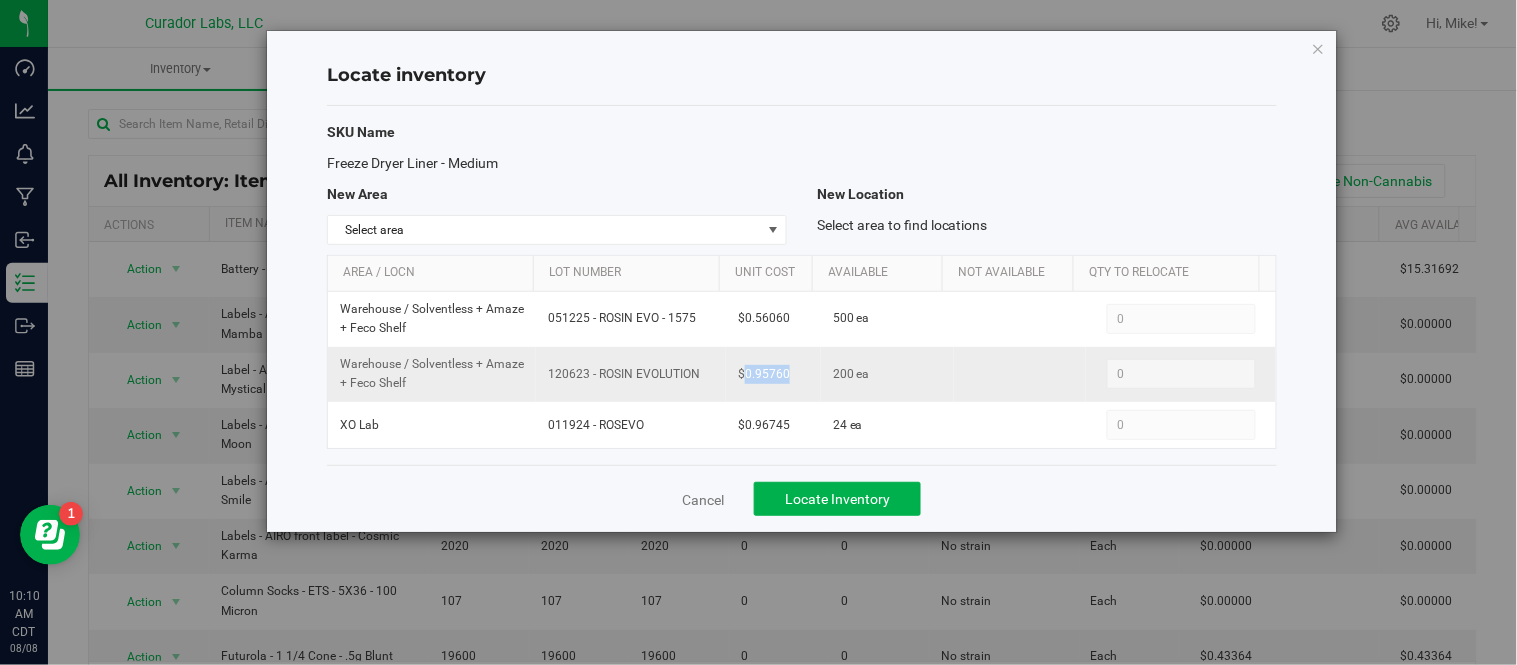 drag, startPoint x: 740, startPoint y: 375, endPoint x: 786, endPoint y: 383, distance: 46.69047 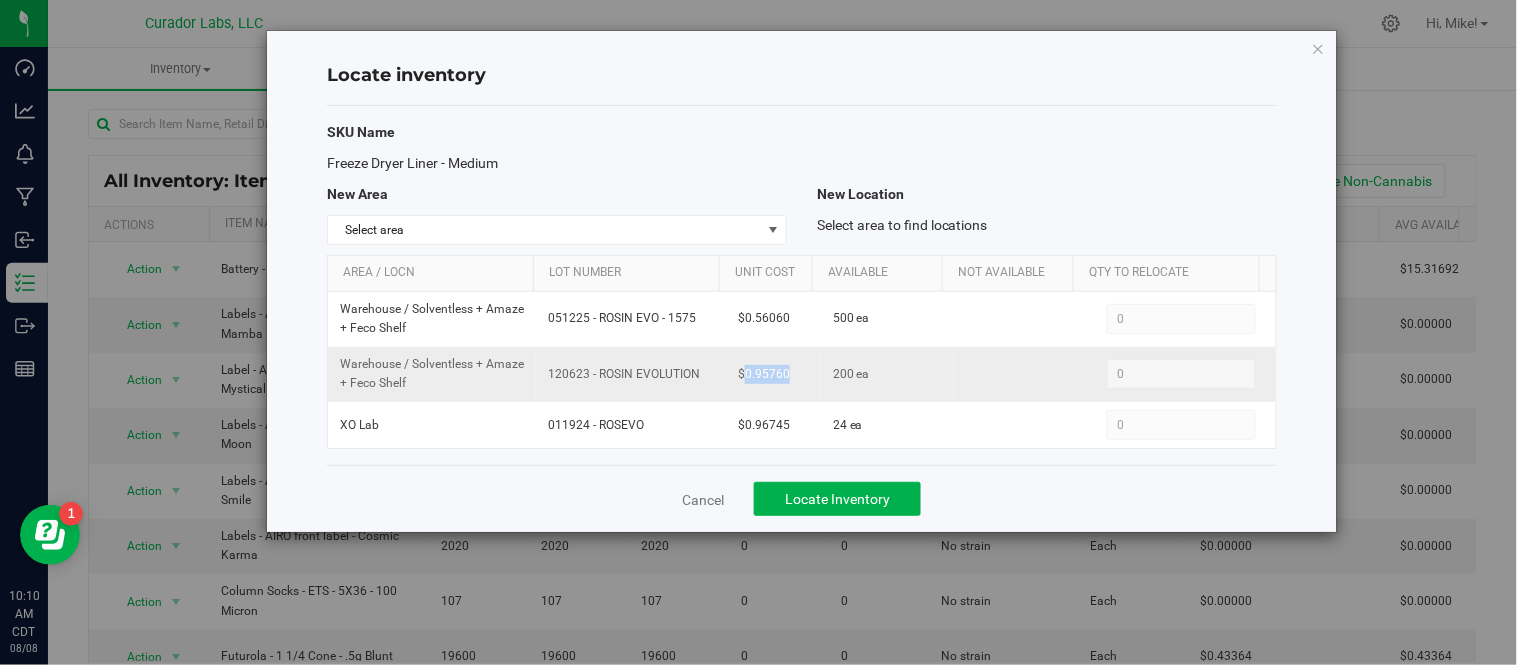 click on "$0.95760" at bounding box center (773, 374) 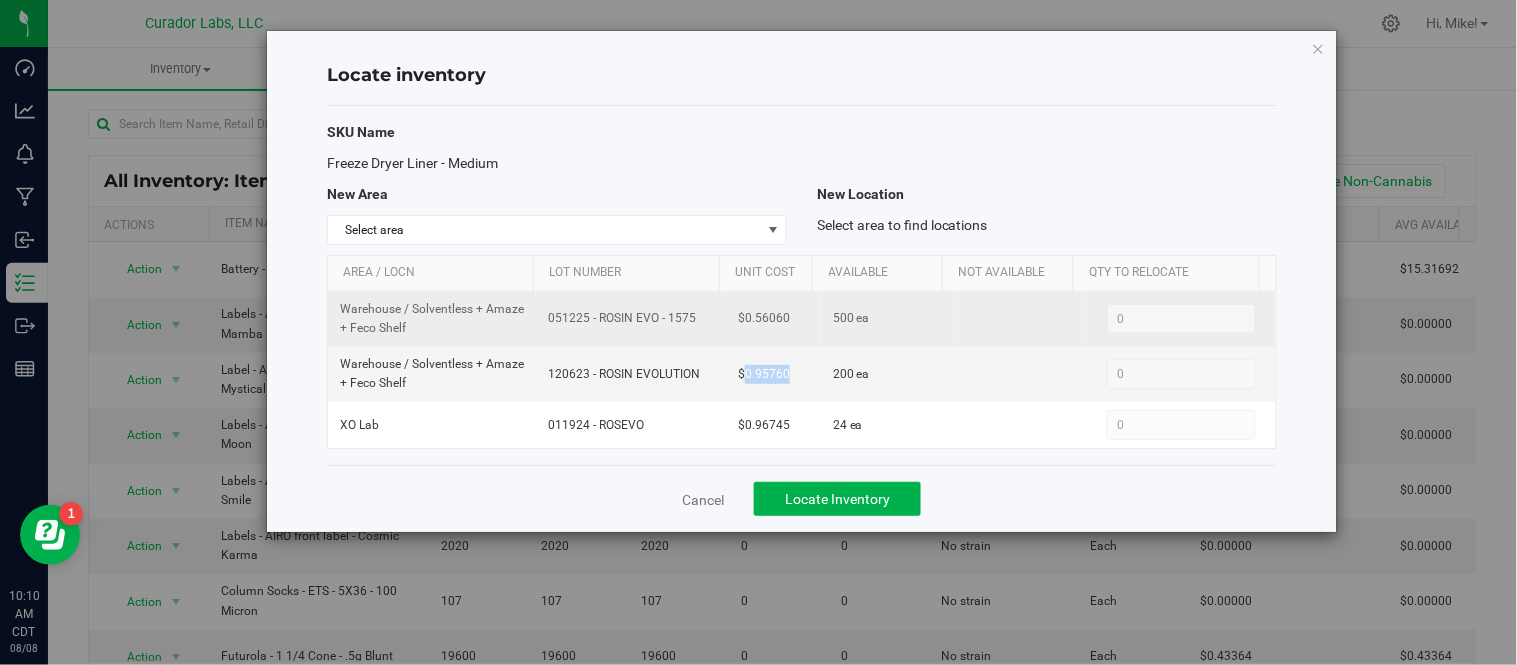 drag, startPoint x: 560, startPoint y: 327, endPoint x: 661, endPoint y: 333, distance: 101.17806 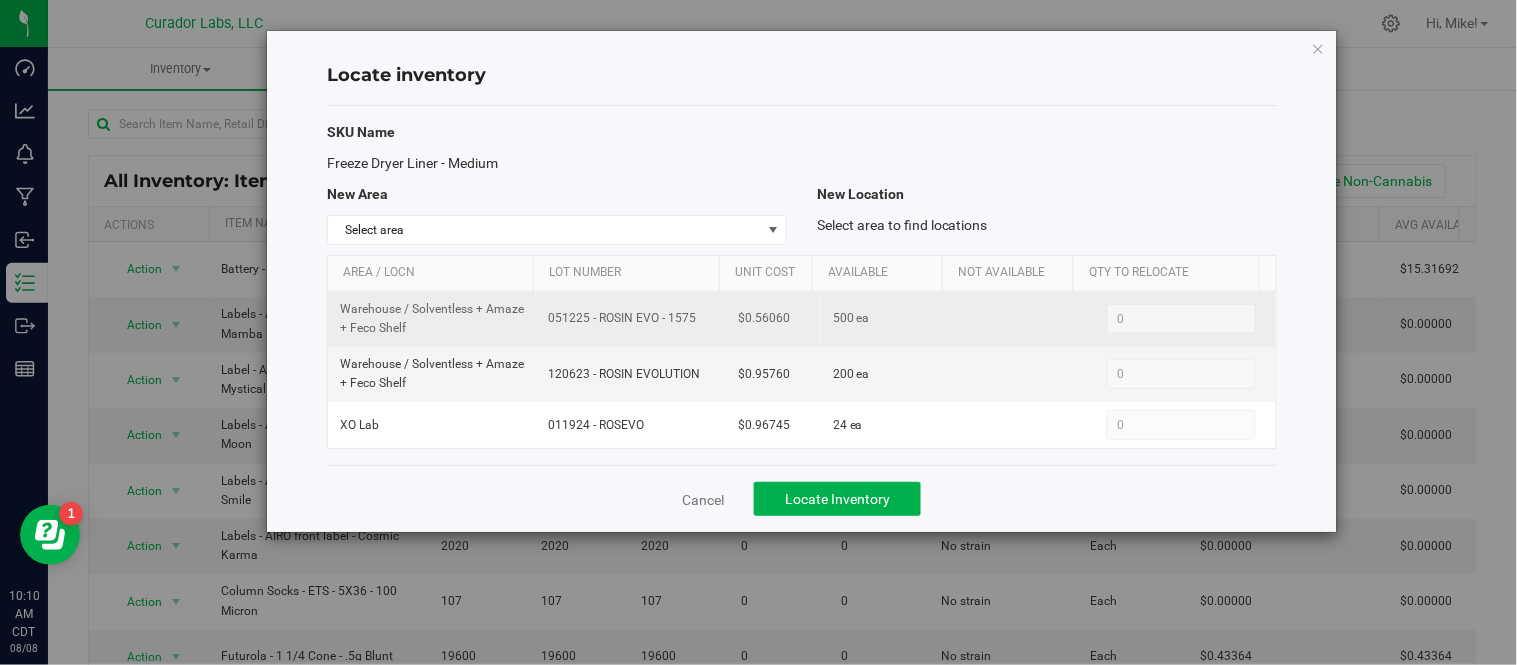 click on "051225 - ROSIN EVO - 1575" at bounding box center (631, 319) 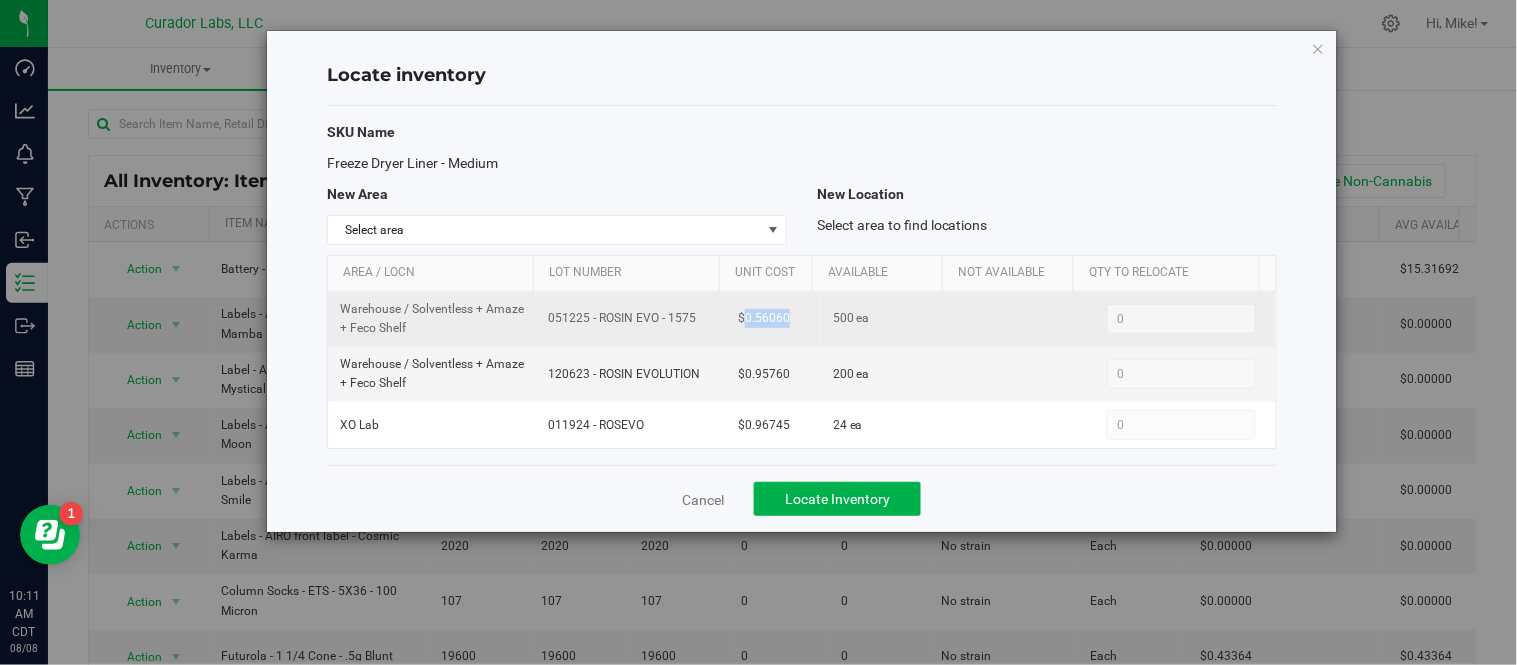 drag, startPoint x: 735, startPoint y: 322, endPoint x: 792, endPoint y: 325, distance: 57.07889 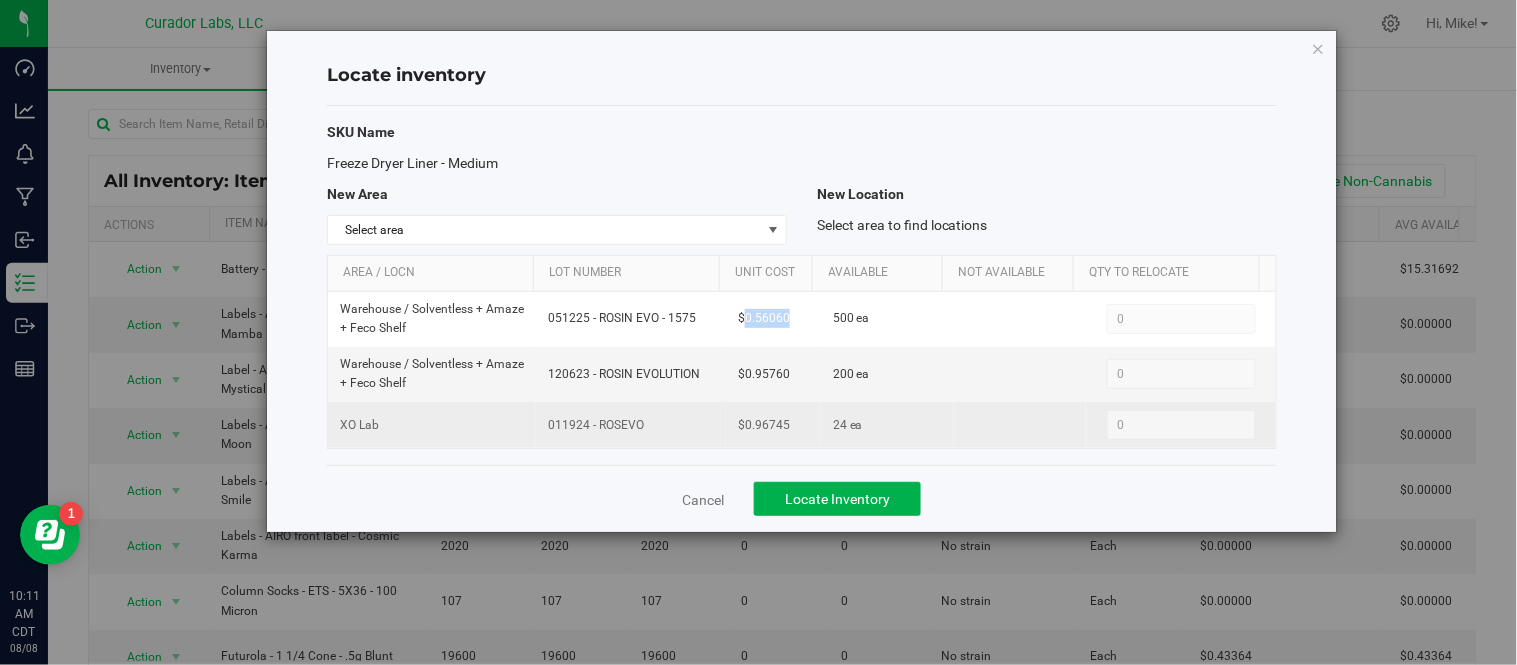 drag, startPoint x: 574, startPoint y: 428, endPoint x: 647, endPoint y: 436, distance: 73.43705 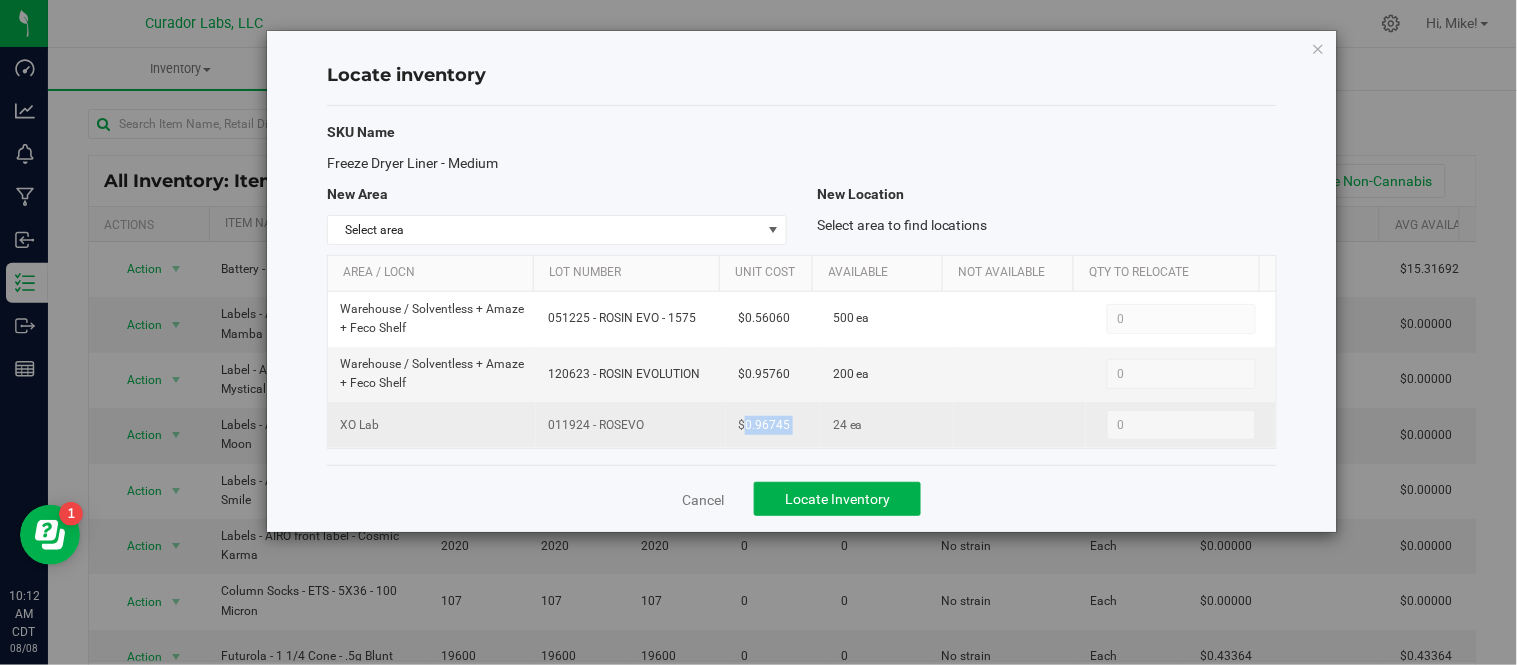 drag, startPoint x: 740, startPoint y: 425, endPoint x: 812, endPoint y: 430, distance: 72.1734 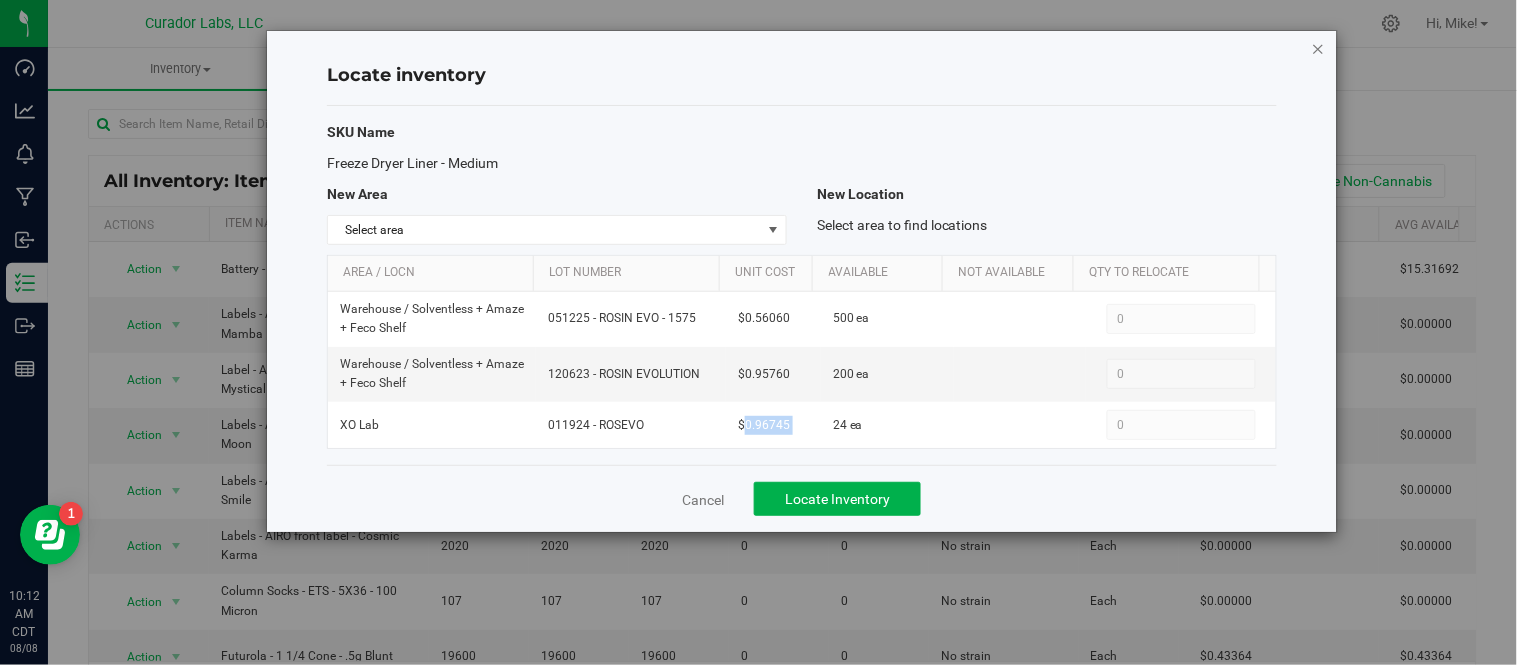 click at bounding box center (1319, 48) 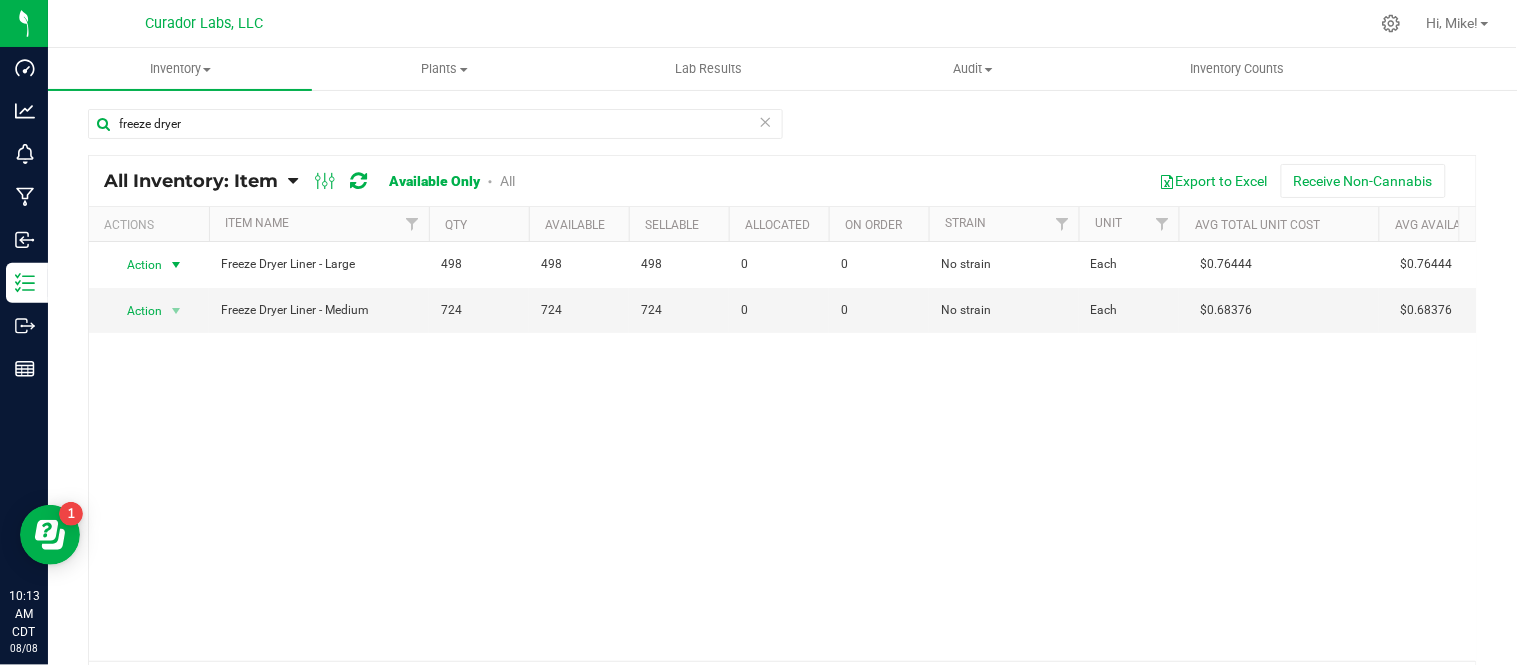 click at bounding box center [176, 265] 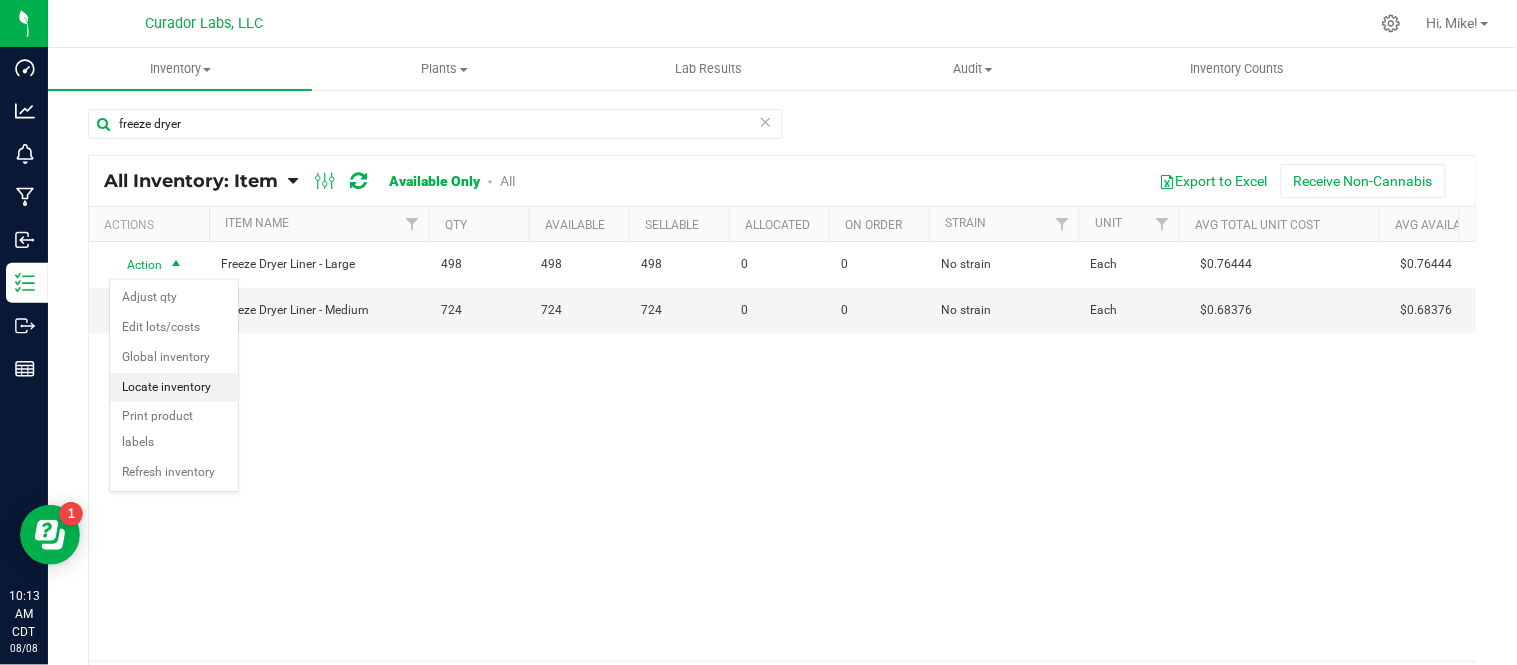 click on "Locate inventory" at bounding box center (174, 388) 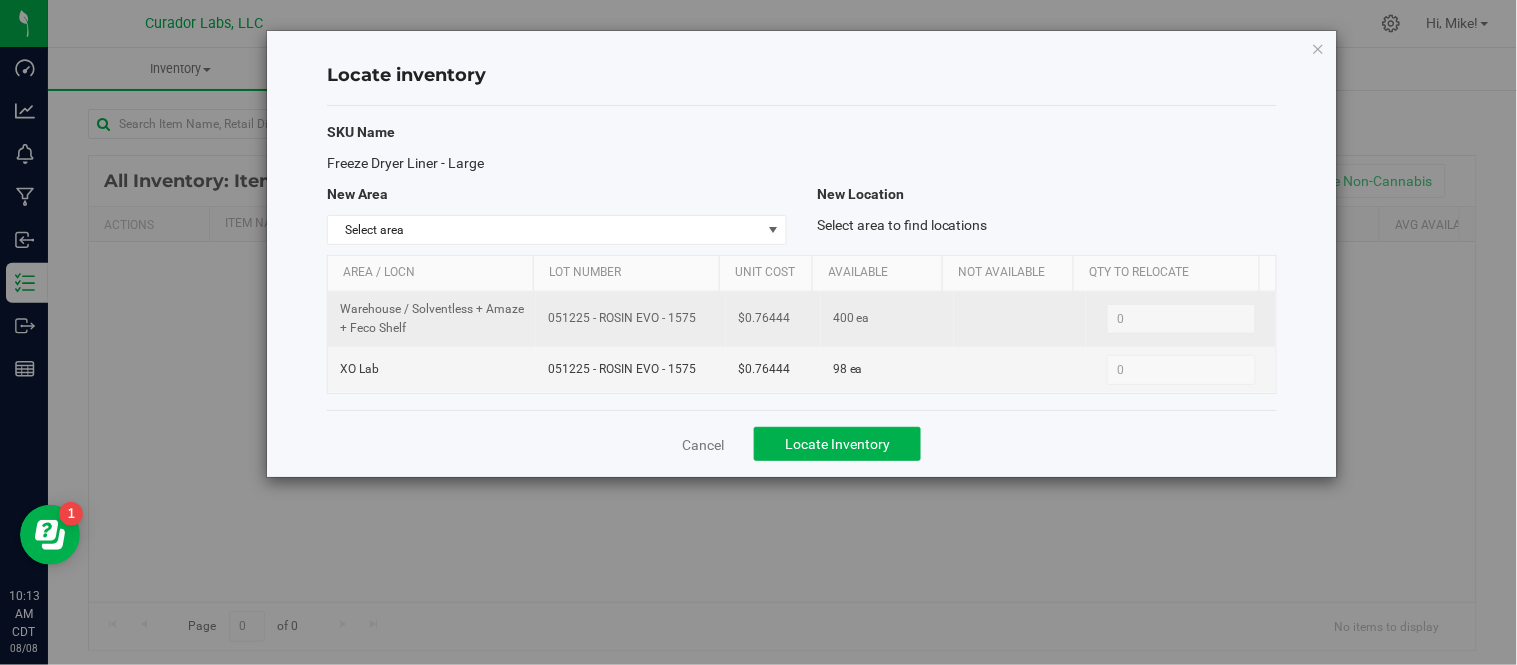 drag, startPoint x: 541, startPoint y: 318, endPoint x: 683, endPoint y: 330, distance: 142.50613 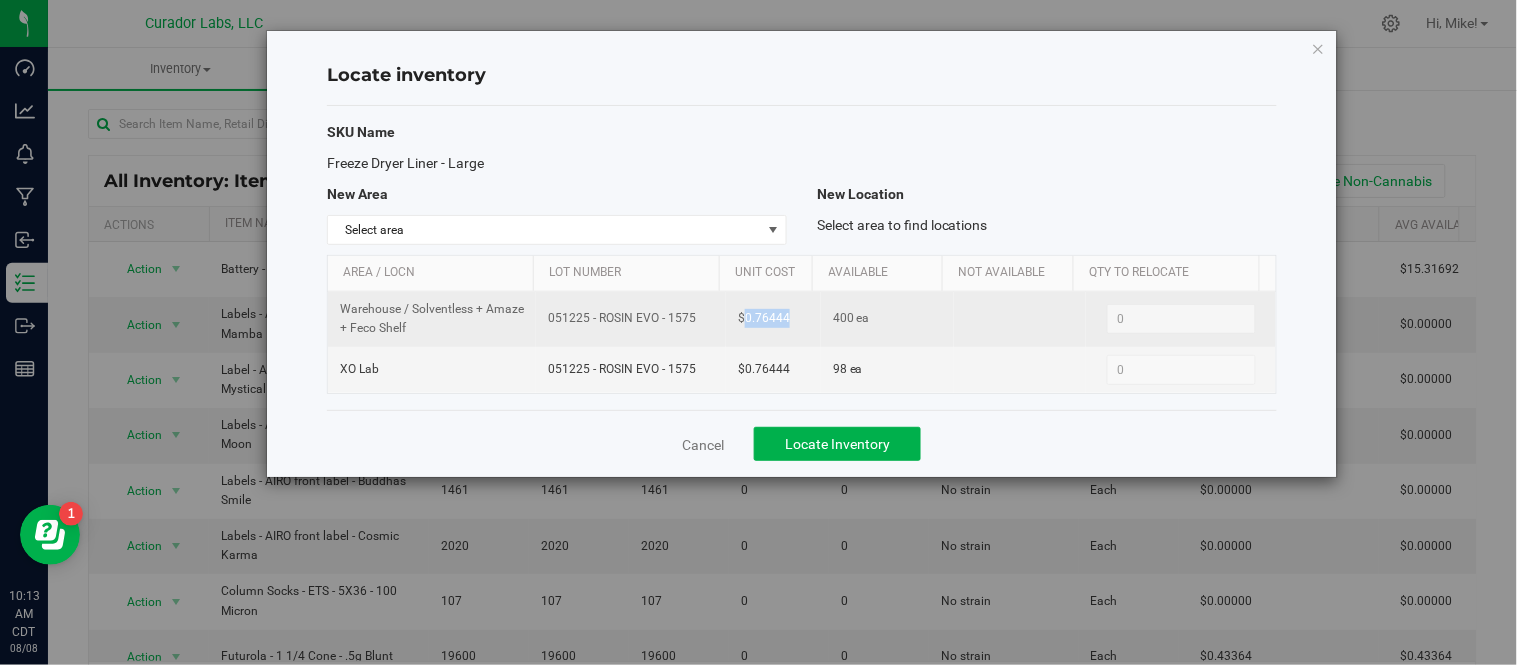 drag, startPoint x: 738, startPoint y: 324, endPoint x: 798, endPoint y: 324, distance: 60 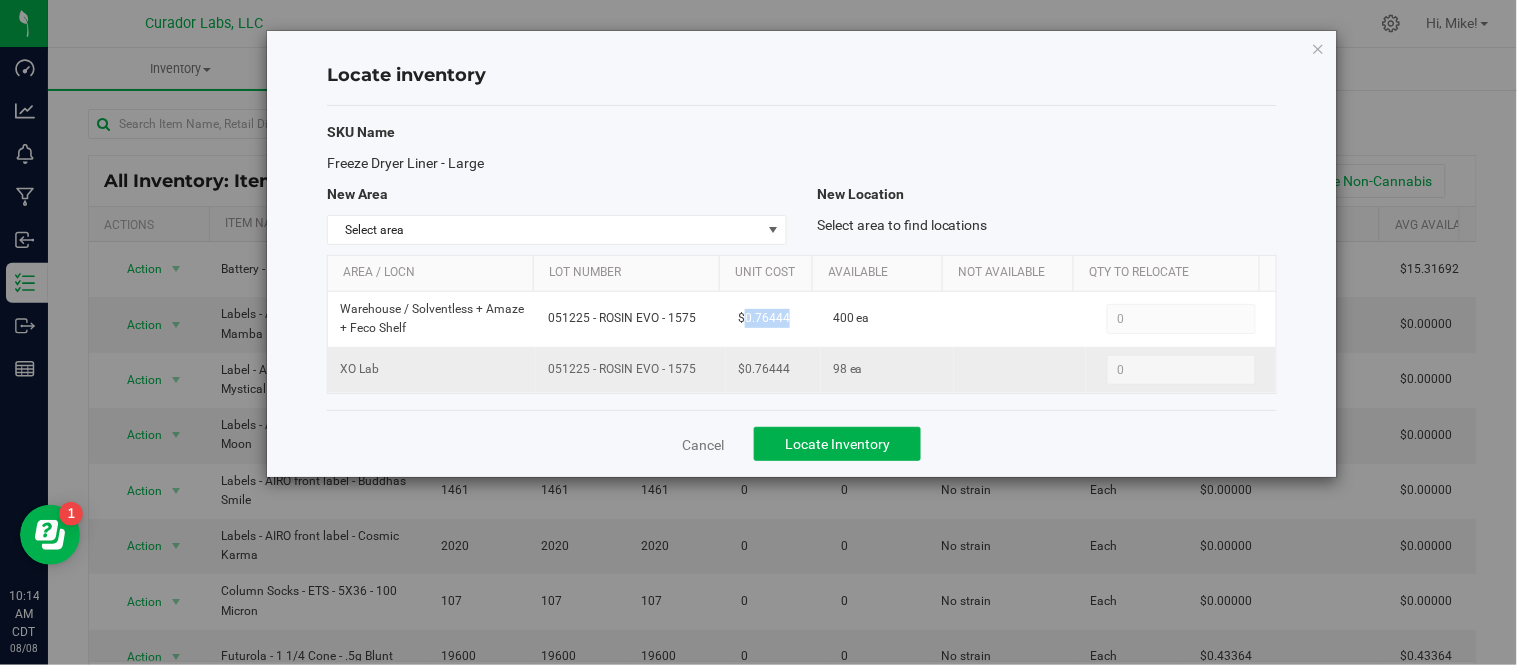 drag, startPoint x: 542, startPoint y: 373, endPoint x: 695, endPoint y: 387, distance: 153.63919 